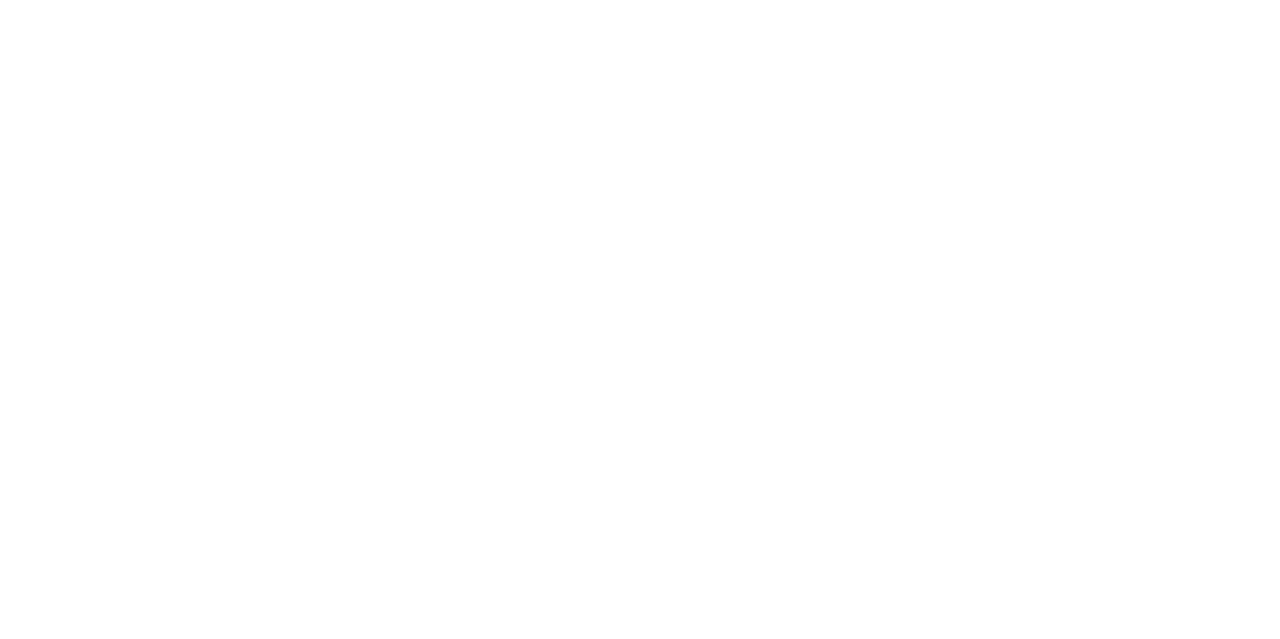 scroll, scrollTop: 0, scrollLeft: 0, axis: both 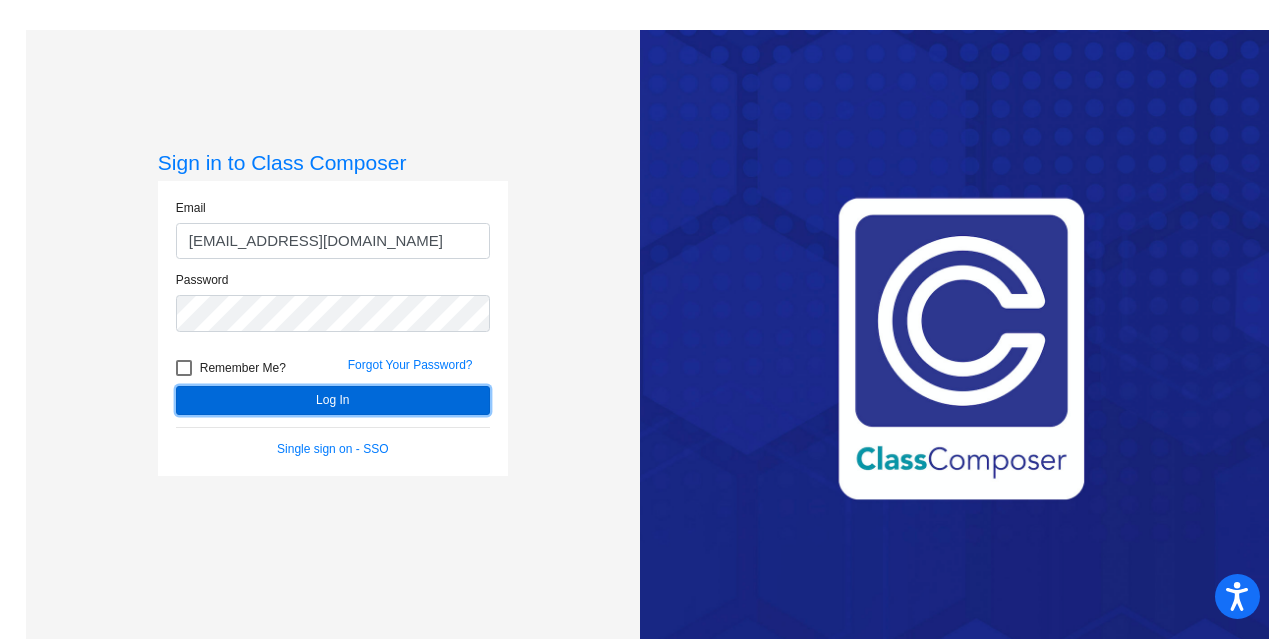 click on "Log In" 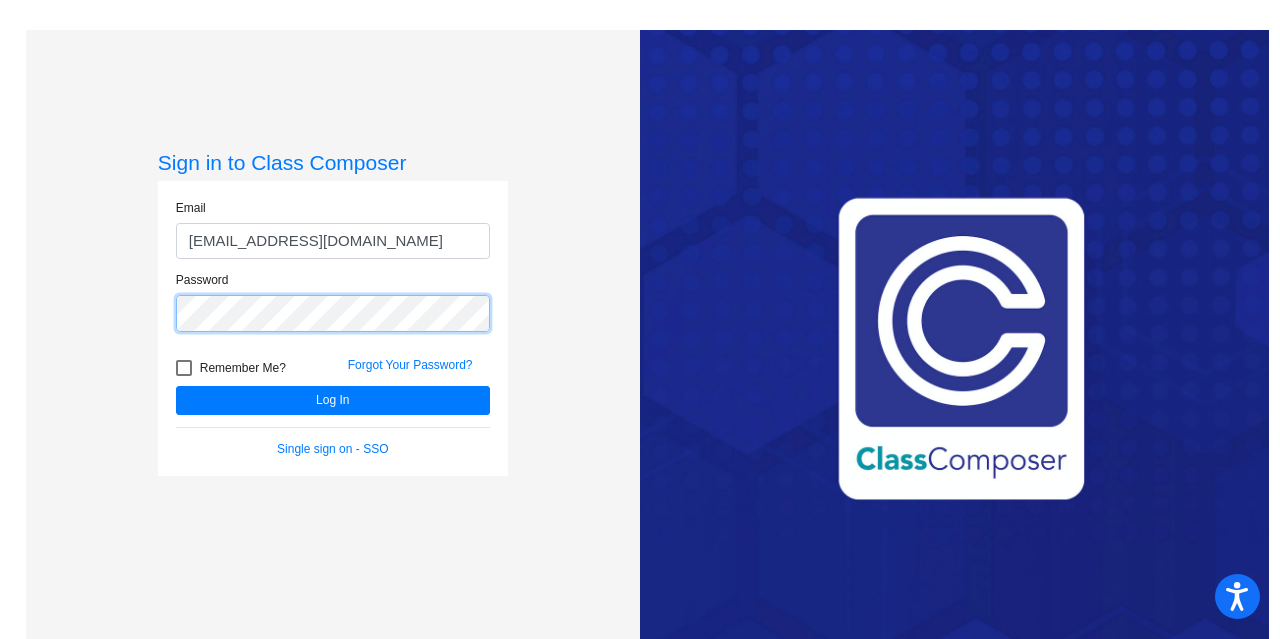 click on "Sign in to Class Composer Email [EMAIL_ADDRESS][DOMAIN_NAME] Password   Remember Me? Forgot Your Password?  Log In   Single sign on - SSO" 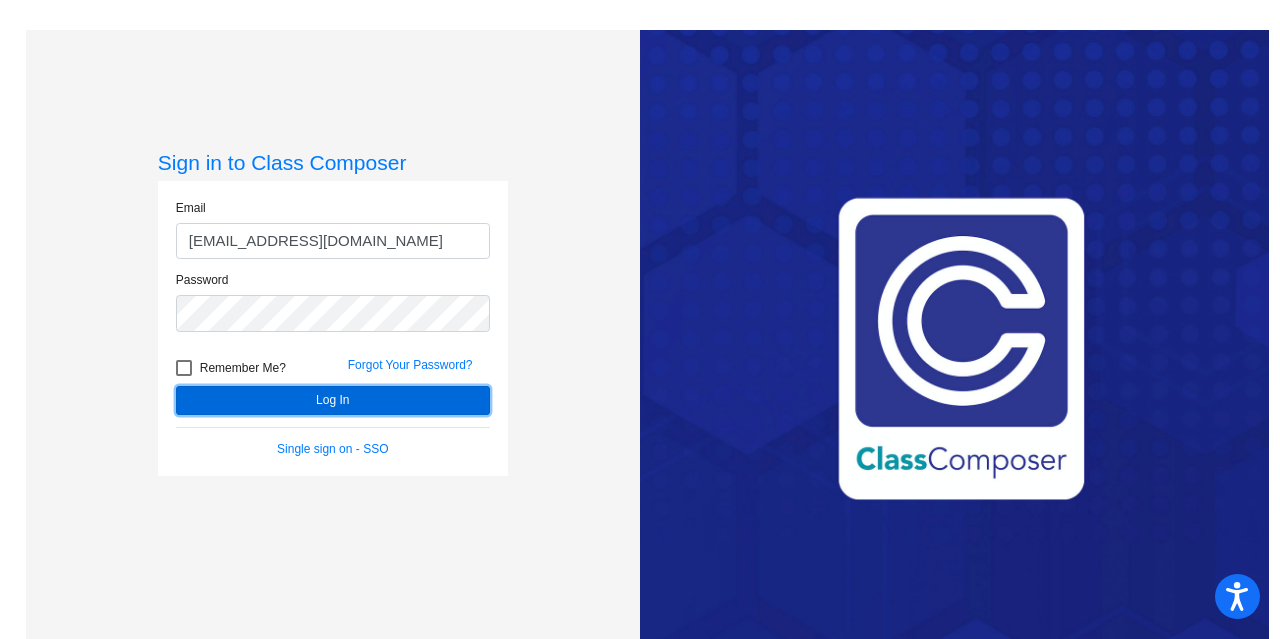 click on "Log In" 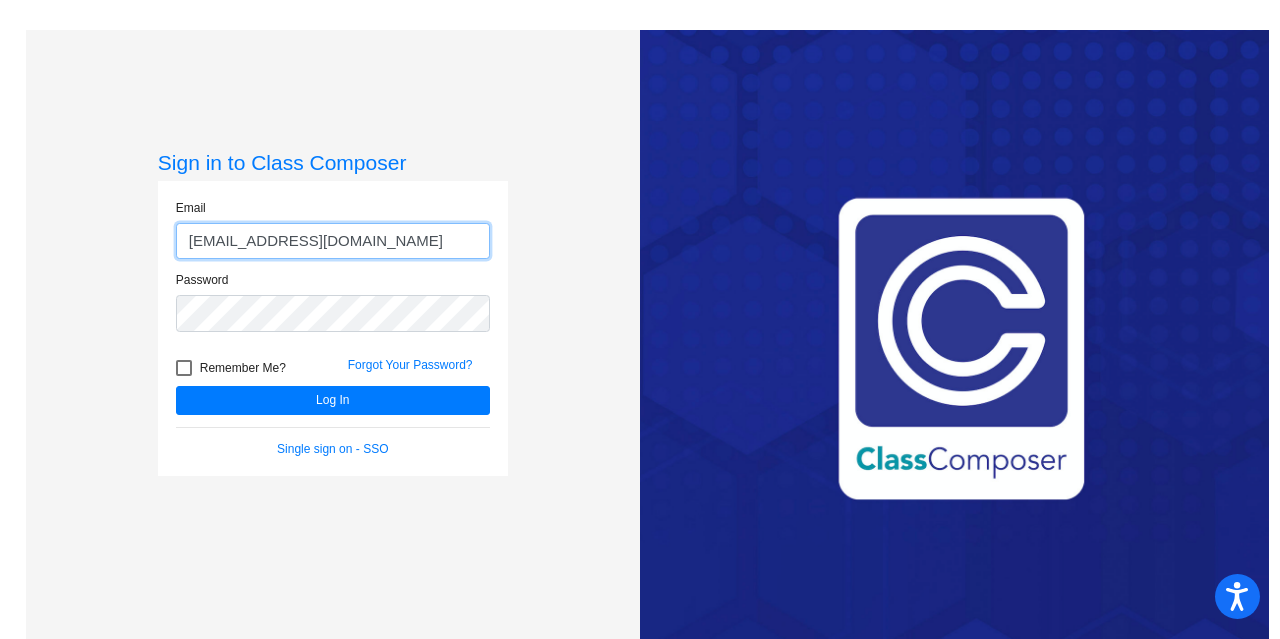 click on "[EMAIL_ADDRESS][DOMAIN_NAME]" 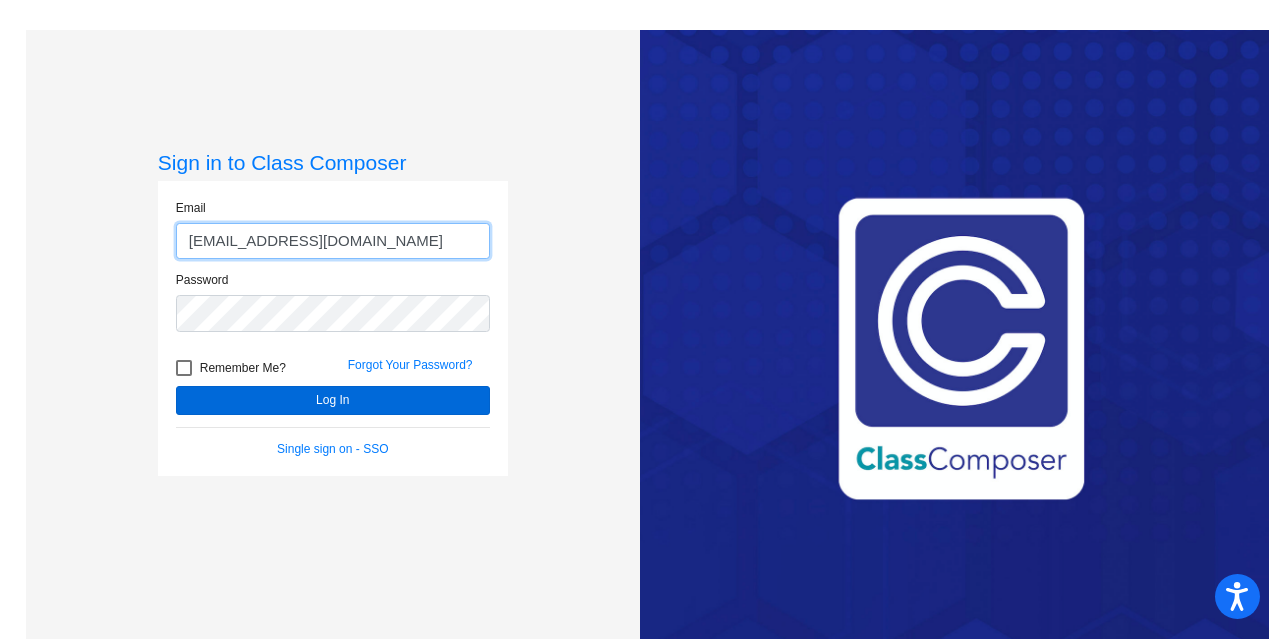 type on "[EMAIL_ADDRESS][DOMAIN_NAME]" 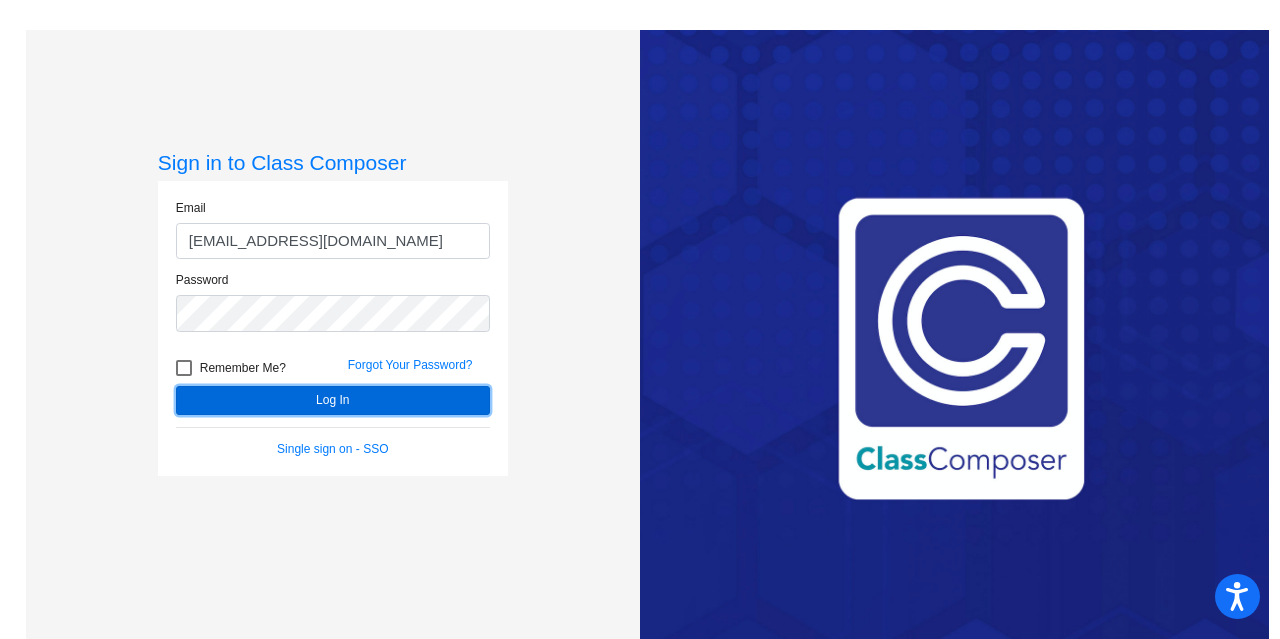 click on "Log In" 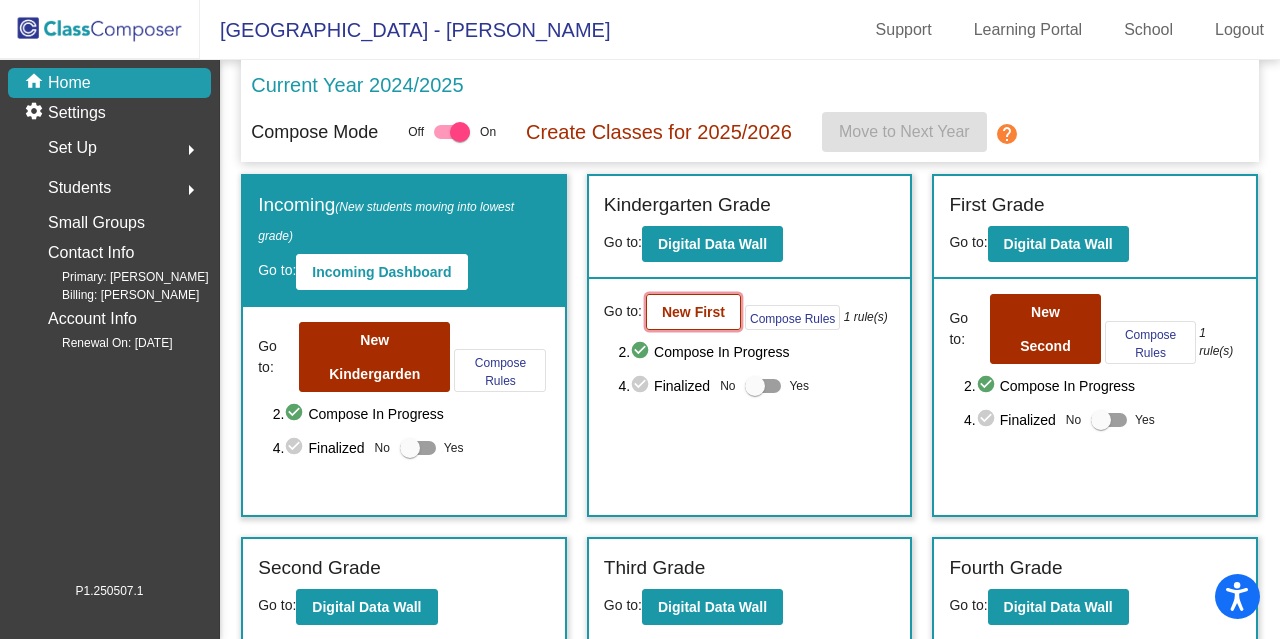 click on "New First" 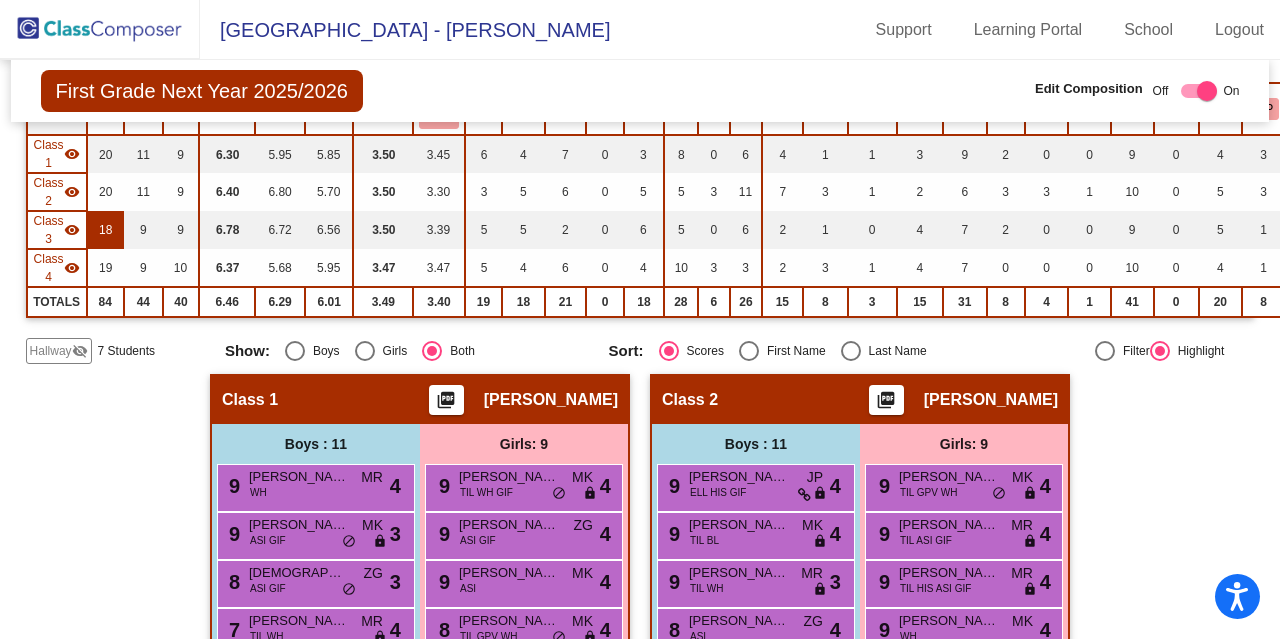 scroll, scrollTop: 236, scrollLeft: 0, axis: vertical 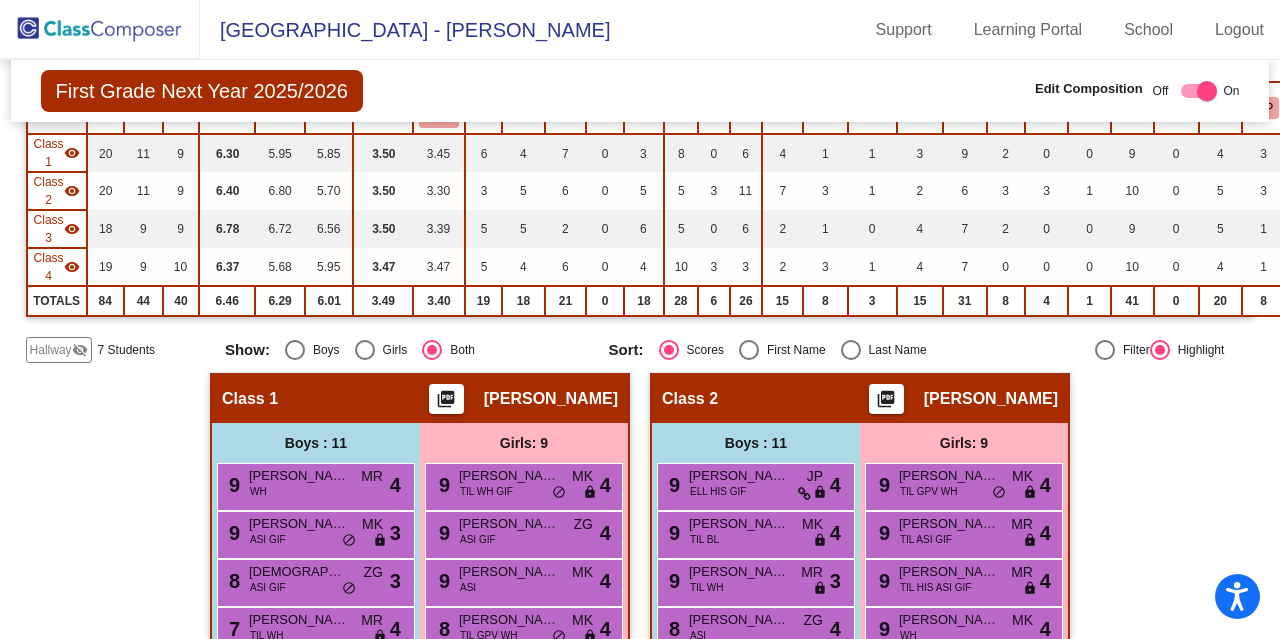 click on "visibility_off" 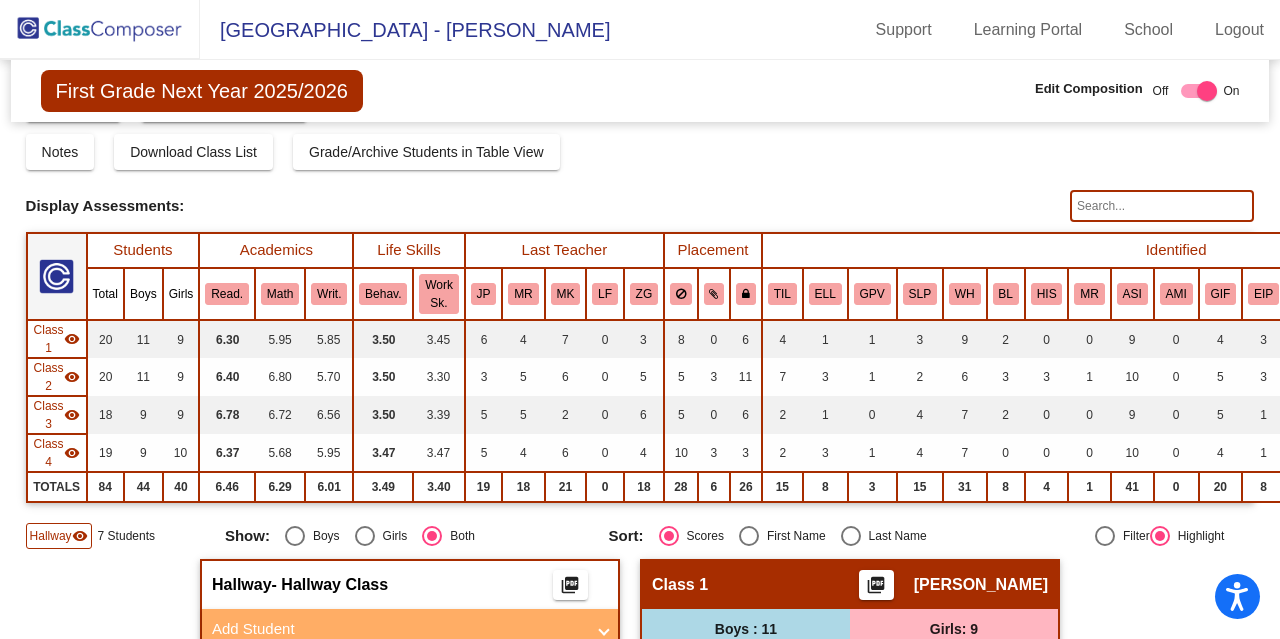 scroll, scrollTop: 50, scrollLeft: 0, axis: vertical 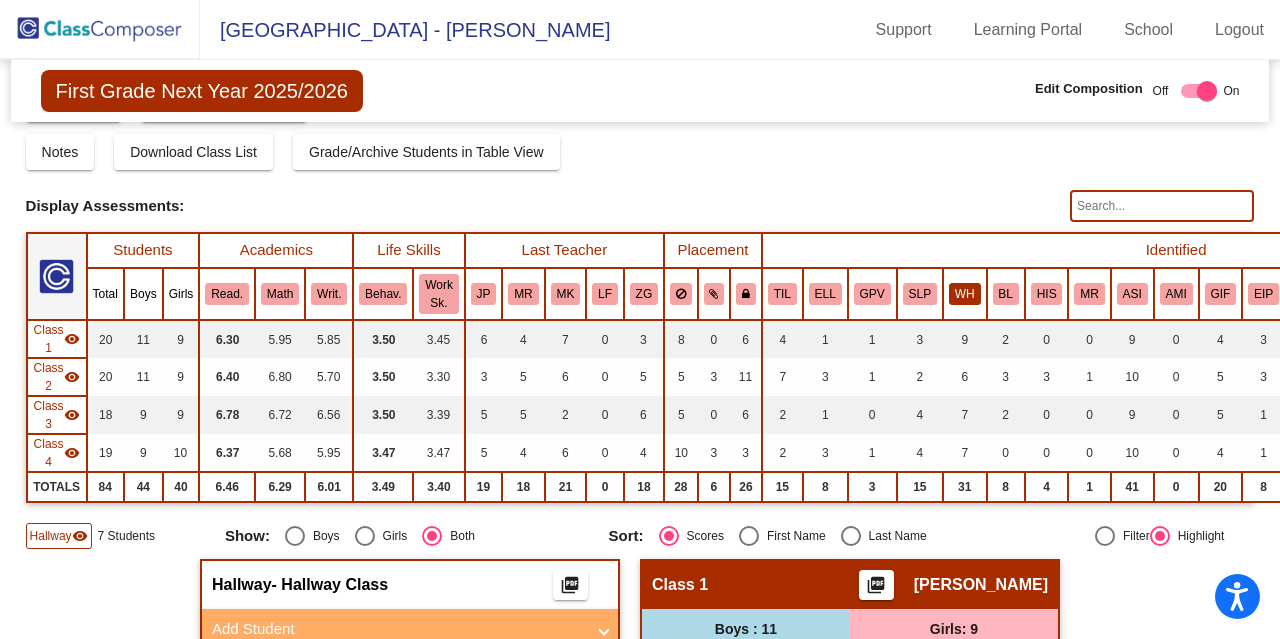 click on "WH" 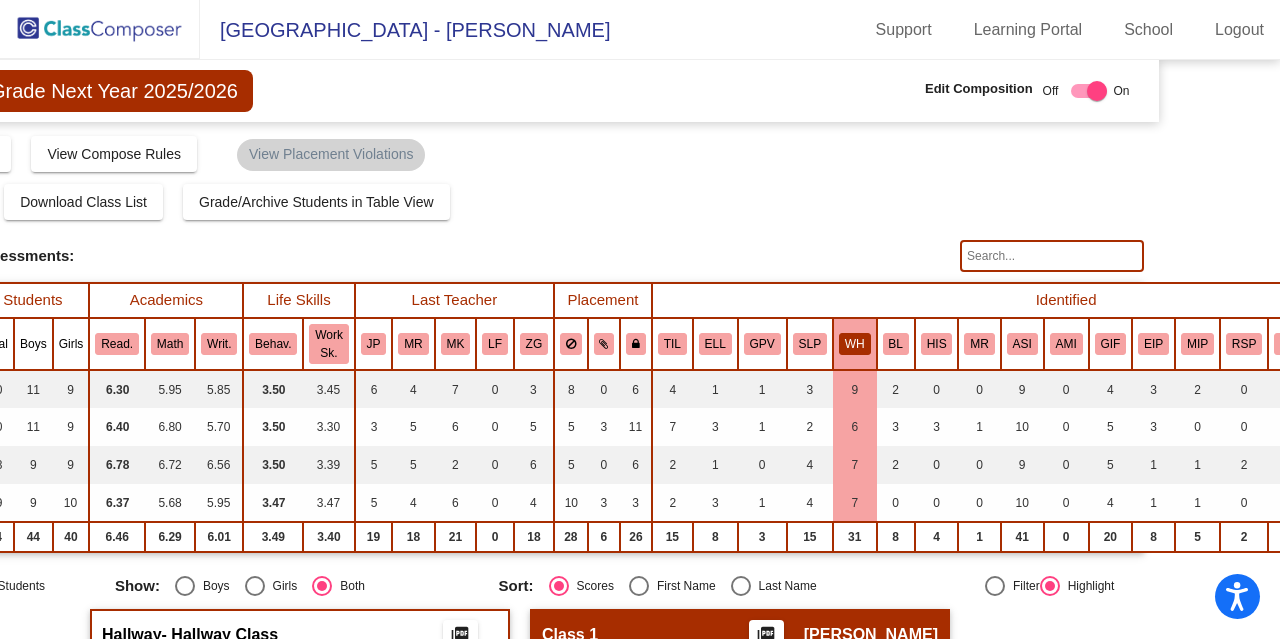scroll, scrollTop: 0, scrollLeft: 0, axis: both 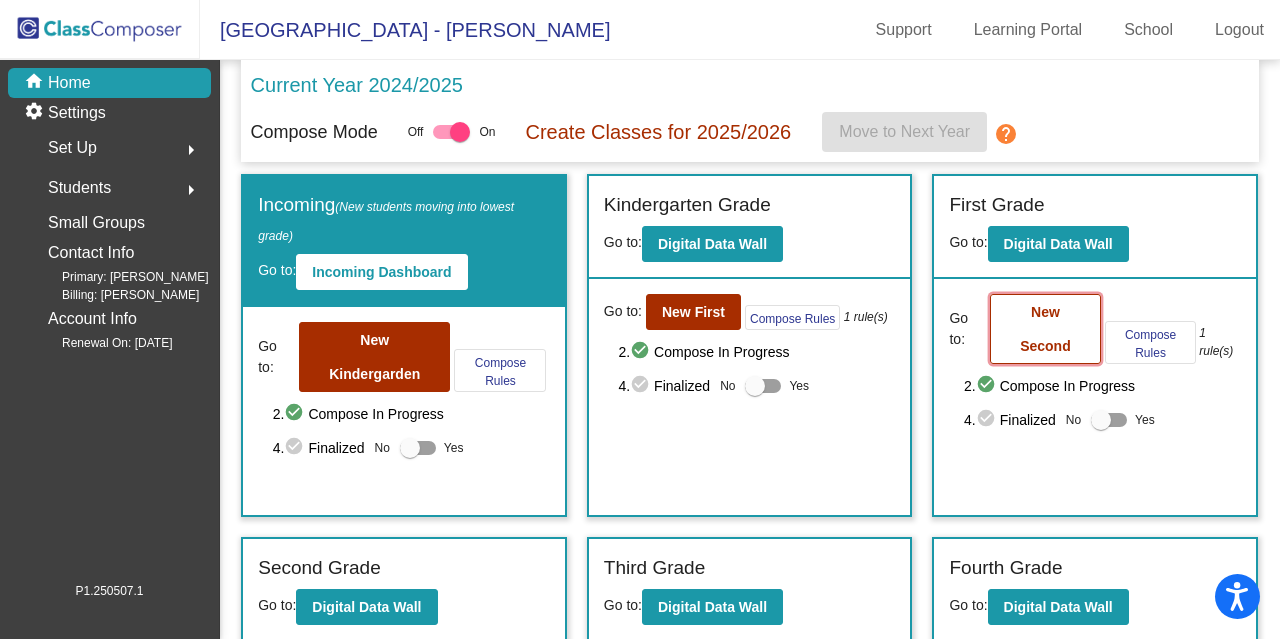 click on "New Second" 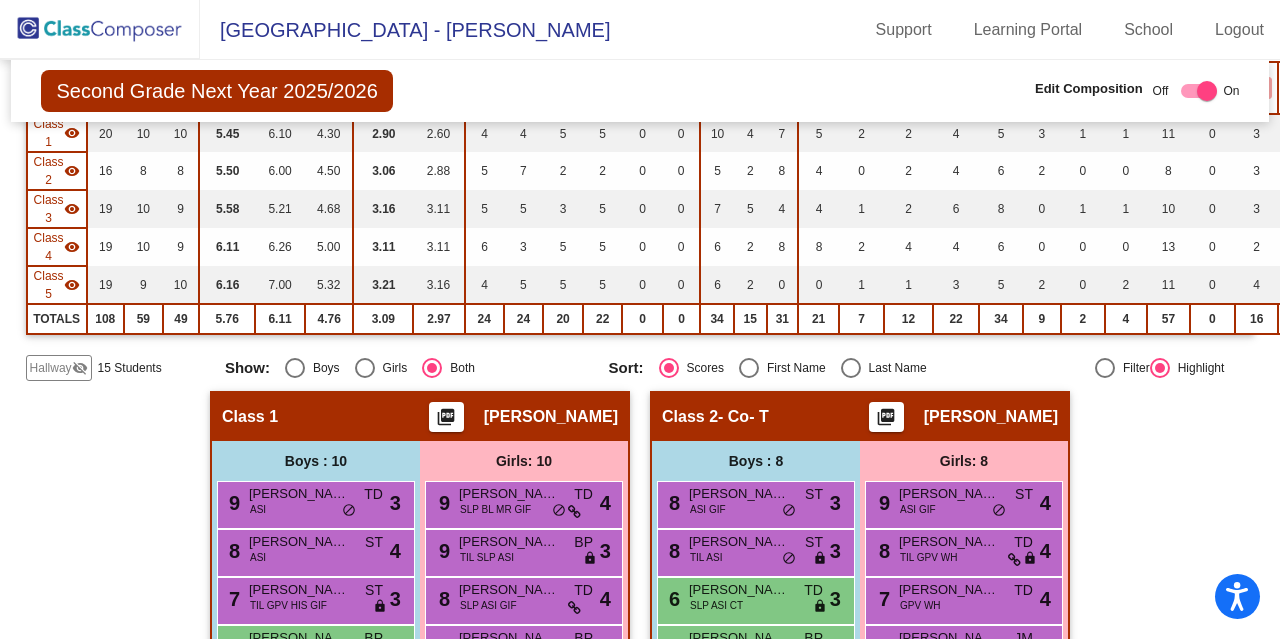 scroll, scrollTop: 0, scrollLeft: 6, axis: horizontal 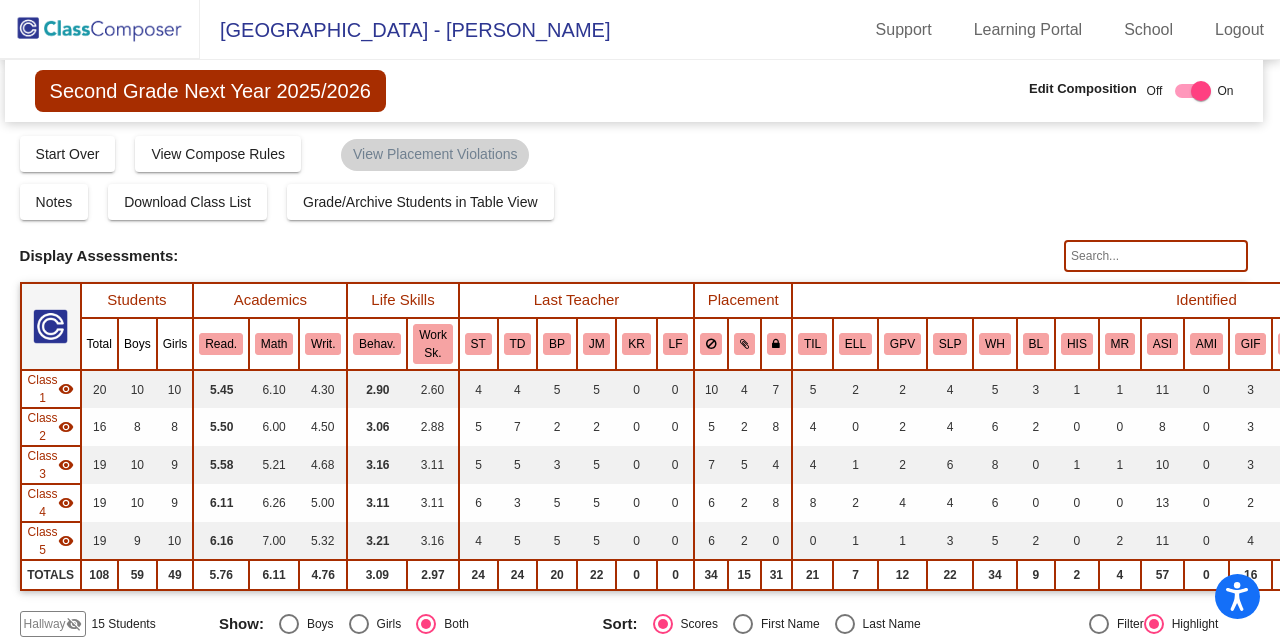 click on "Hallway   visibility_off" 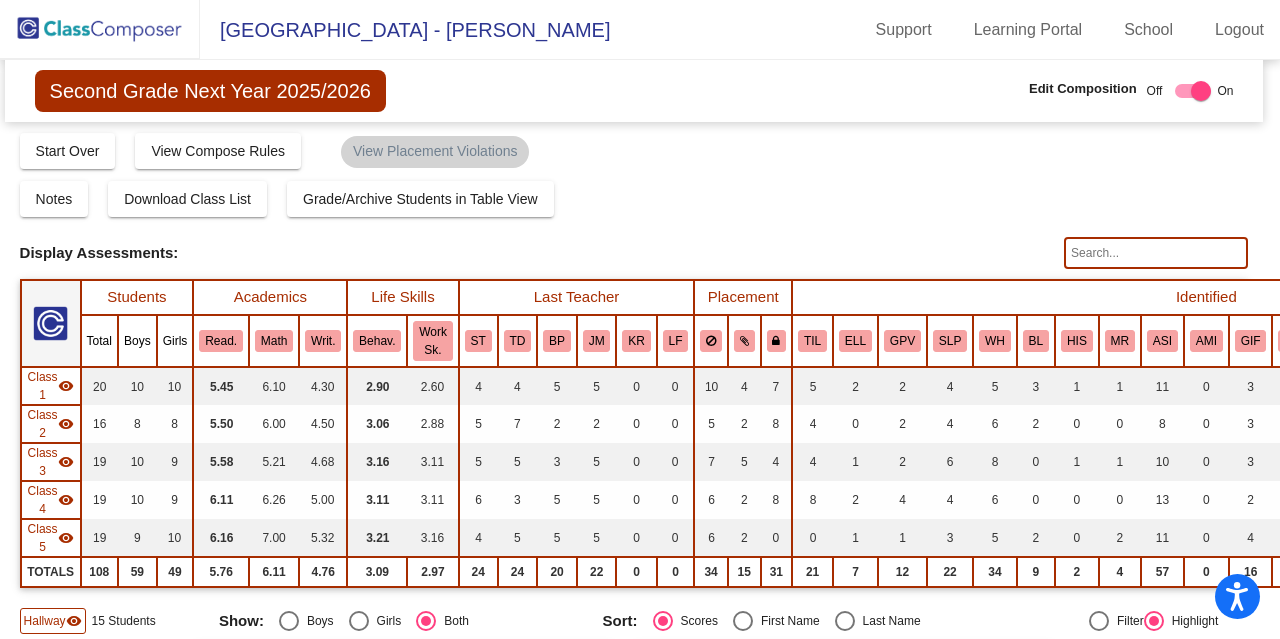 scroll, scrollTop: 2, scrollLeft: 6, axis: both 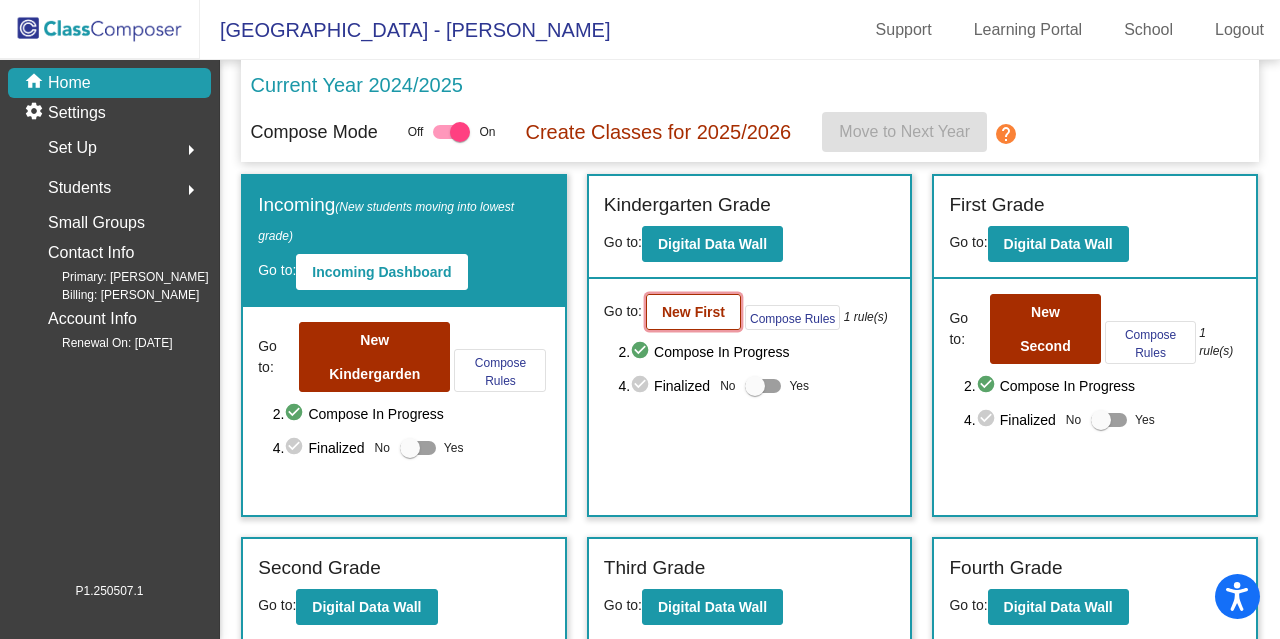 click on "New First" 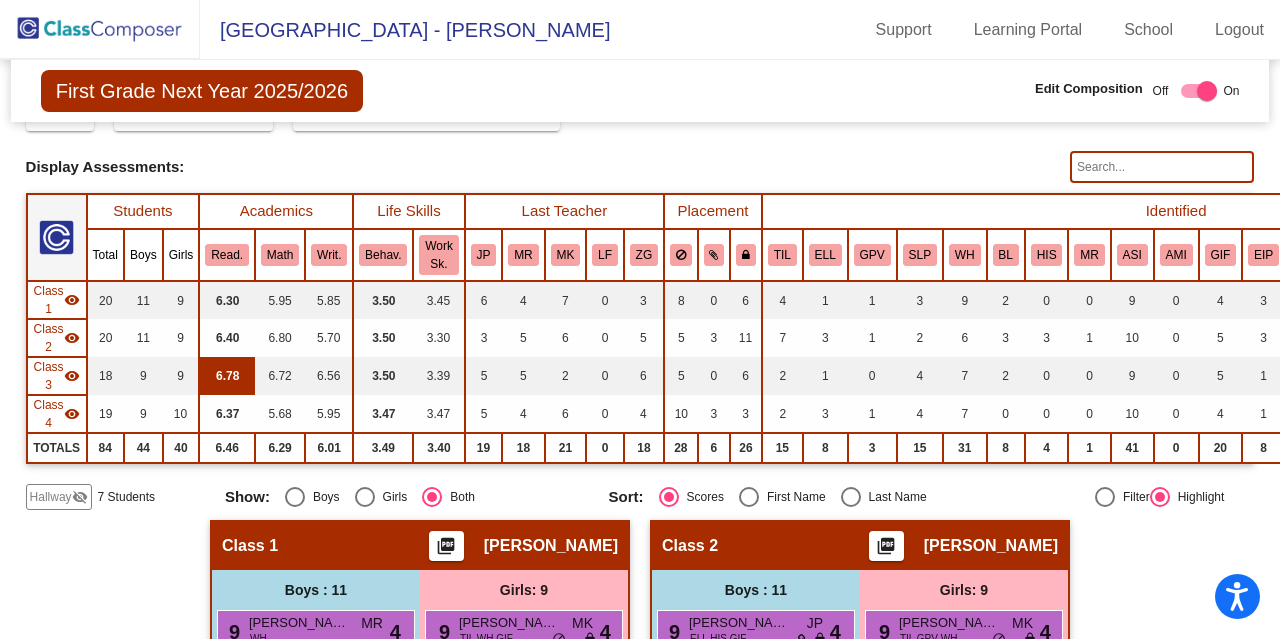 scroll, scrollTop: 89, scrollLeft: 0, axis: vertical 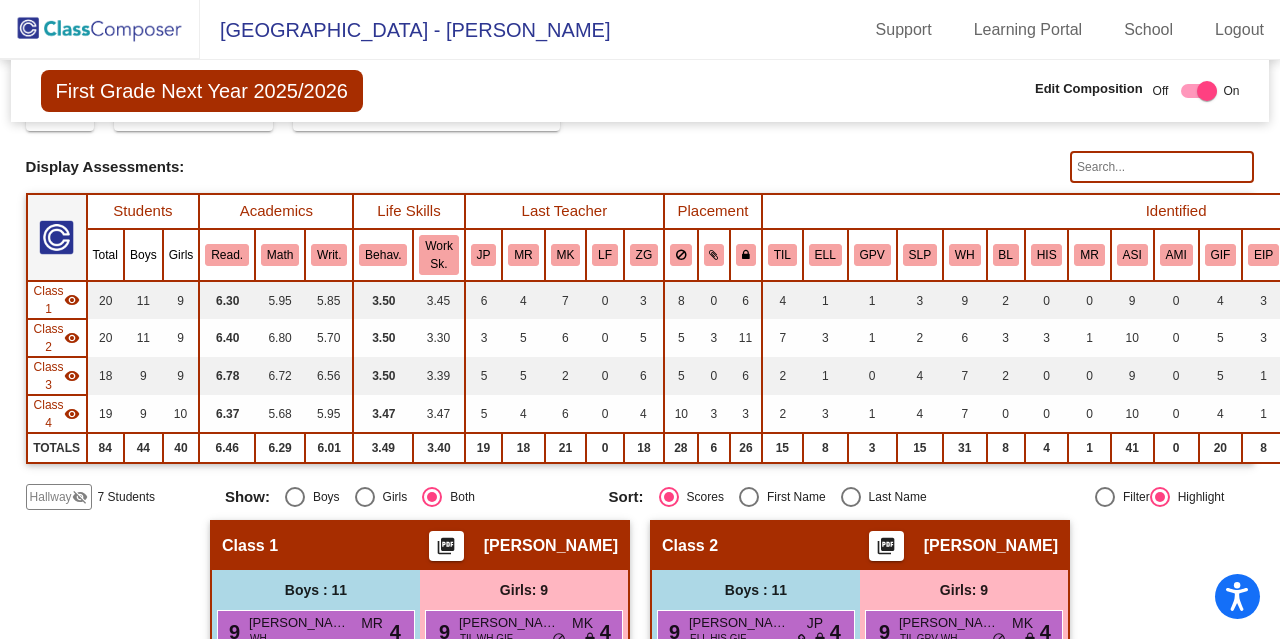 click on "visibility" 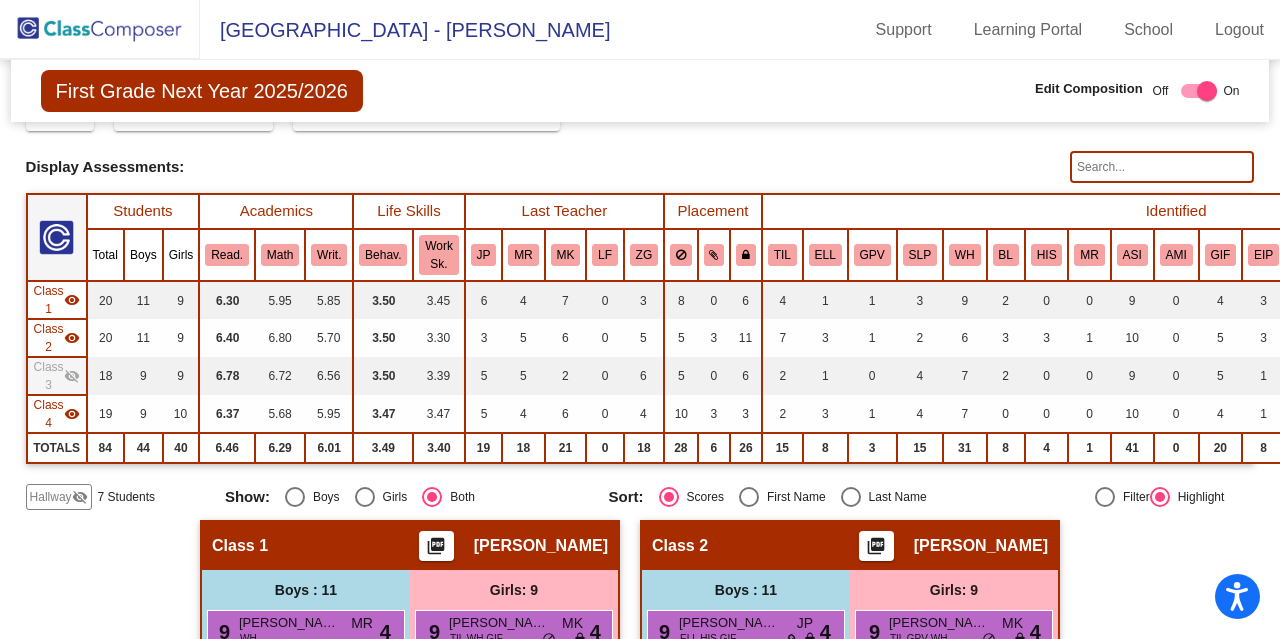 click on "visibility_off" 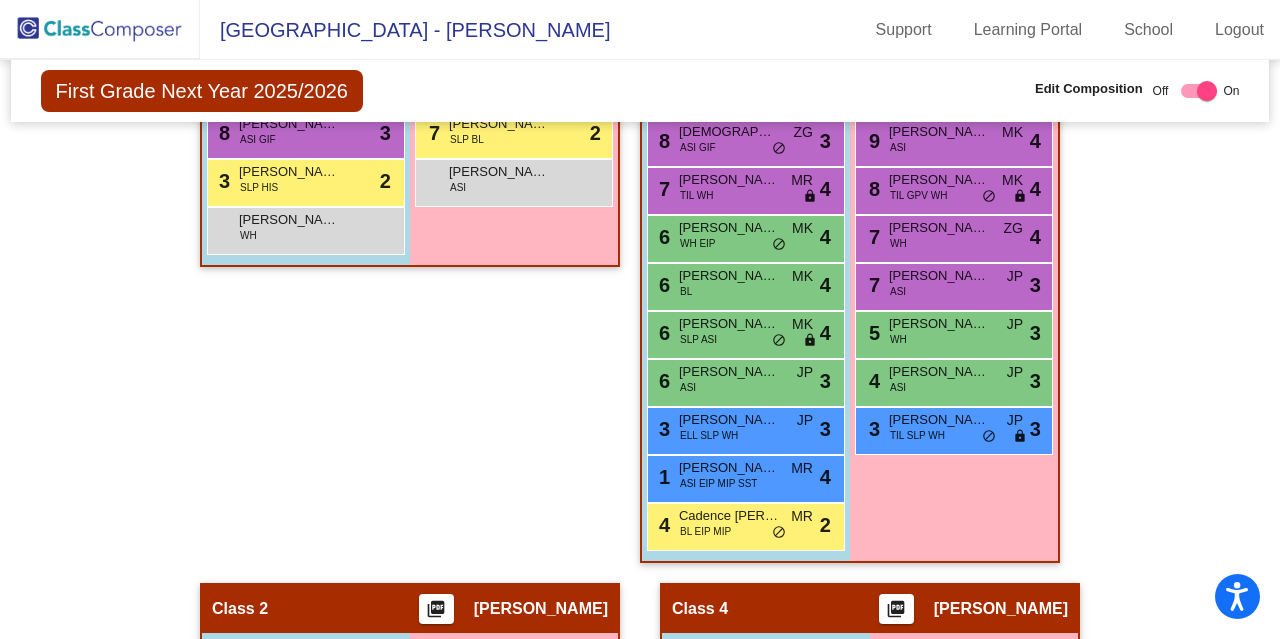 scroll, scrollTop: 684, scrollLeft: 0, axis: vertical 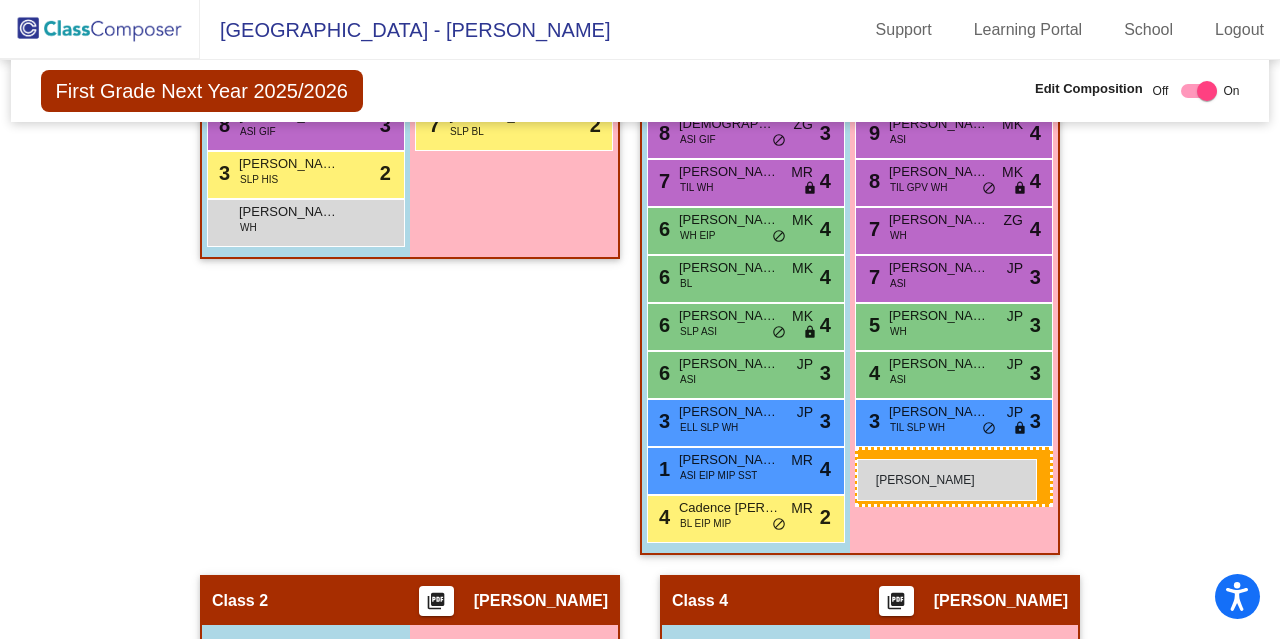 drag, startPoint x: 504, startPoint y: 168, endPoint x: 857, endPoint y: 459, distance: 457.48224 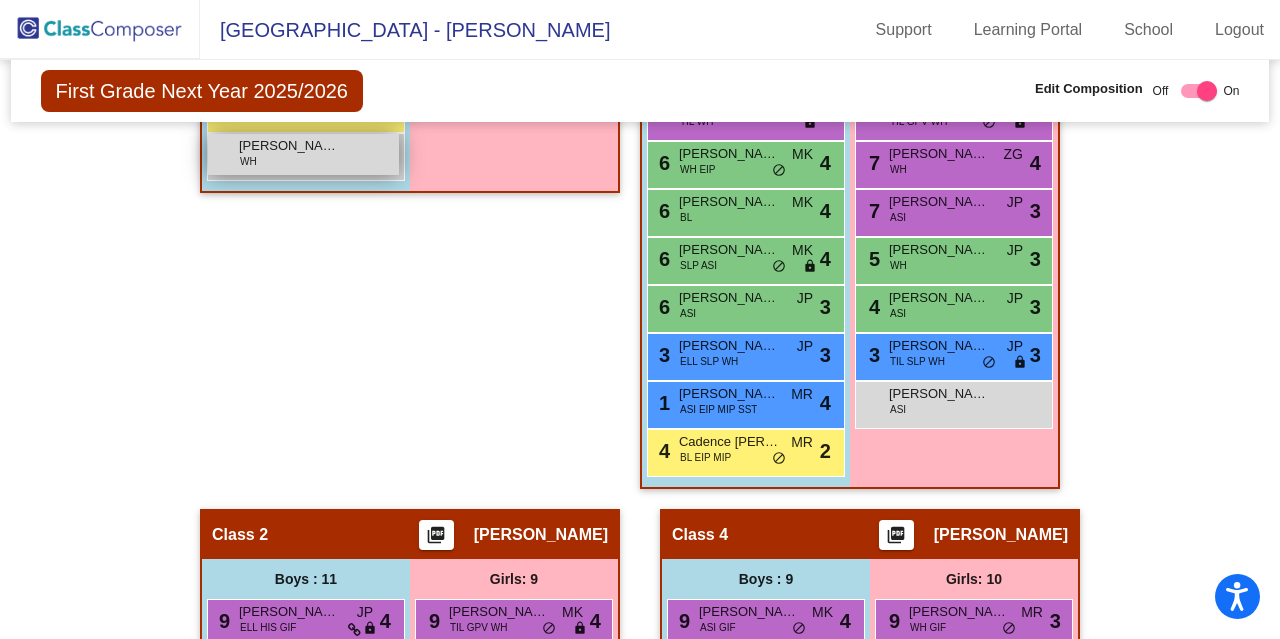 scroll, scrollTop: 748, scrollLeft: 0, axis: vertical 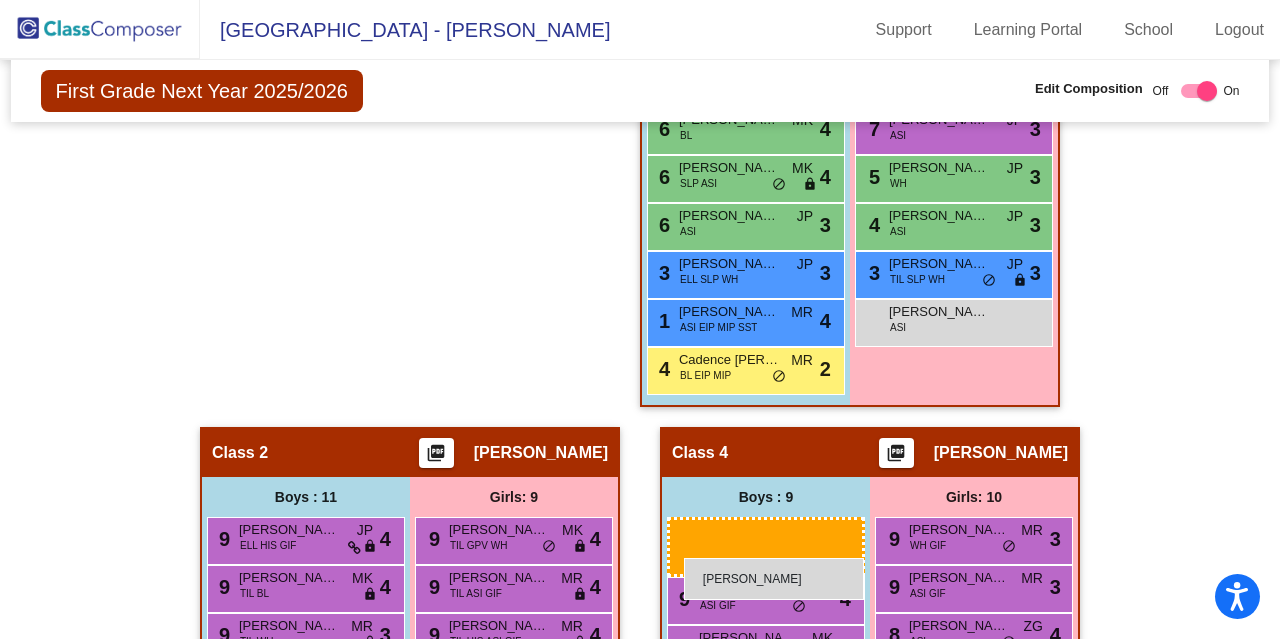 drag, startPoint x: 322, startPoint y: 155, endPoint x: 684, endPoint y: 558, distance: 541.713 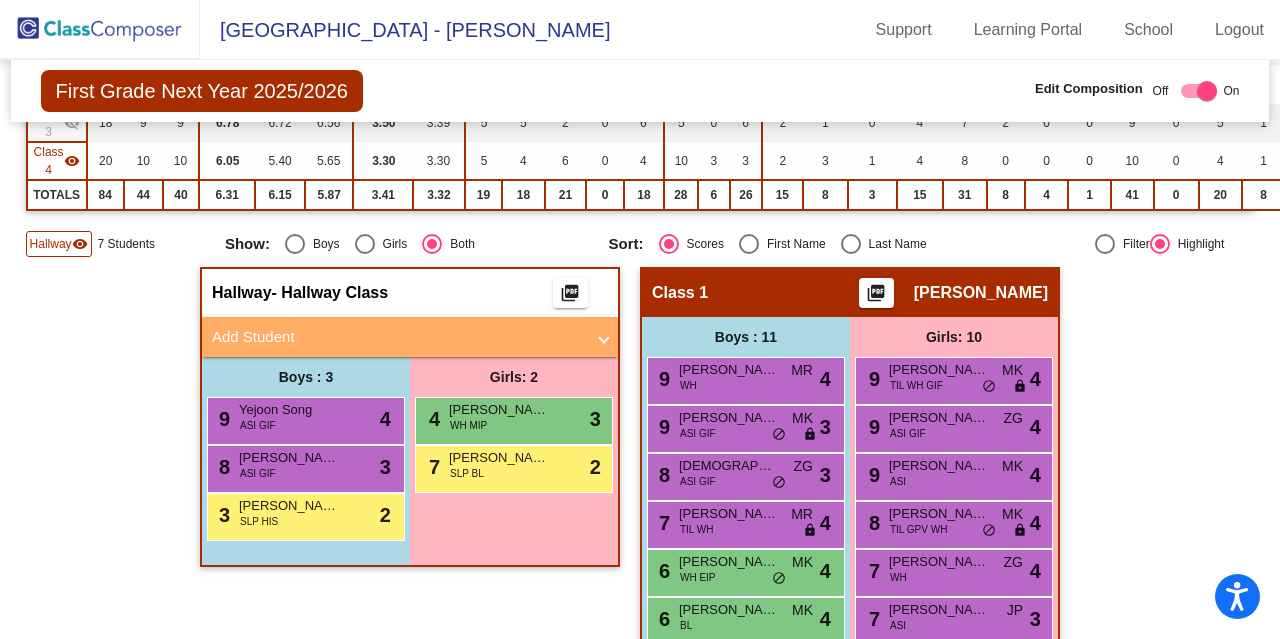 scroll, scrollTop: 0, scrollLeft: 0, axis: both 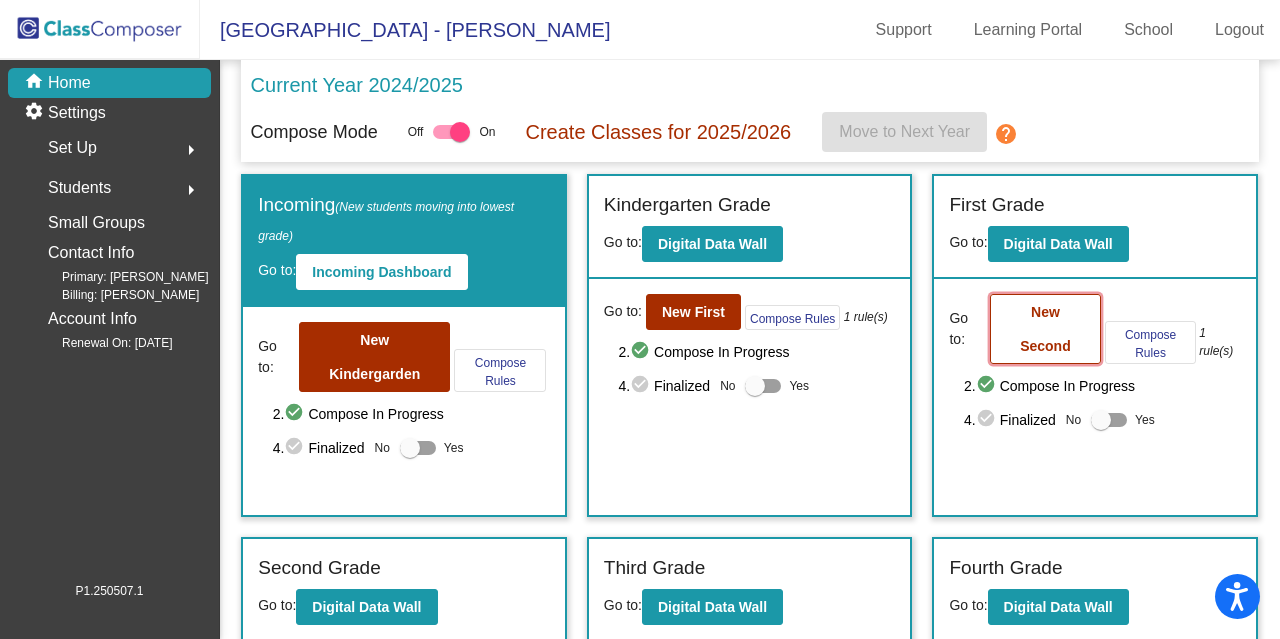 click on "New Second" 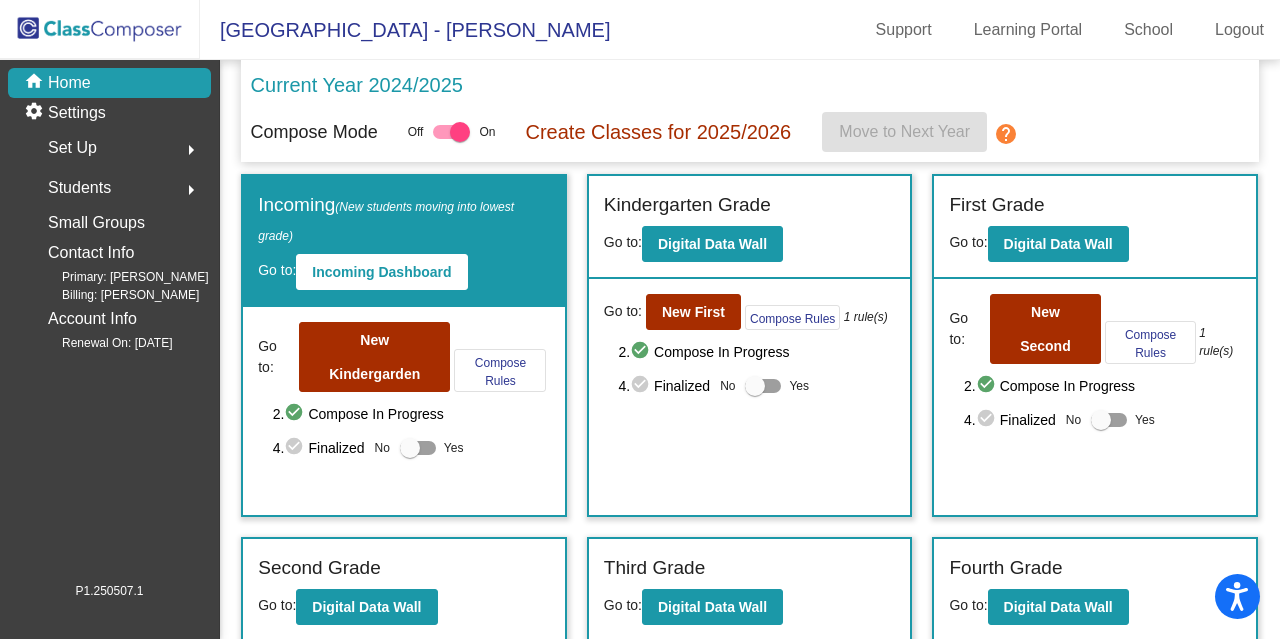 scroll, scrollTop: 302, scrollLeft: 0, axis: vertical 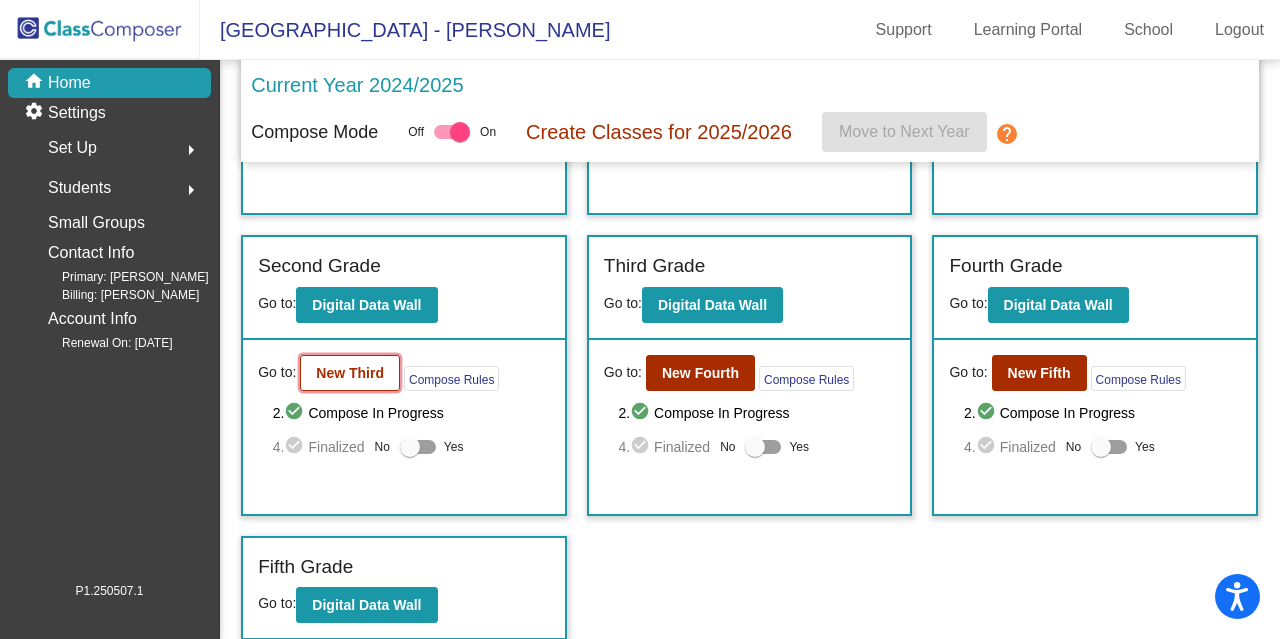 click on "New Third" 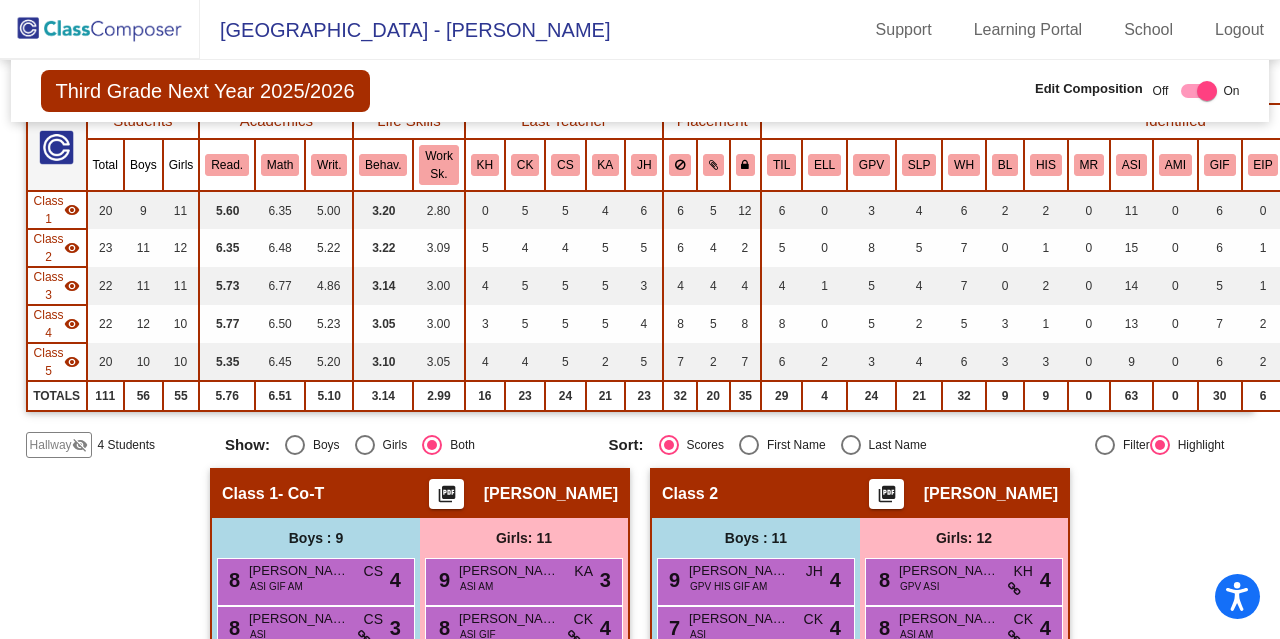 scroll, scrollTop: 181, scrollLeft: 0, axis: vertical 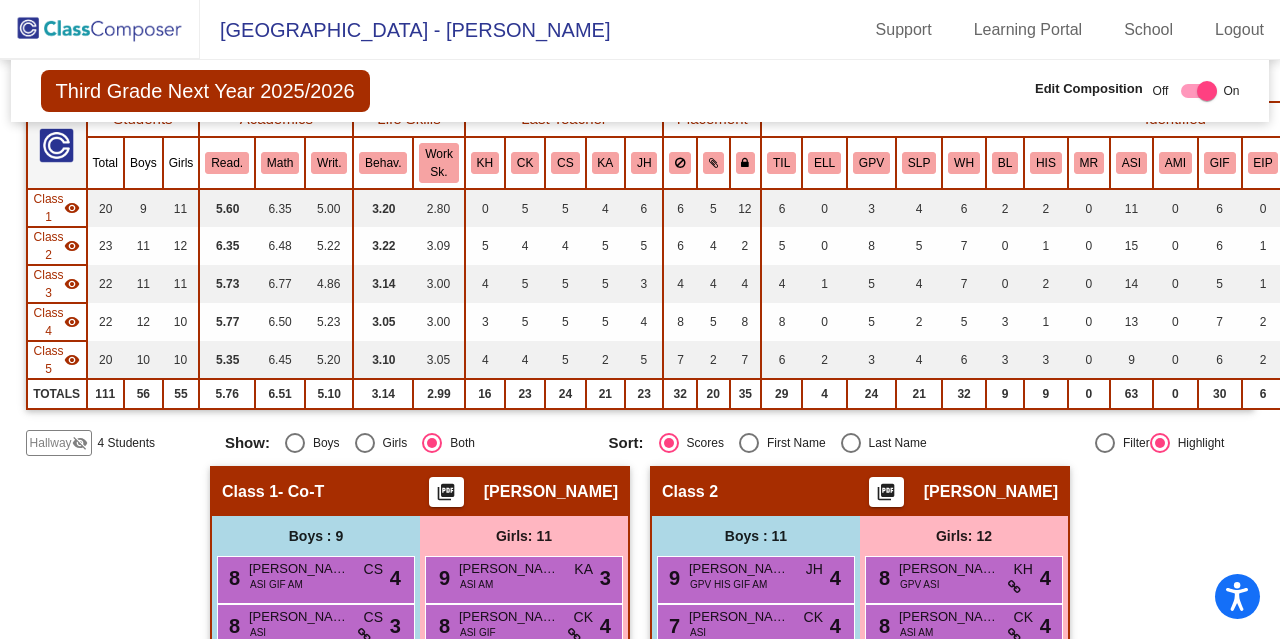 click on "visibility_off" 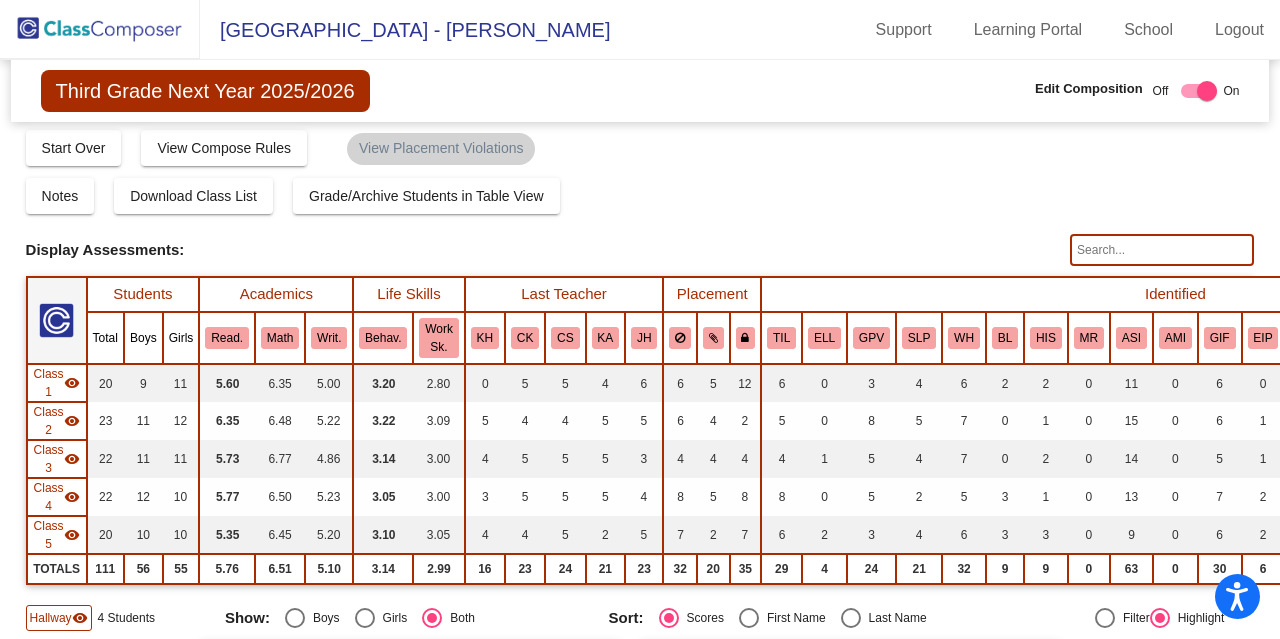 scroll, scrollTop: 8, scrollLeft: 0, axis: vertical 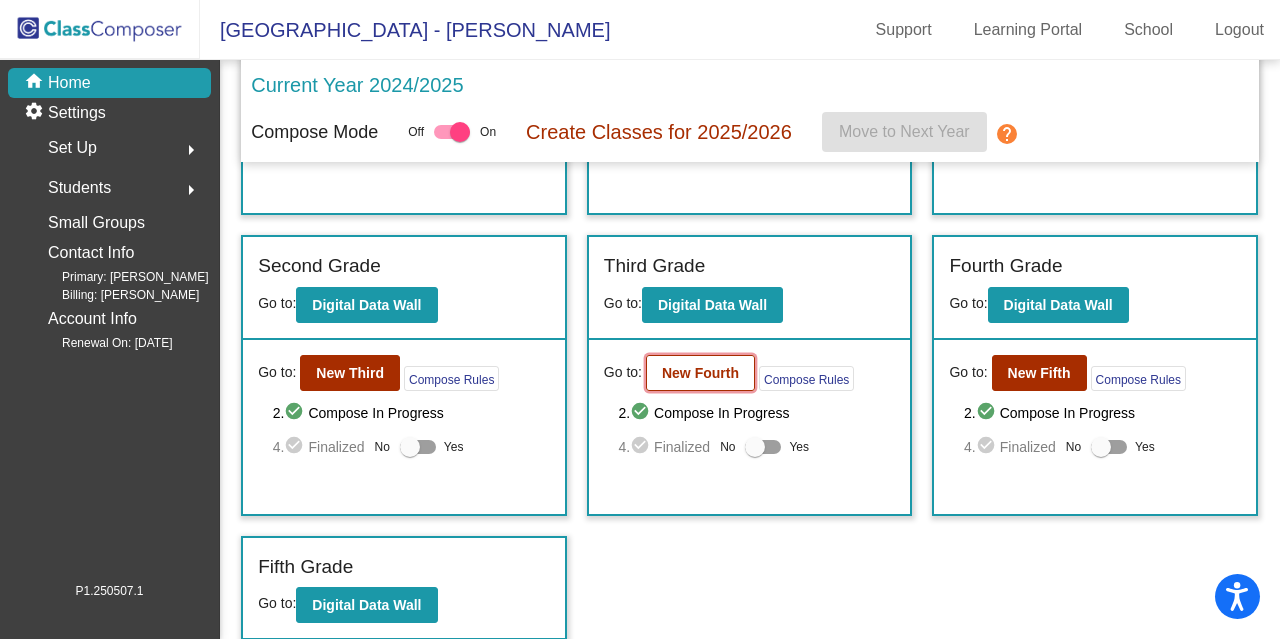 click on "New Fourth" 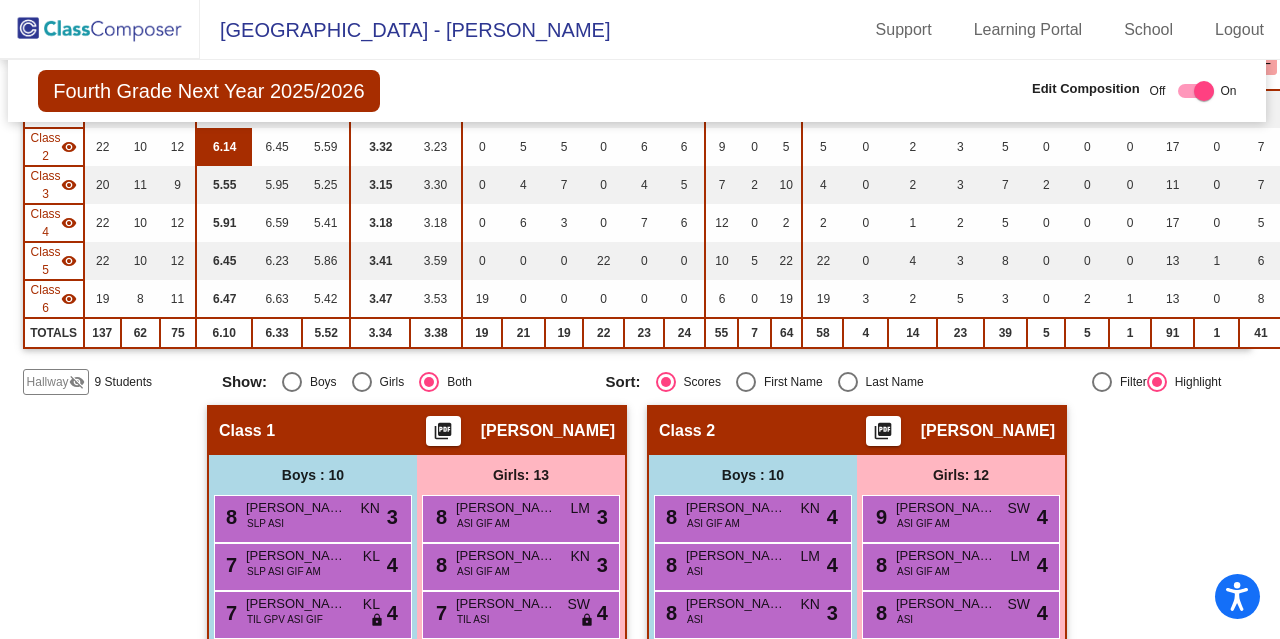 scroll, scrollTop: 282, scrollLeft: 3, axis: both 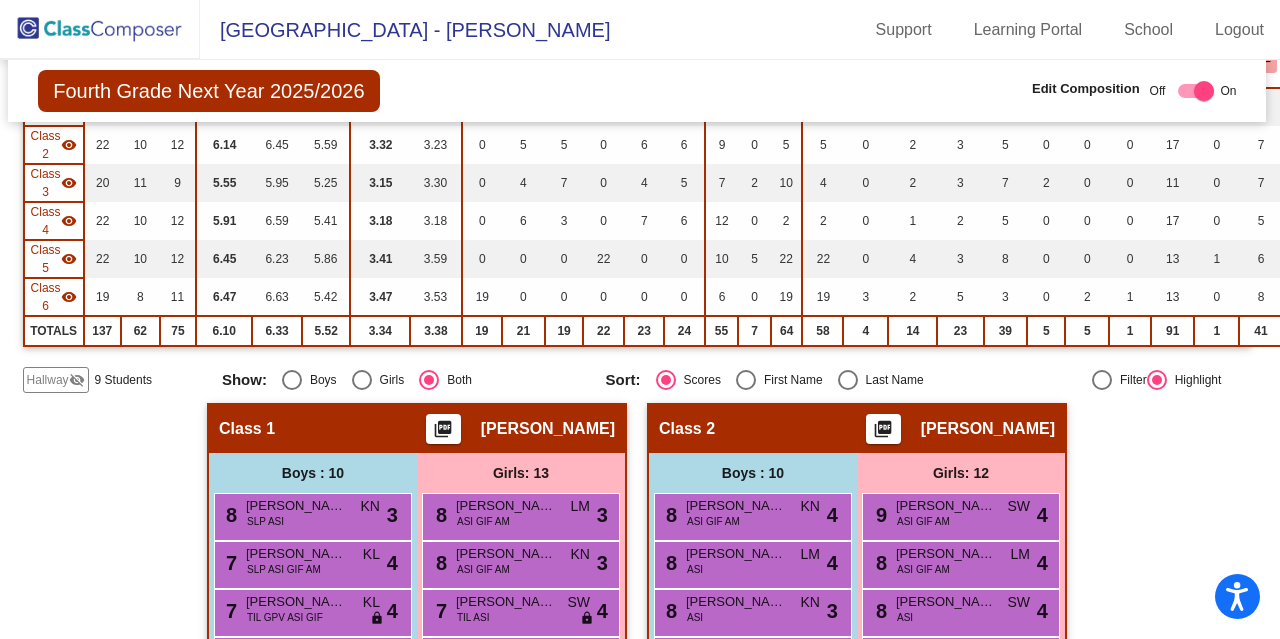 click on "visibility_off" 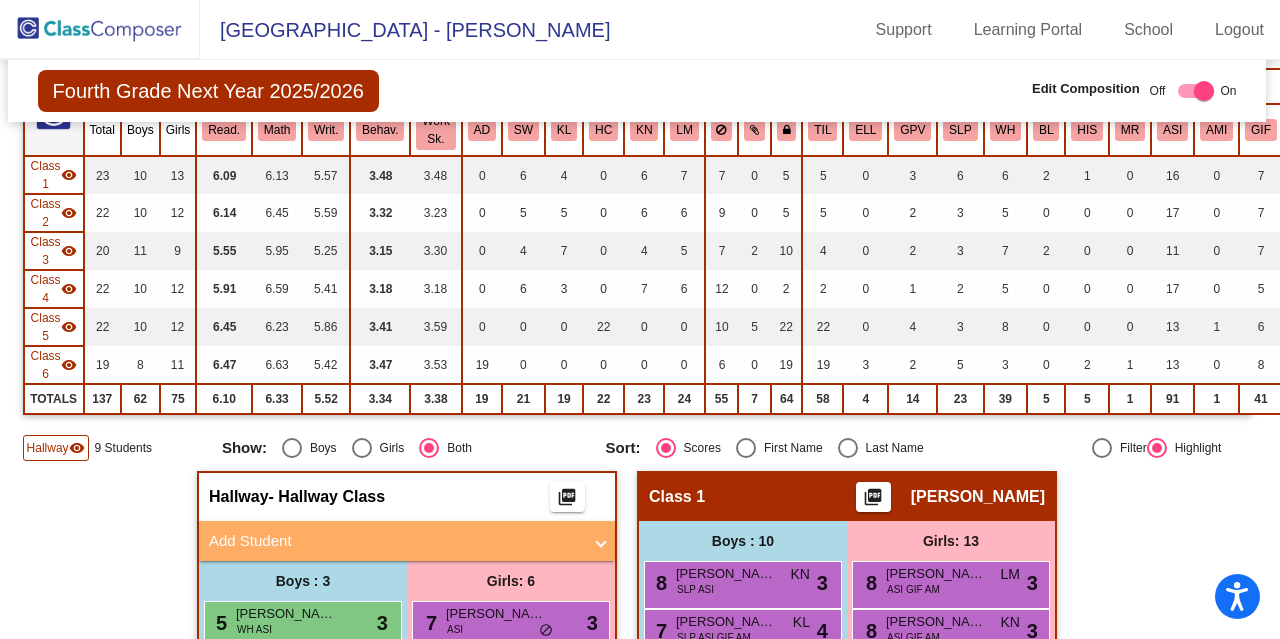 scroll, scrollTop: 213, scrollLeft: 3, axis: both 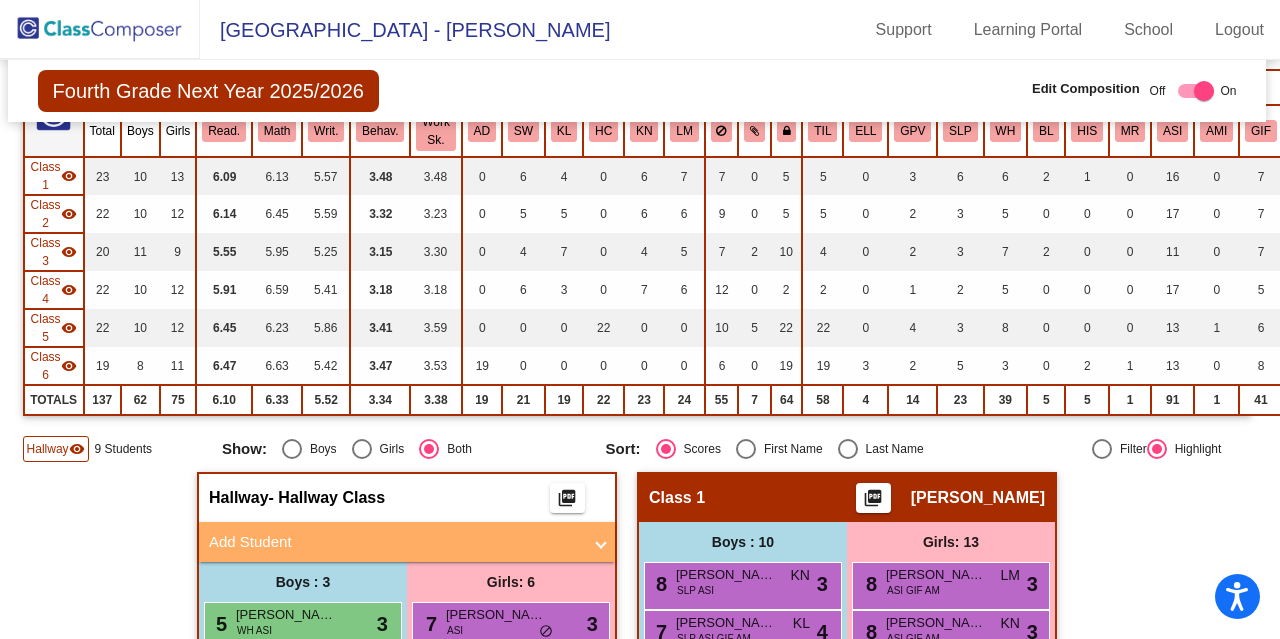 click on "visibility" 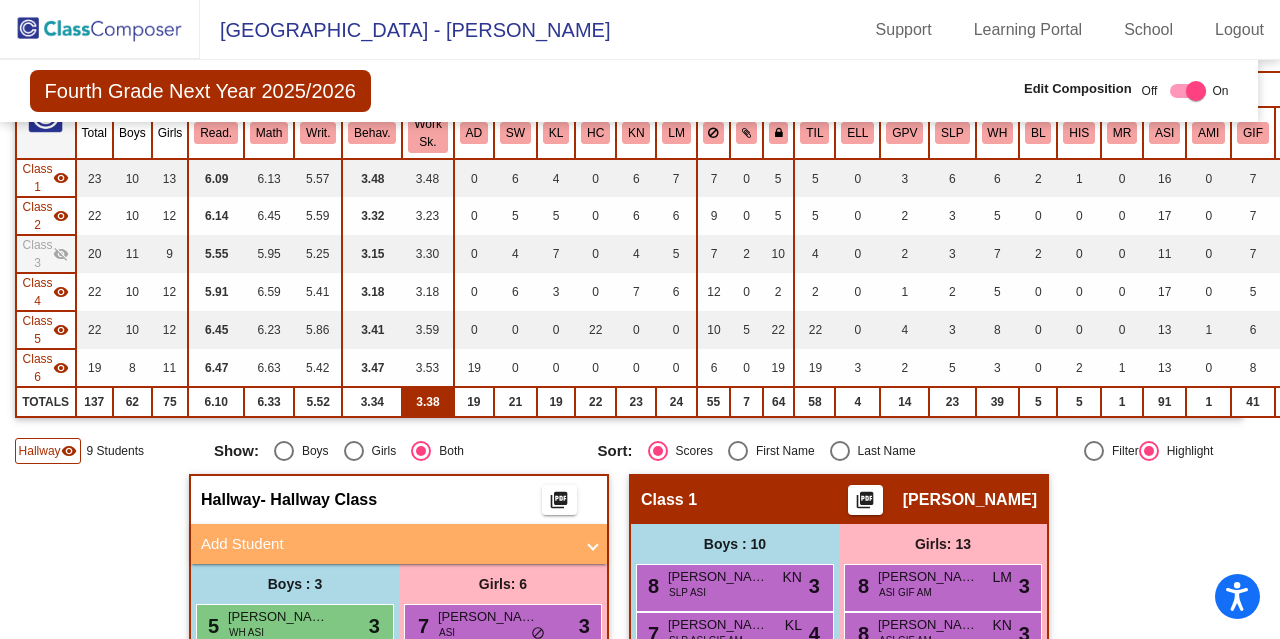 scroll, scrollTop: 210, scrollLeft: 10, axis: both 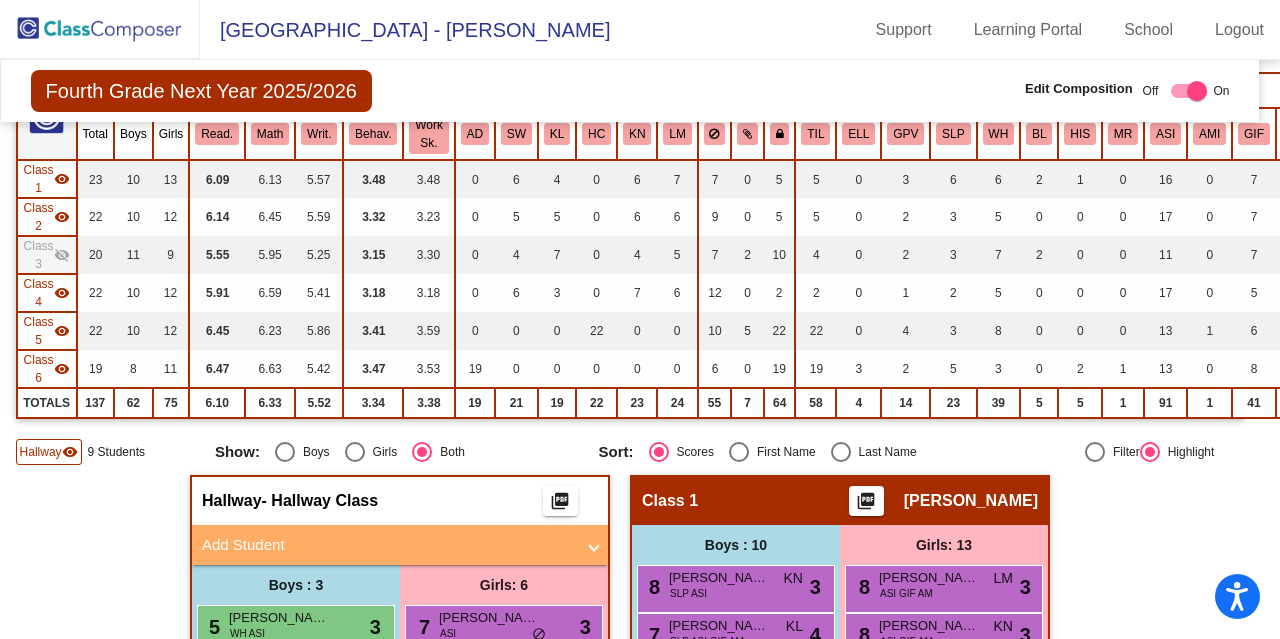 click on "visibility" 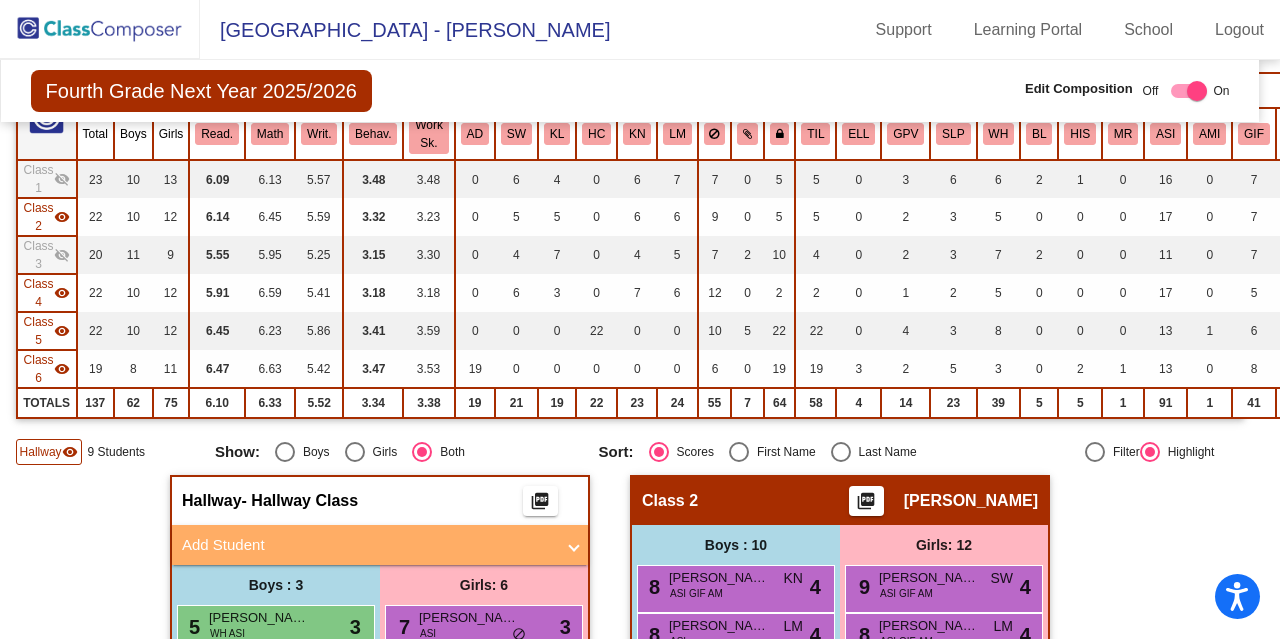 click on "visibility" 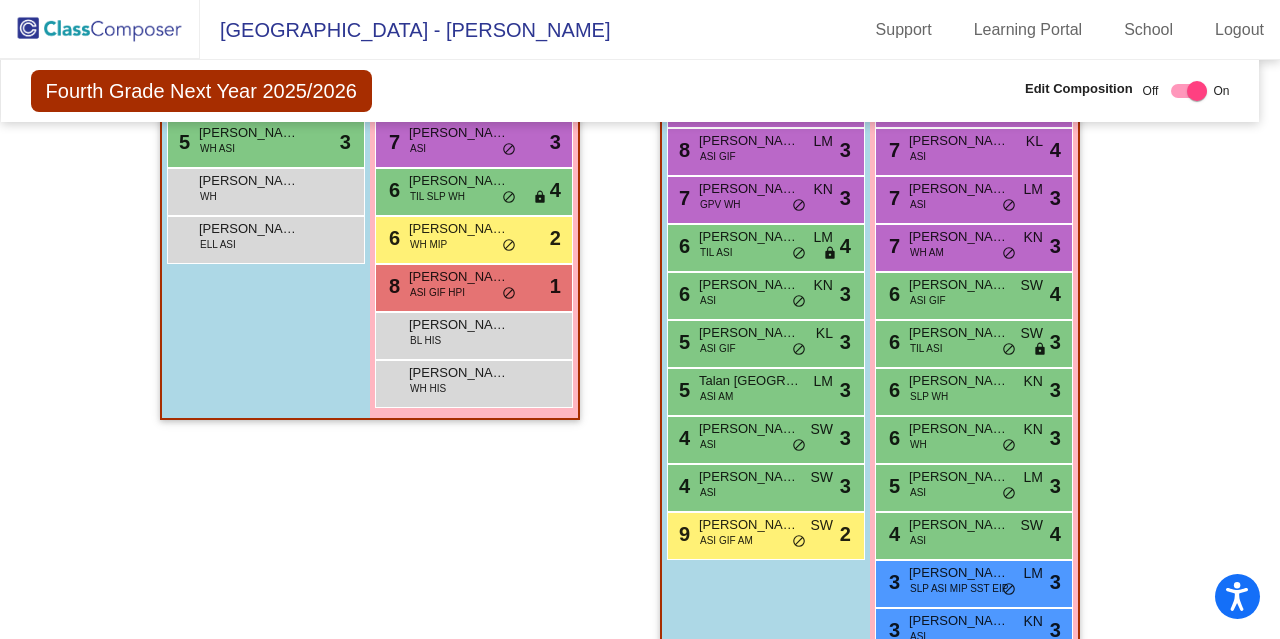 scroll, scrollTop: 696, scrollLeft: 10, axis: both 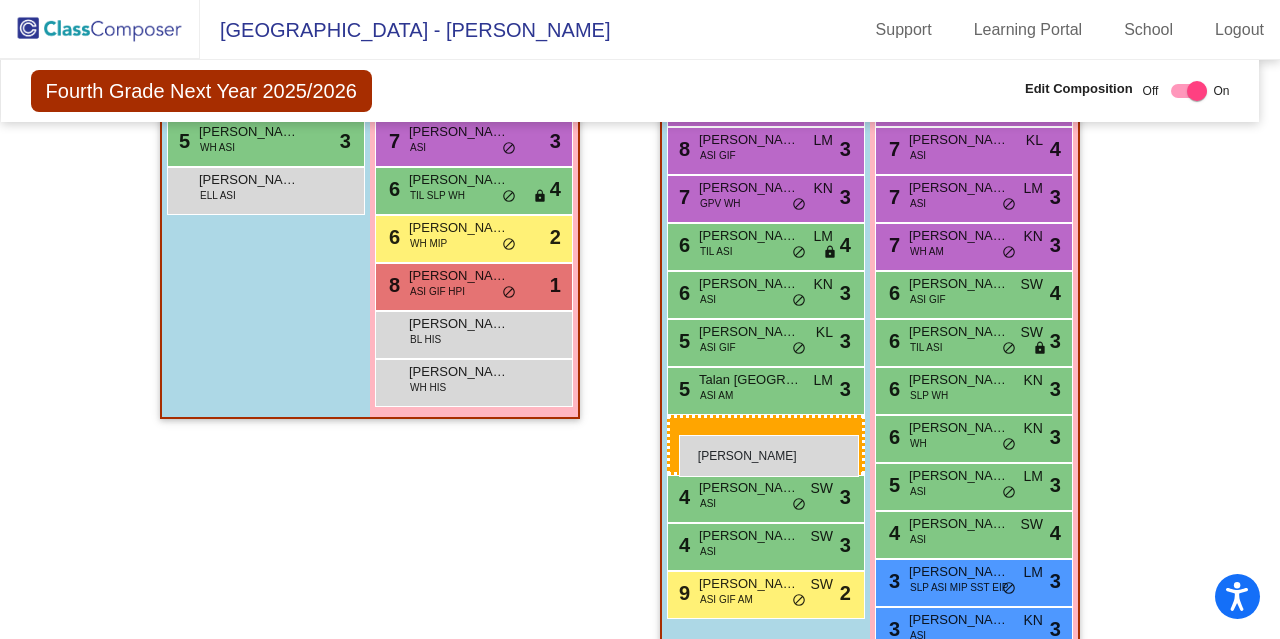drag, startPoint x: 248, startPoint y: 181, endPoint x: 679, endPoint y: 435, distance: 500.27692 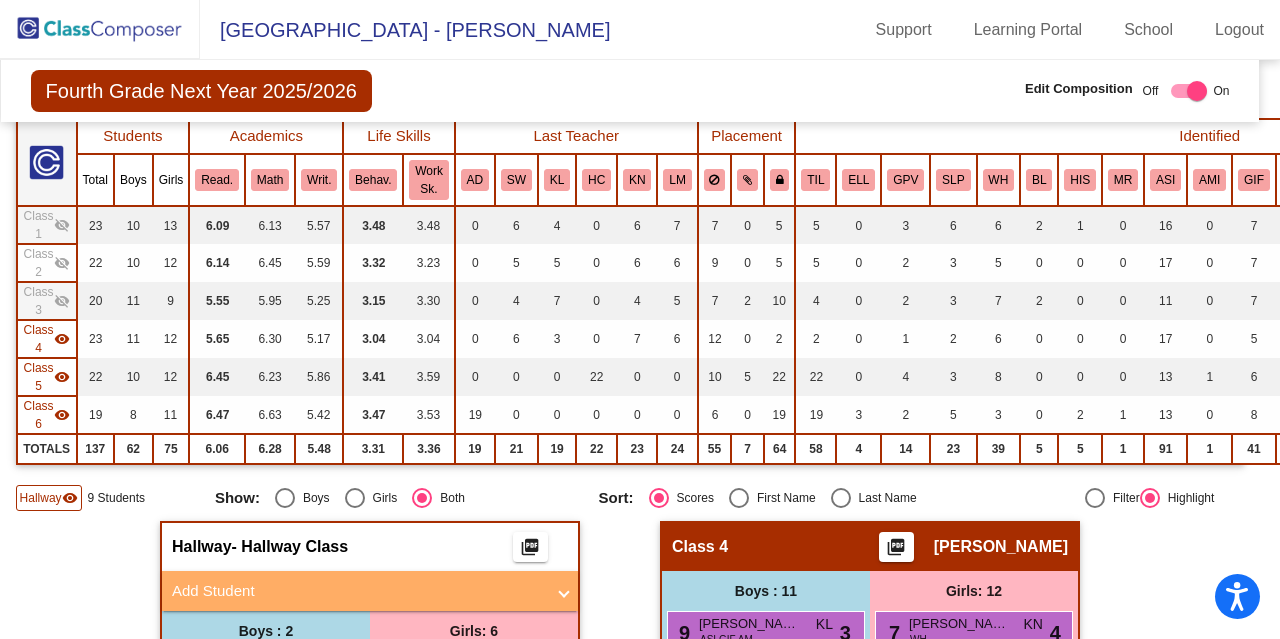 scroll, scrollTop: 163, scrollLeft: 10, axis: both 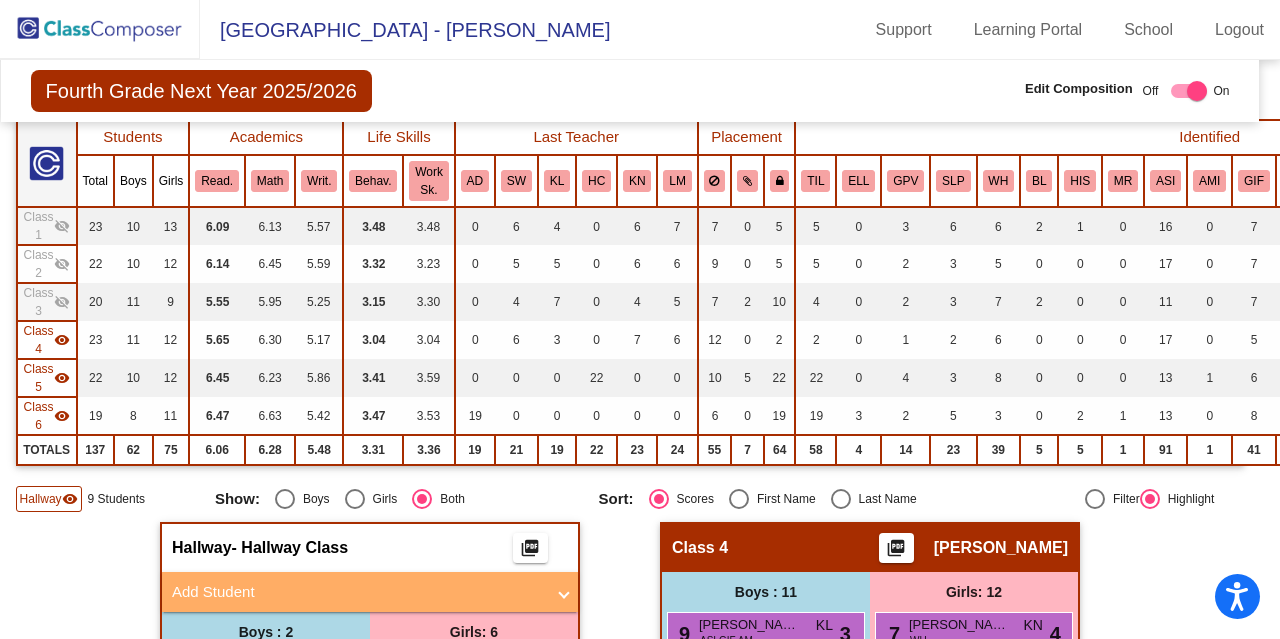 click on "visibility" 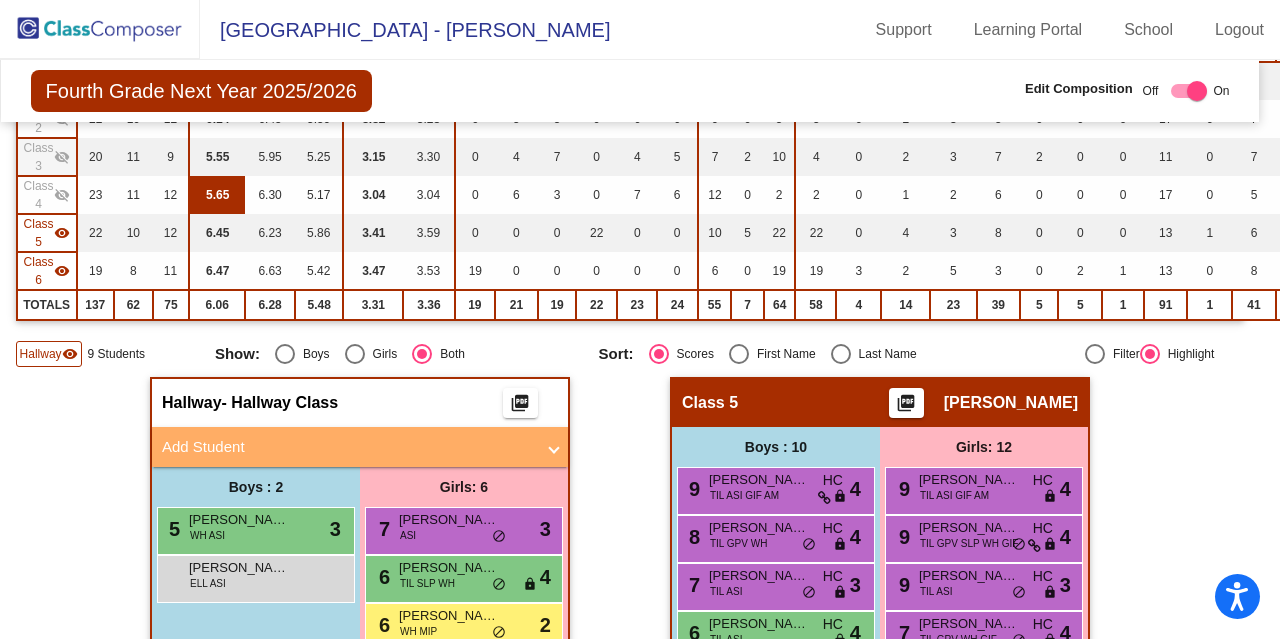 scroll, scrollTop: 307, scrollLeft: 10, axis: both 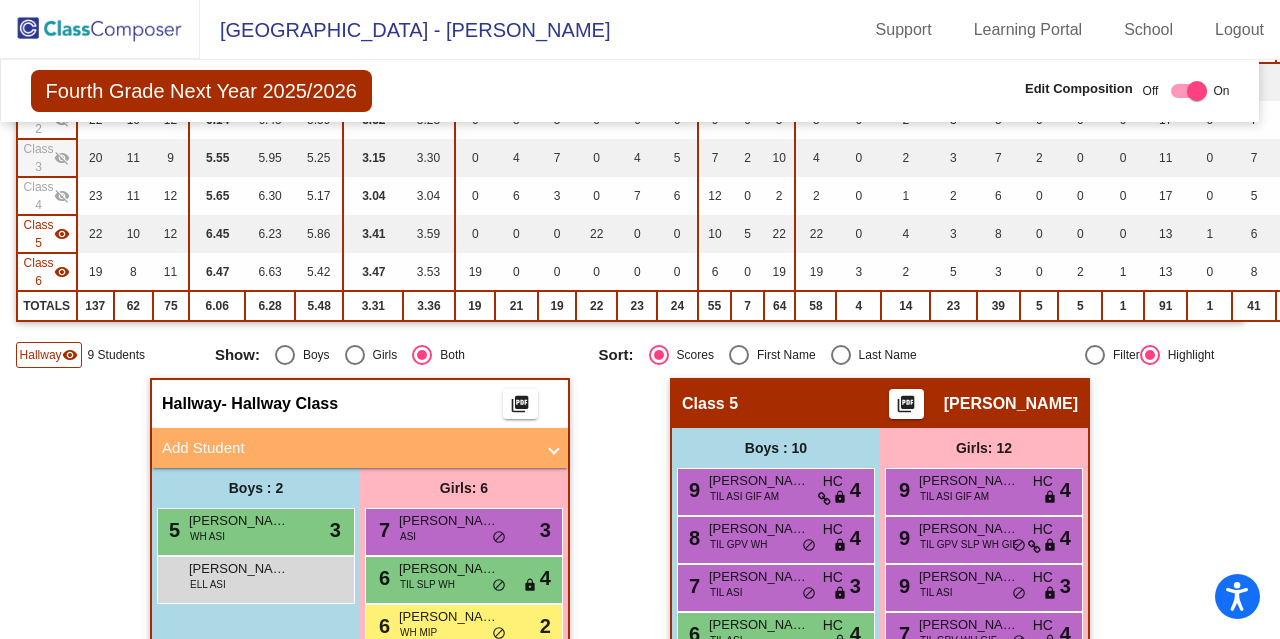 click on "visibility" 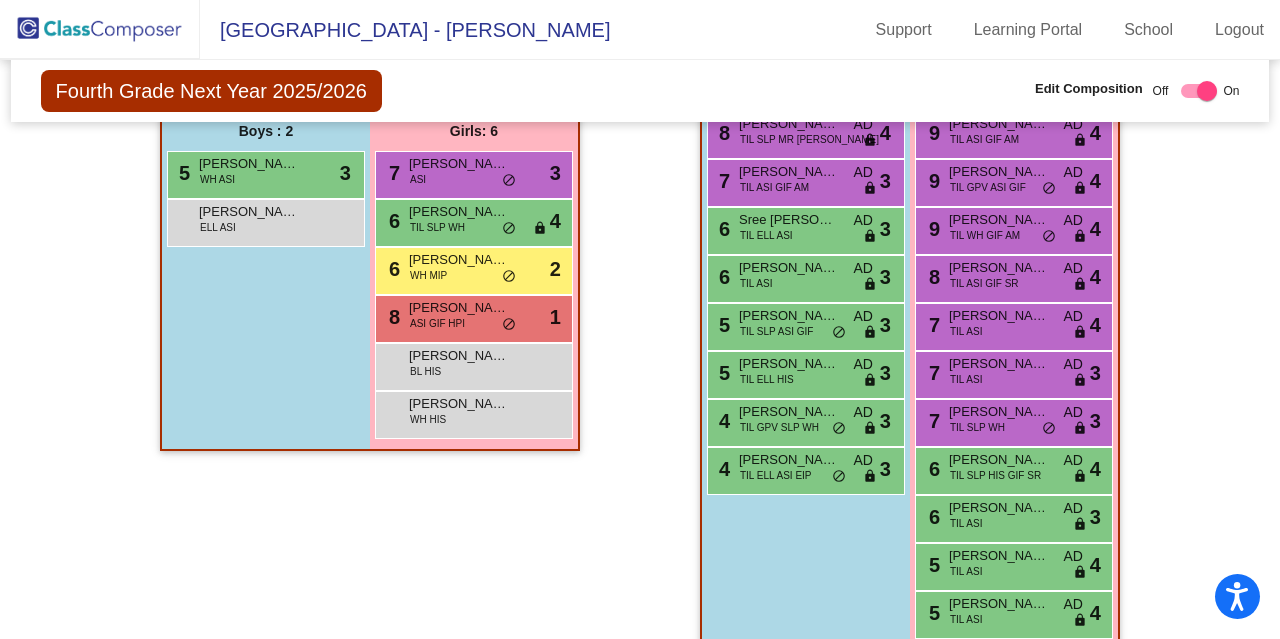 scroll, scrollTop: 666, scrollLeft: 0, axis: vertical 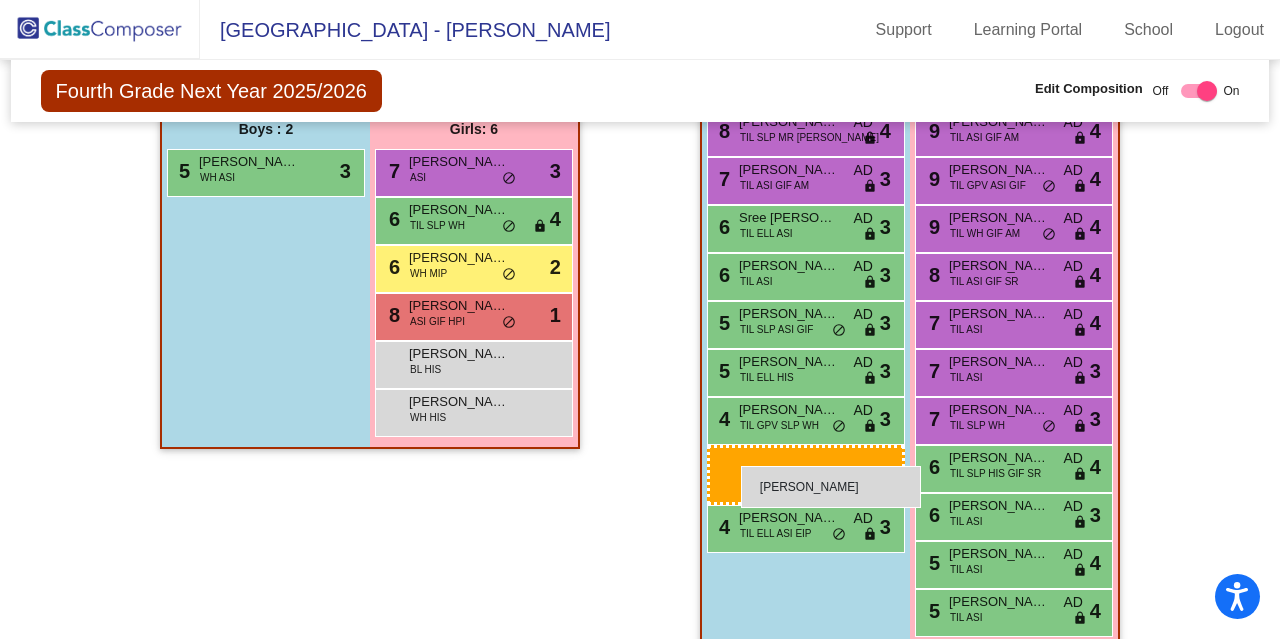 drag, startPoint x: 221, startPoint y: 213, endPoint x: 733, endPoint y: 461, distance: 568.9007 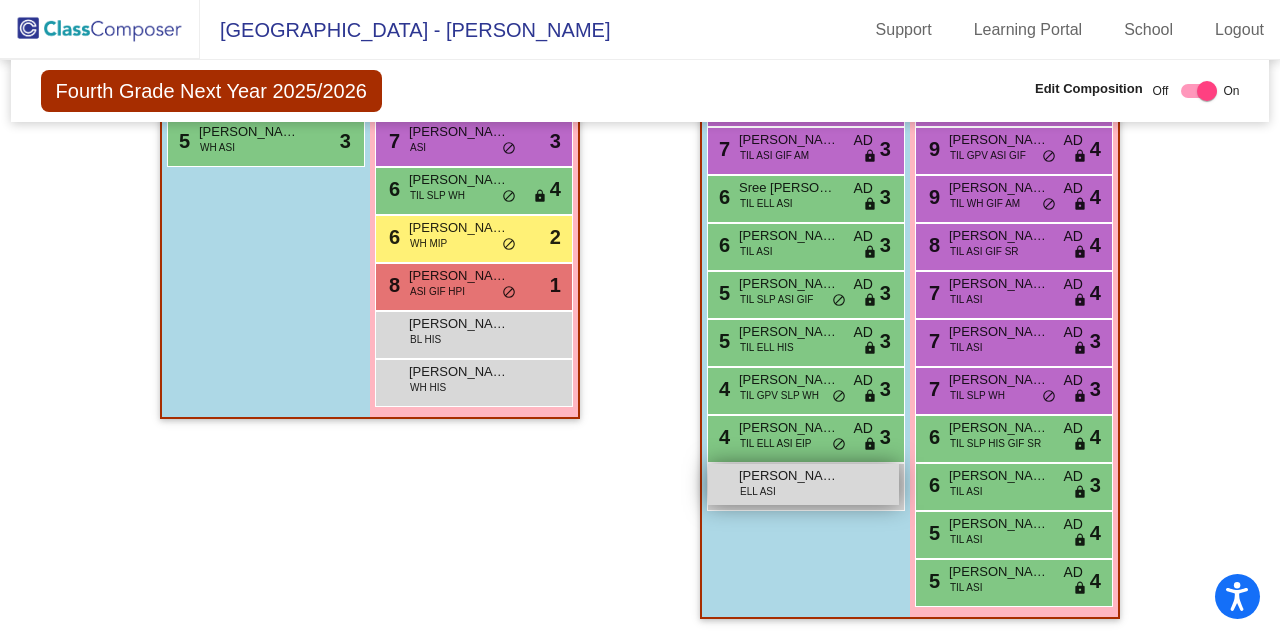 scroll, scrollTop: 703, scrollLeft: 0, axis: vertical 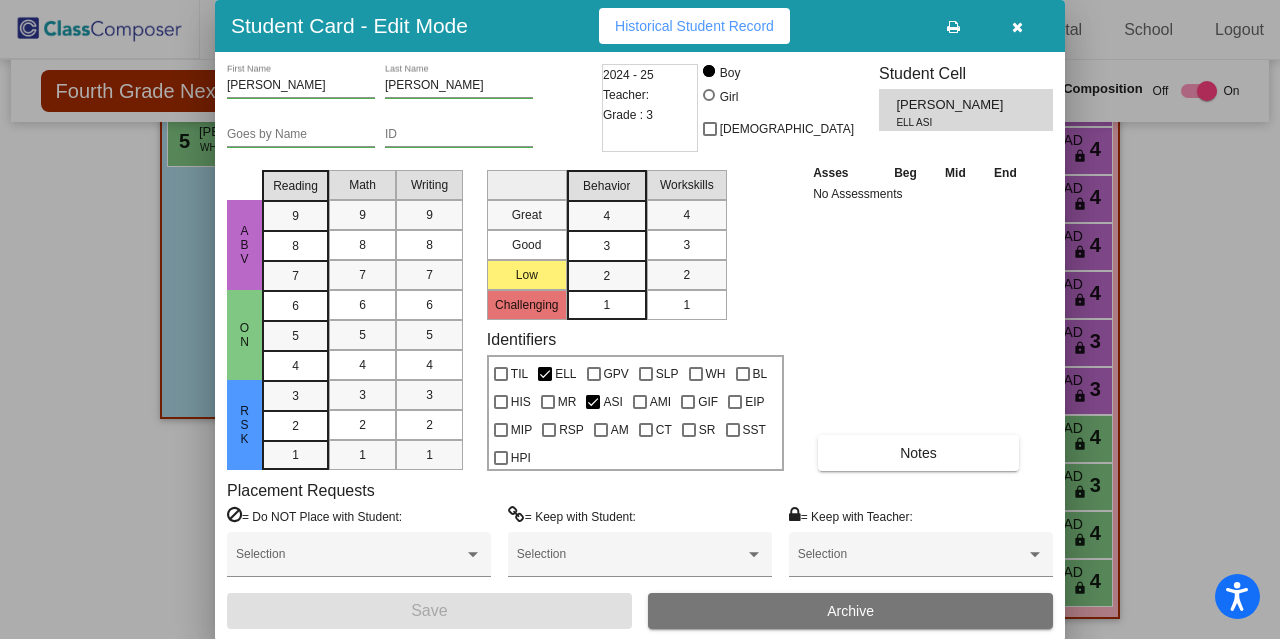 click at bounding box center (1017, 27) 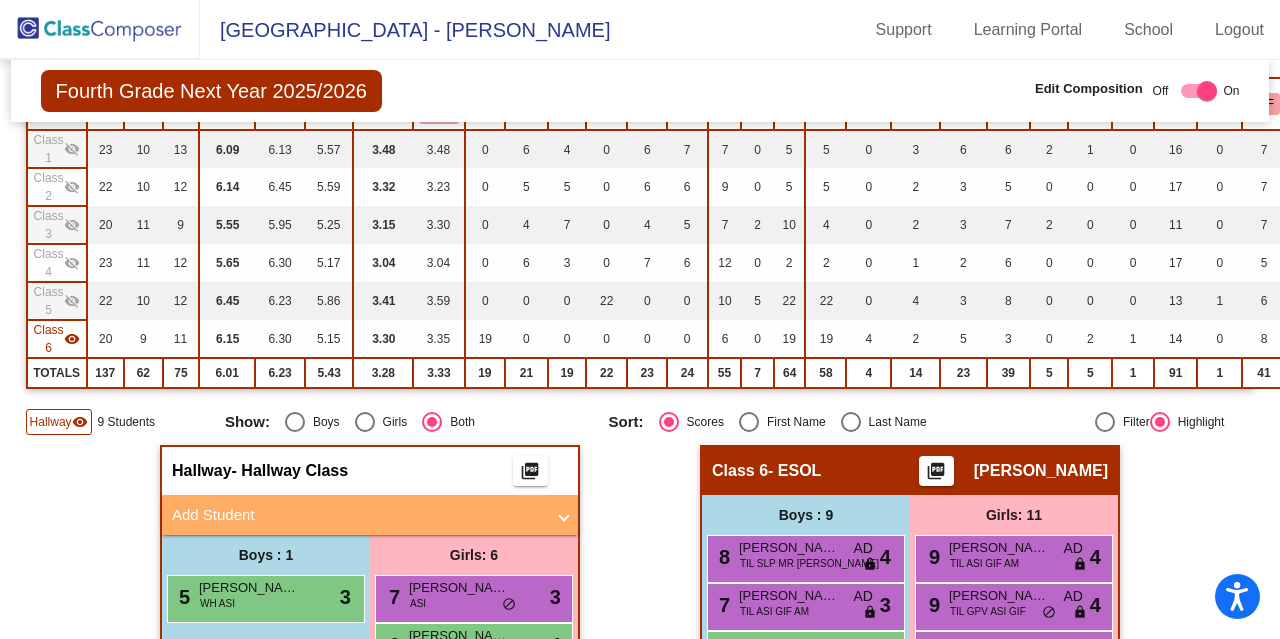 scroll, scrollTop: 239, scrollLeft: 0, axis: vertical 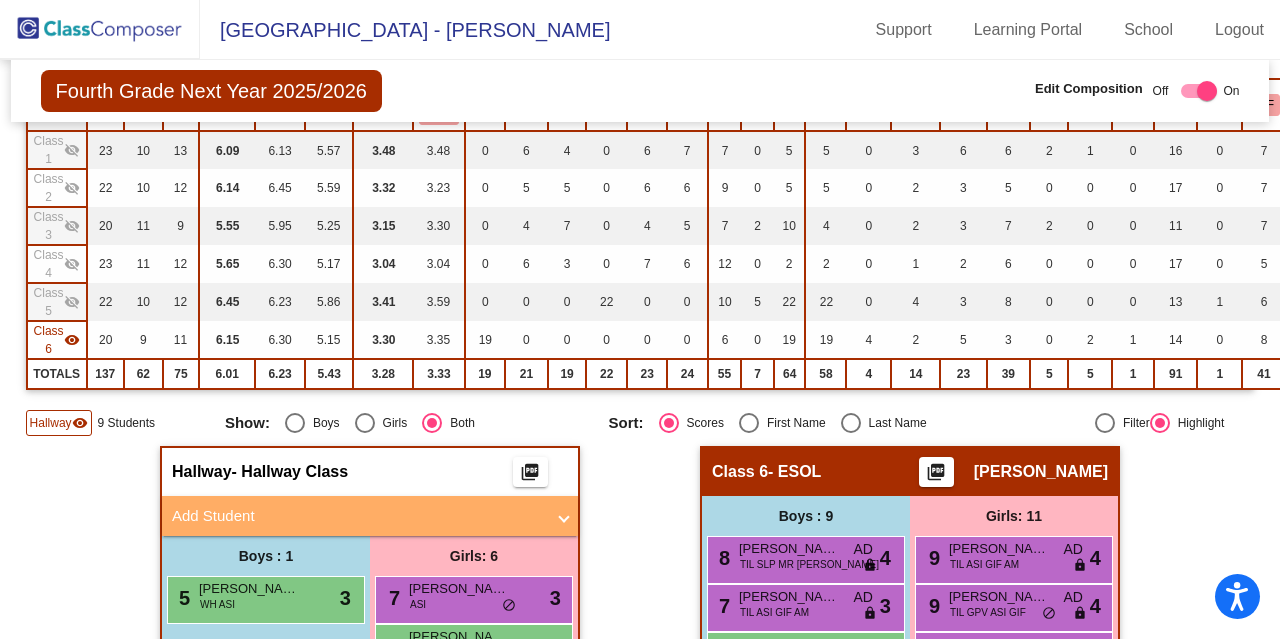 click on "visibility" 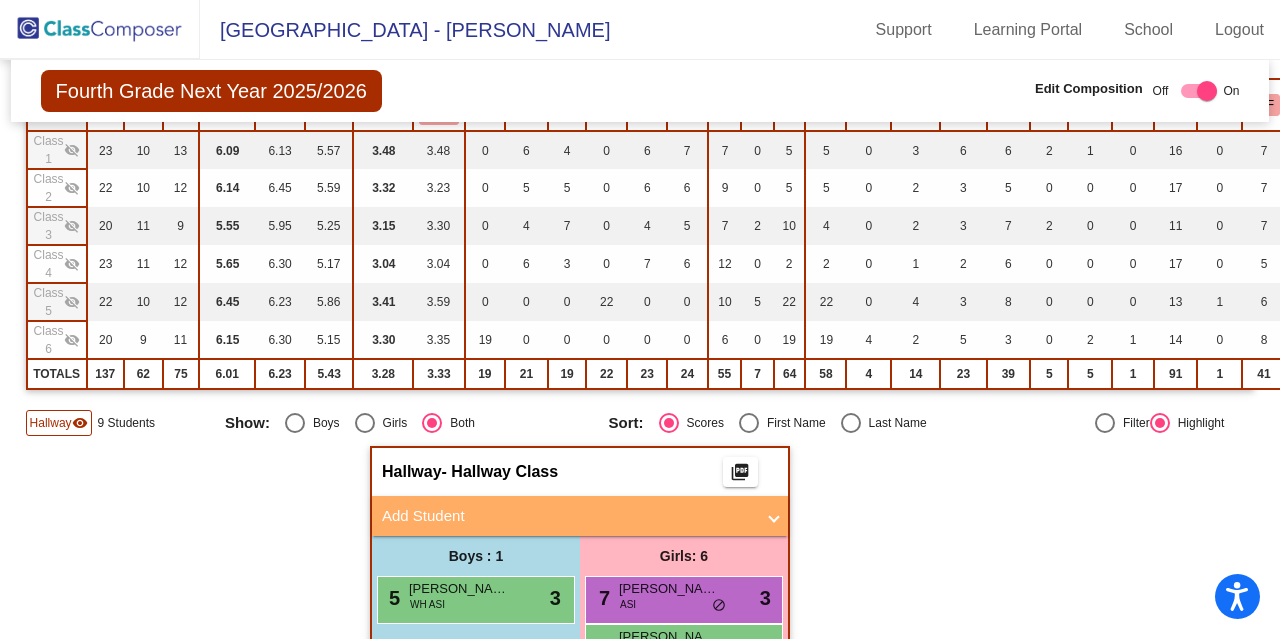 click on "visibility_off" 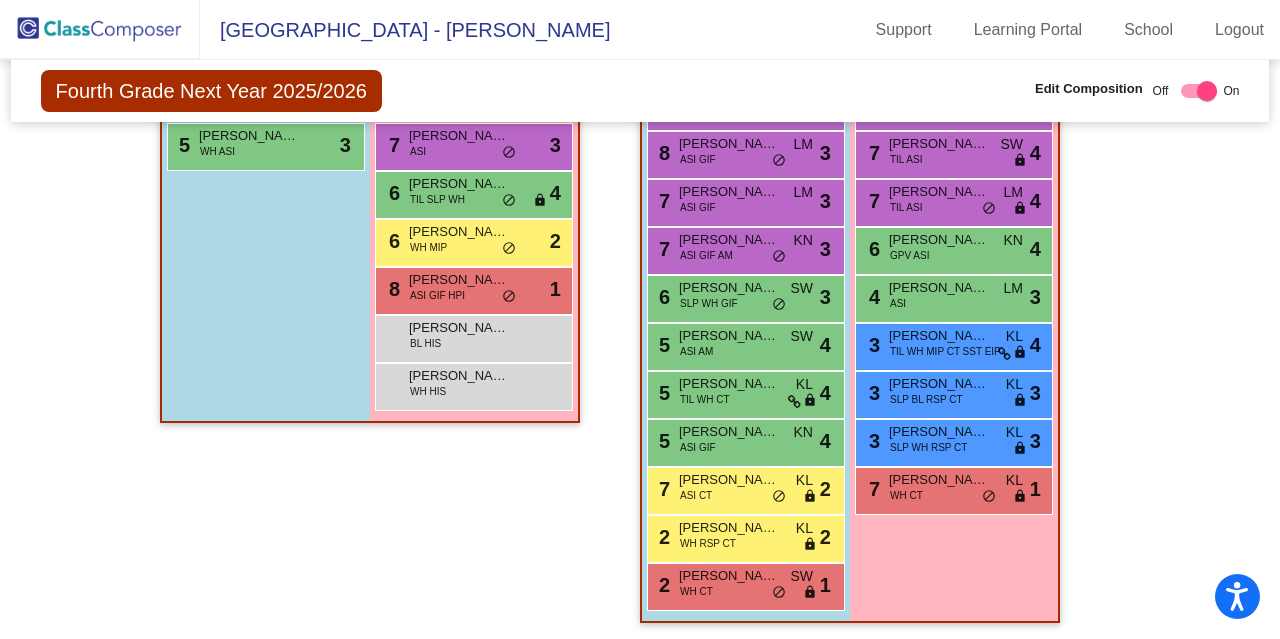 scroll, scrollTop: 704, scrollLeft: 0, axis: vertical 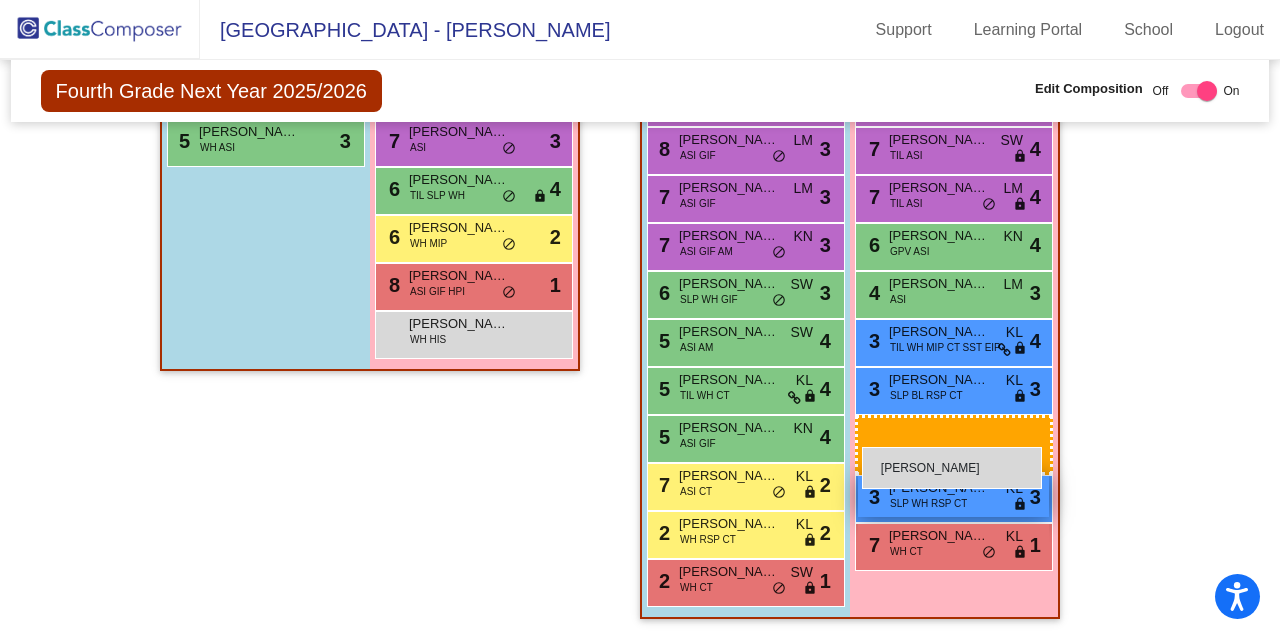 drag, startPoint x: 470, startPoint y: 319, endPoint x: 862, endPoint y: 441, distance: 410.546 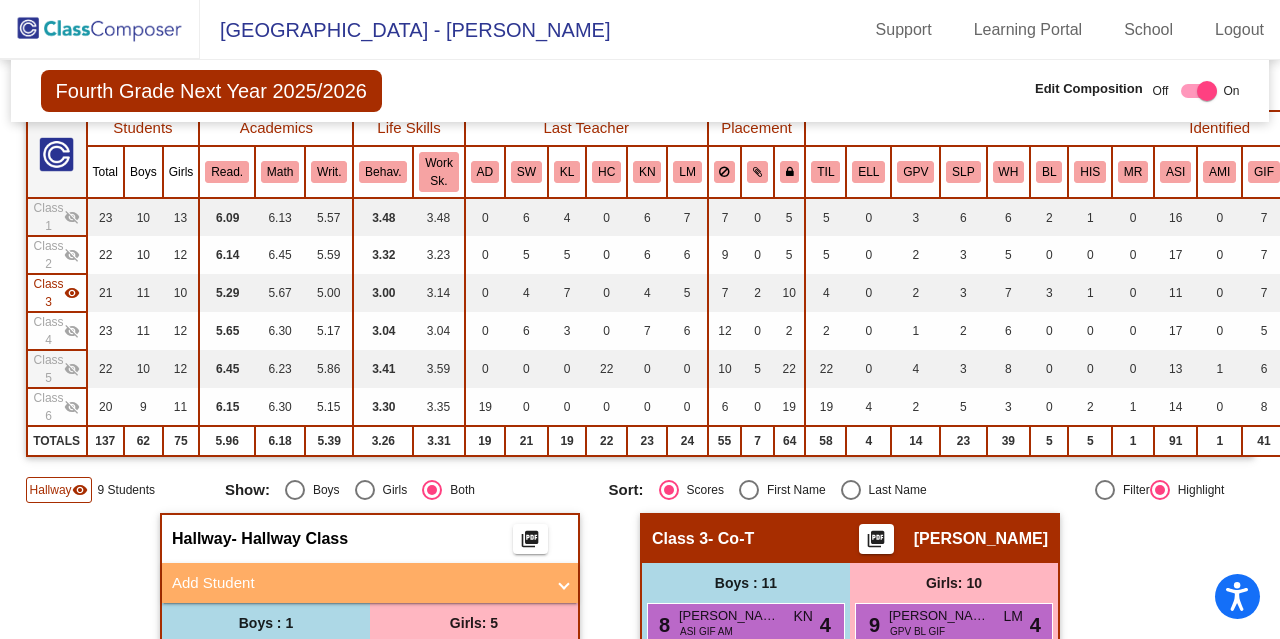 scroll, scrollTop: 166, scrollLeft: 0, axis: vertical 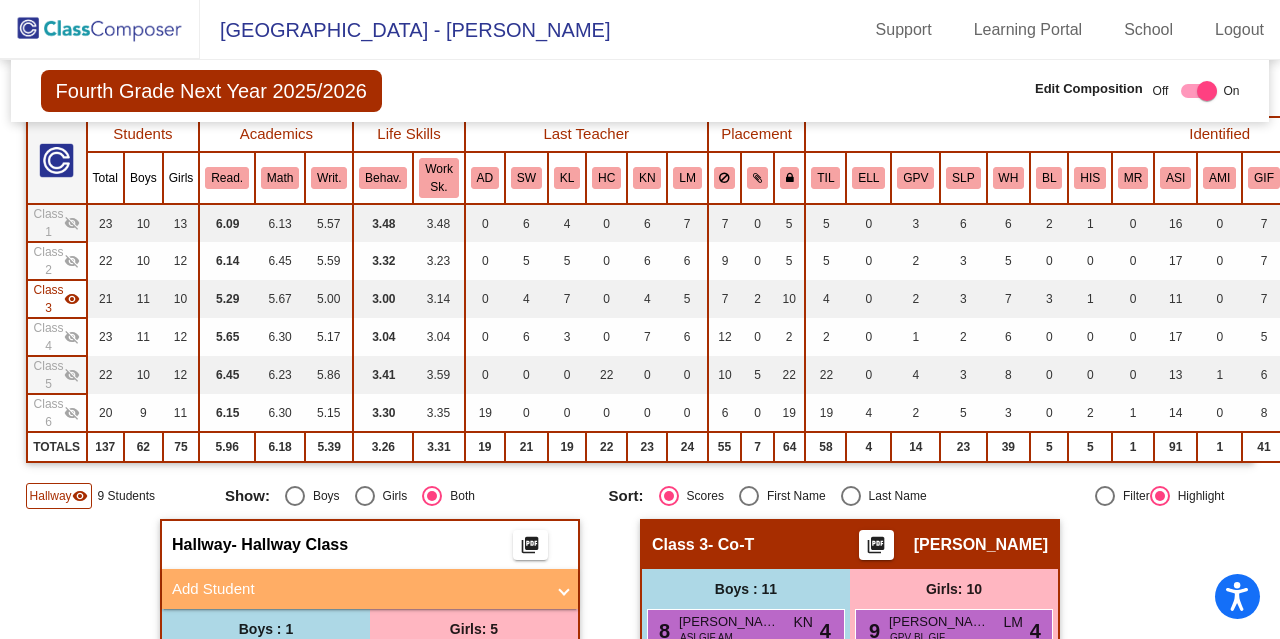 click on "visibility" 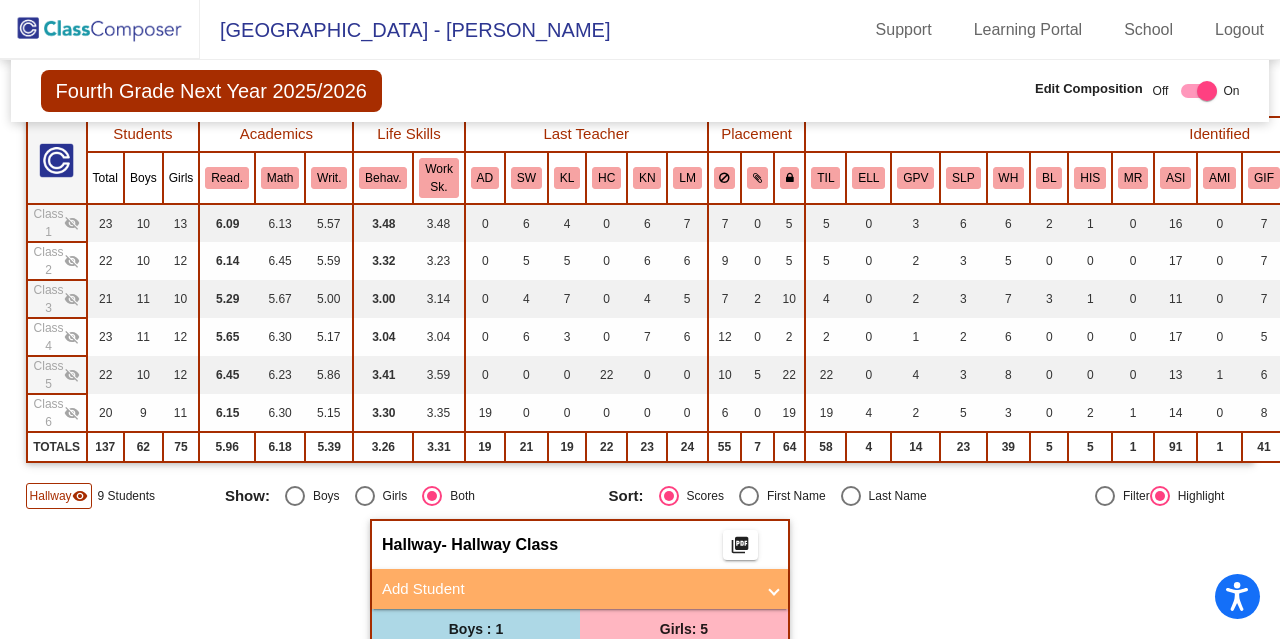 click on "visibility_off" 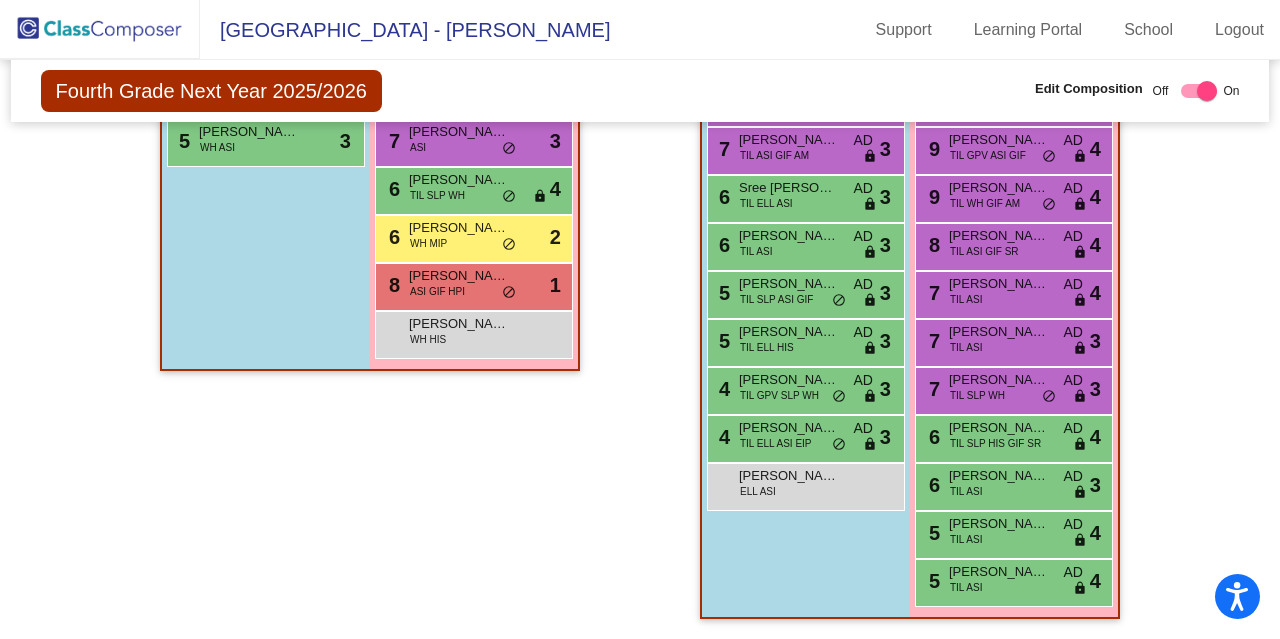 scroll, scrollTop: 702, scrollLeft: 0, axis: vertical 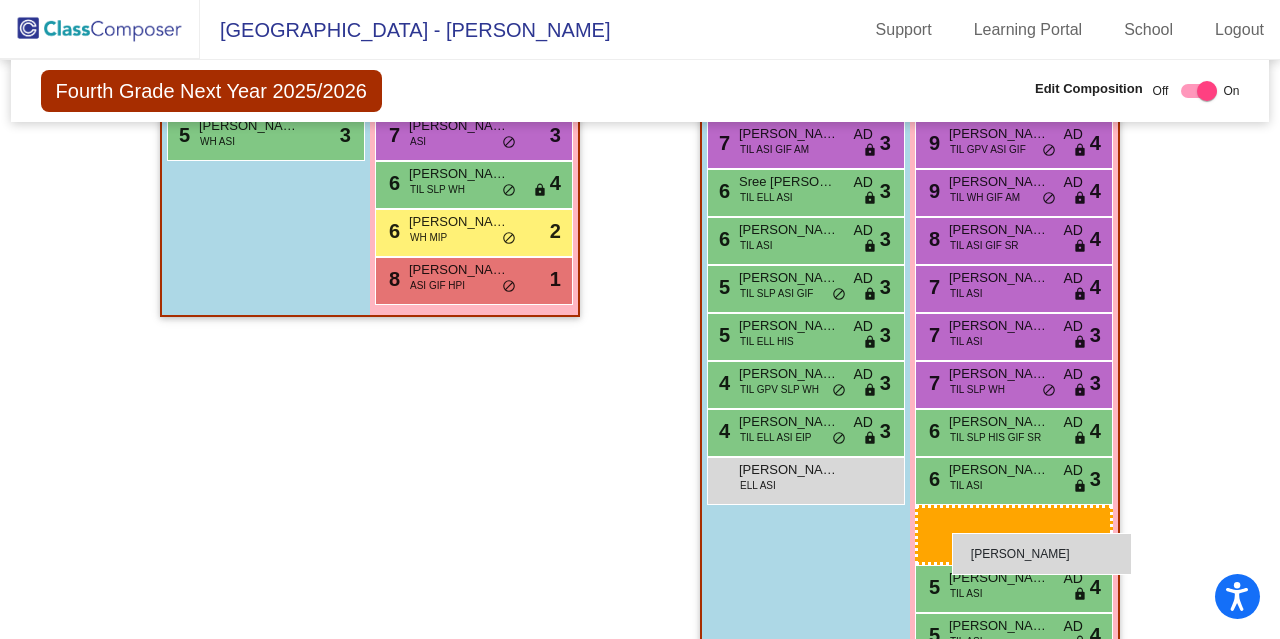 drag, startPoint x: 462, startPoint y: 313, endPoint x: 952, endPoint y: 533, distance: 537.12195 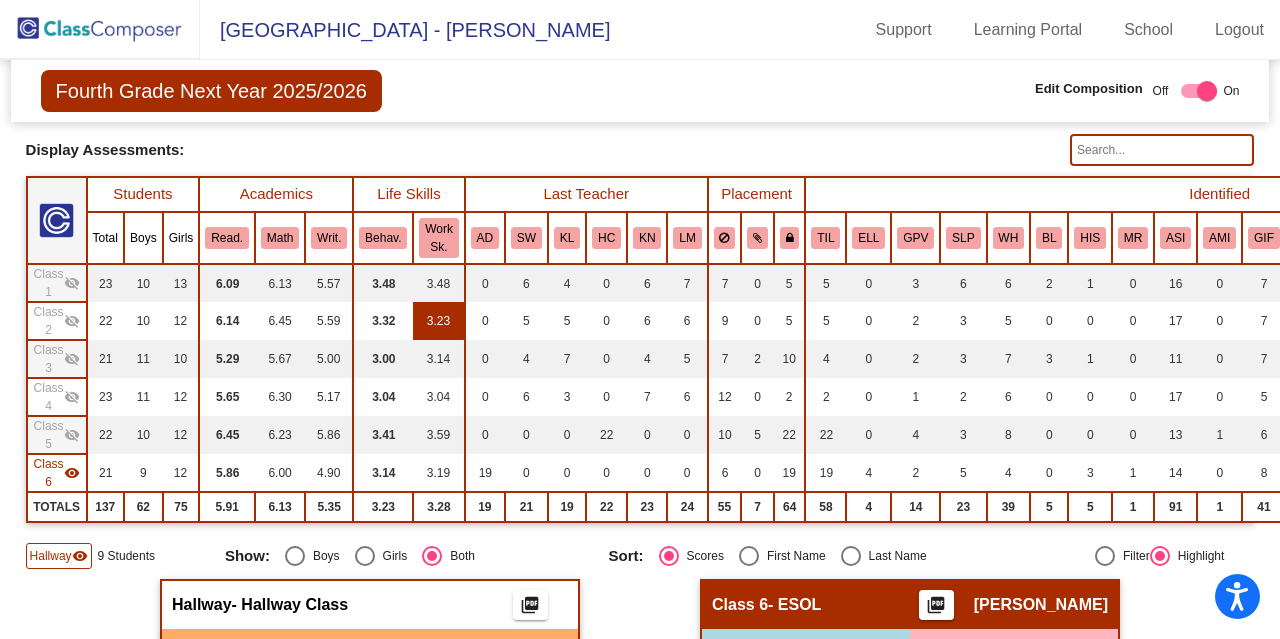 scroll, scrollTop: 0, scrollLeft: 0, axis: both 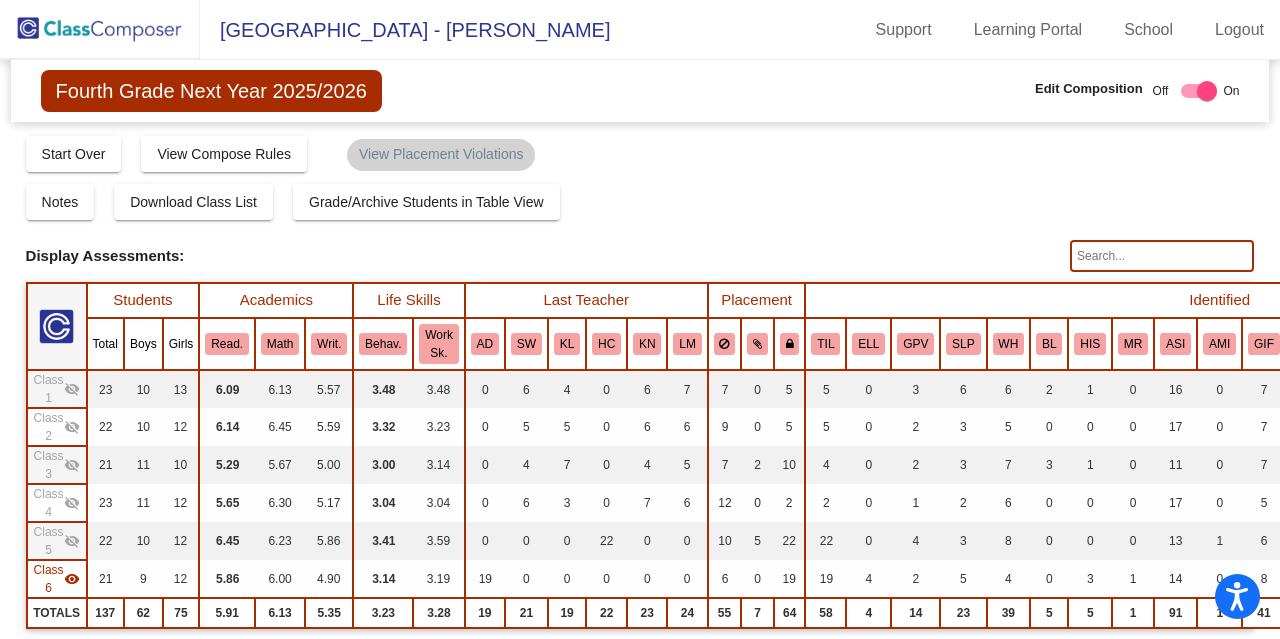 click on "visibility_off" 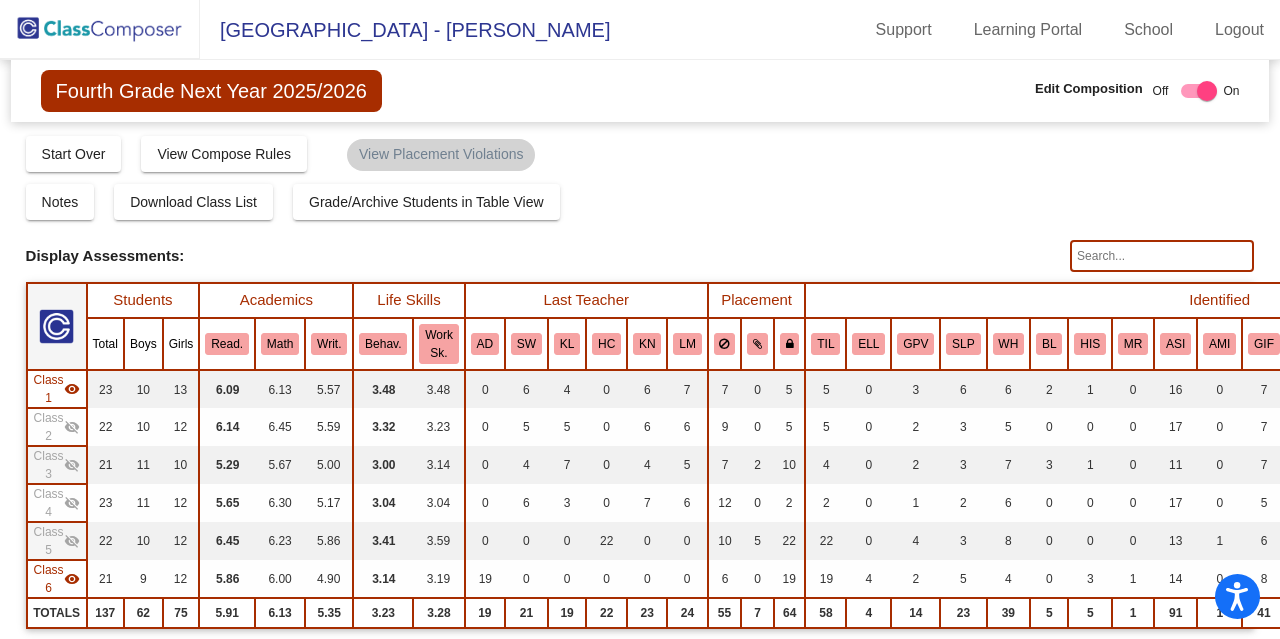 click on "visibility_off" 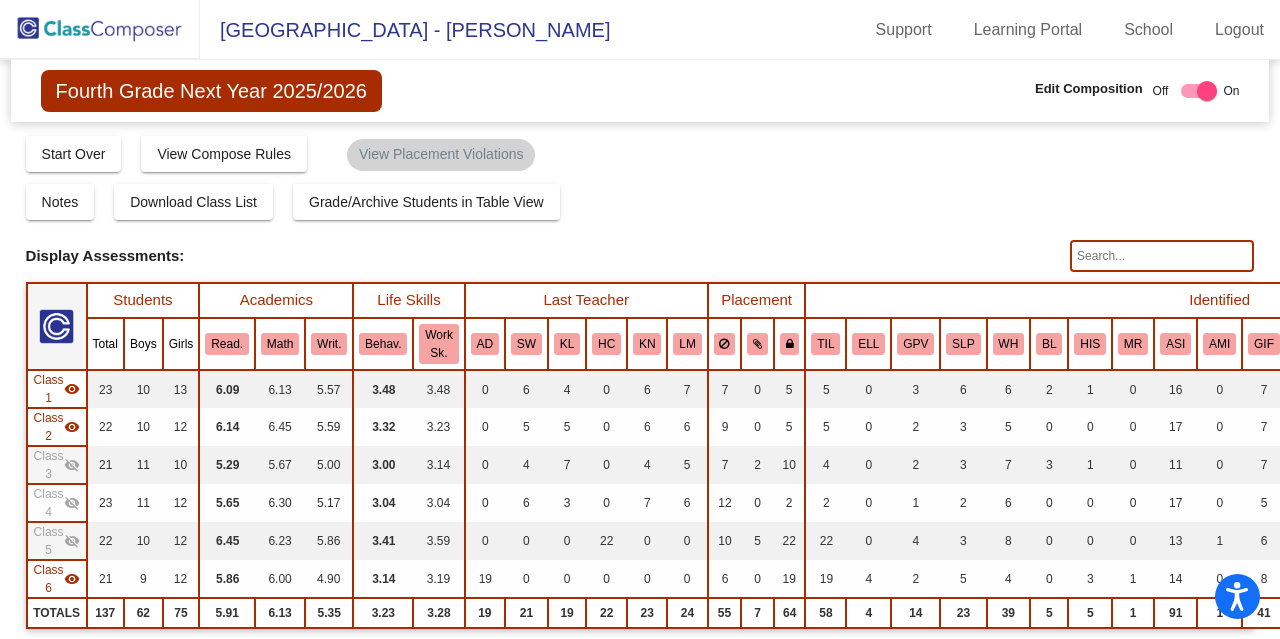 click on "visibility_off" 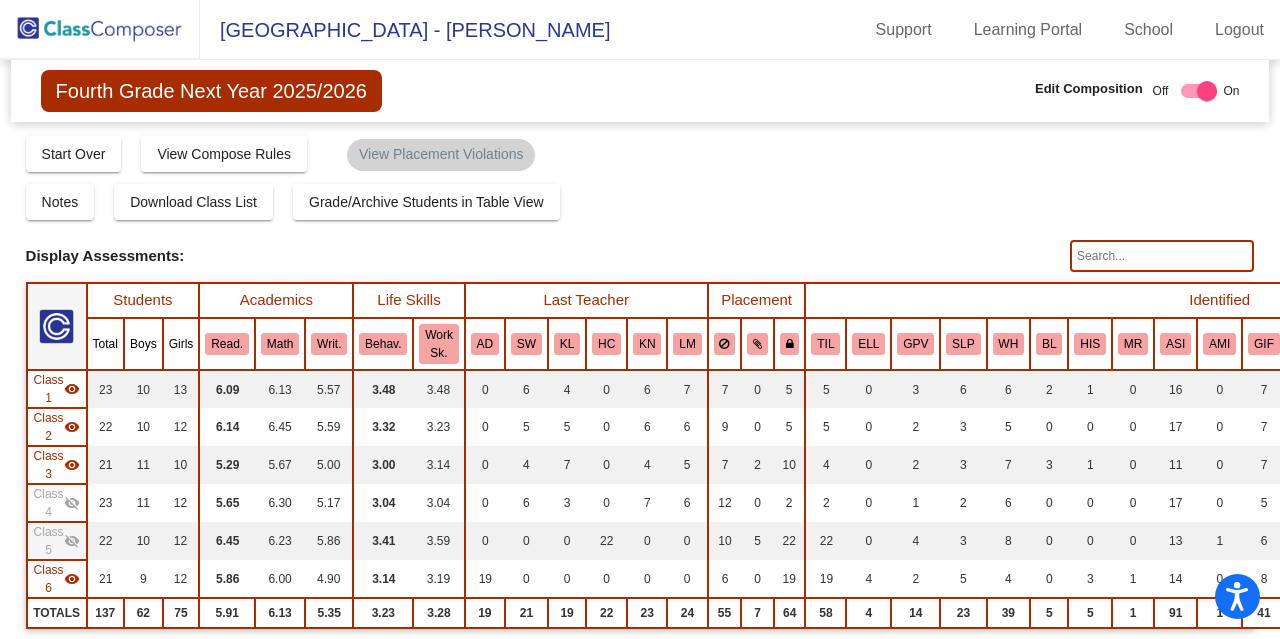 click on "visibility_off" 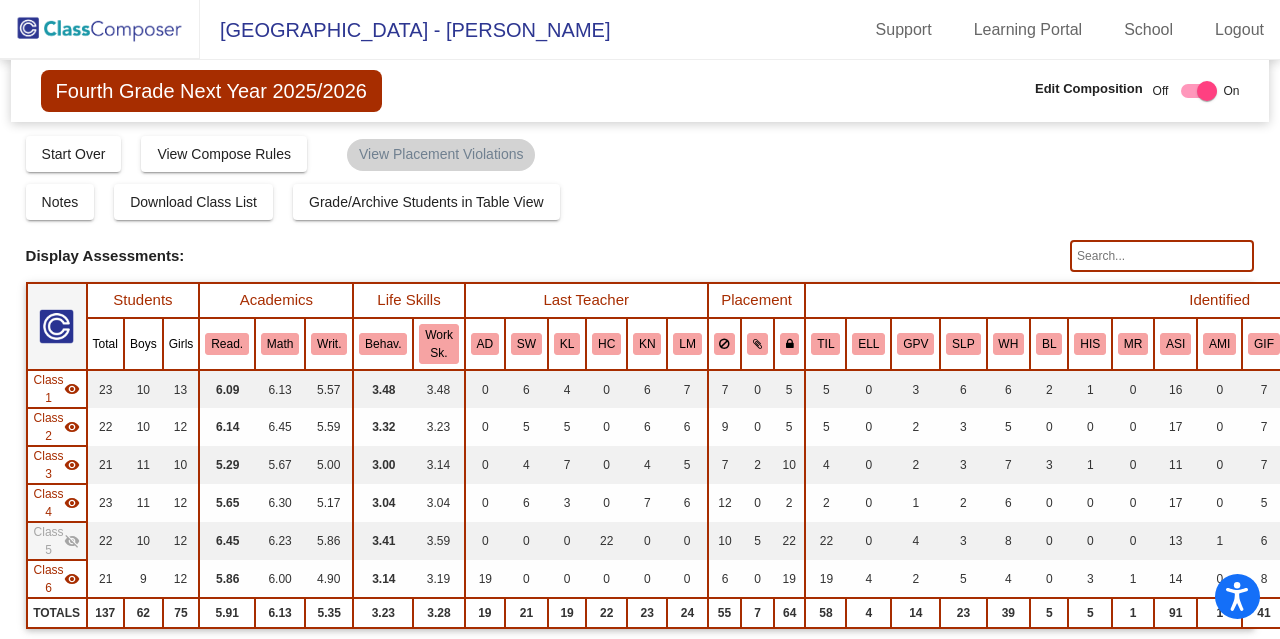 click on "visibility_off" 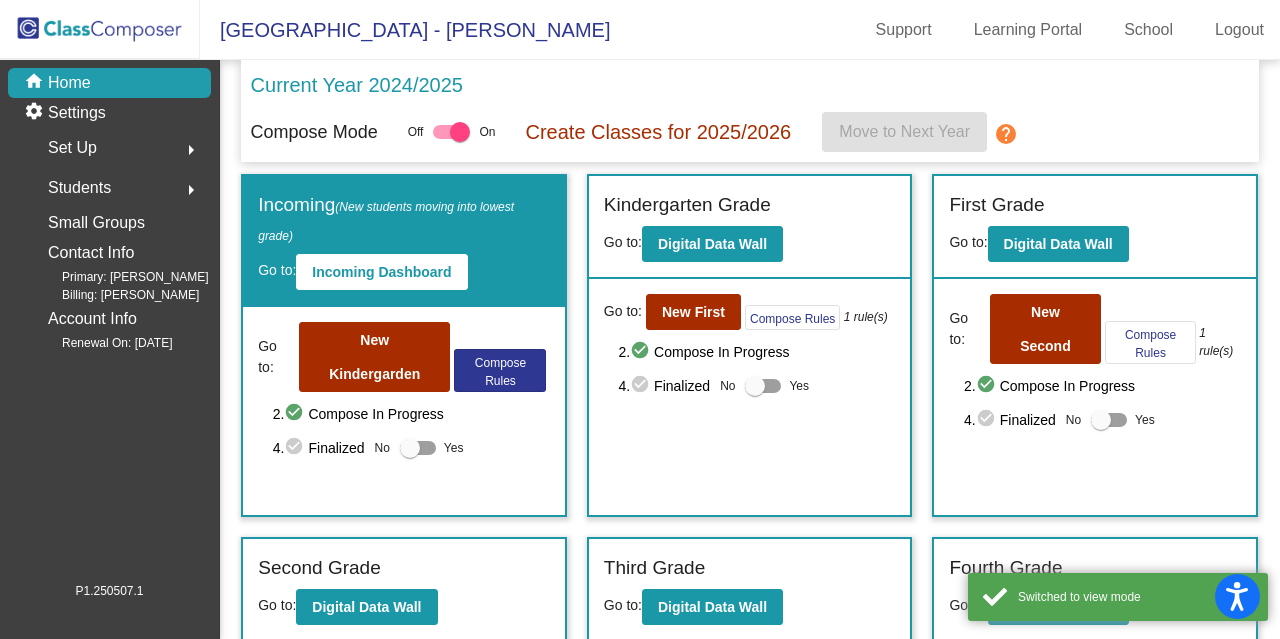 scroll, scrollTop: 302, scrollLeft: 0, axis: vertical 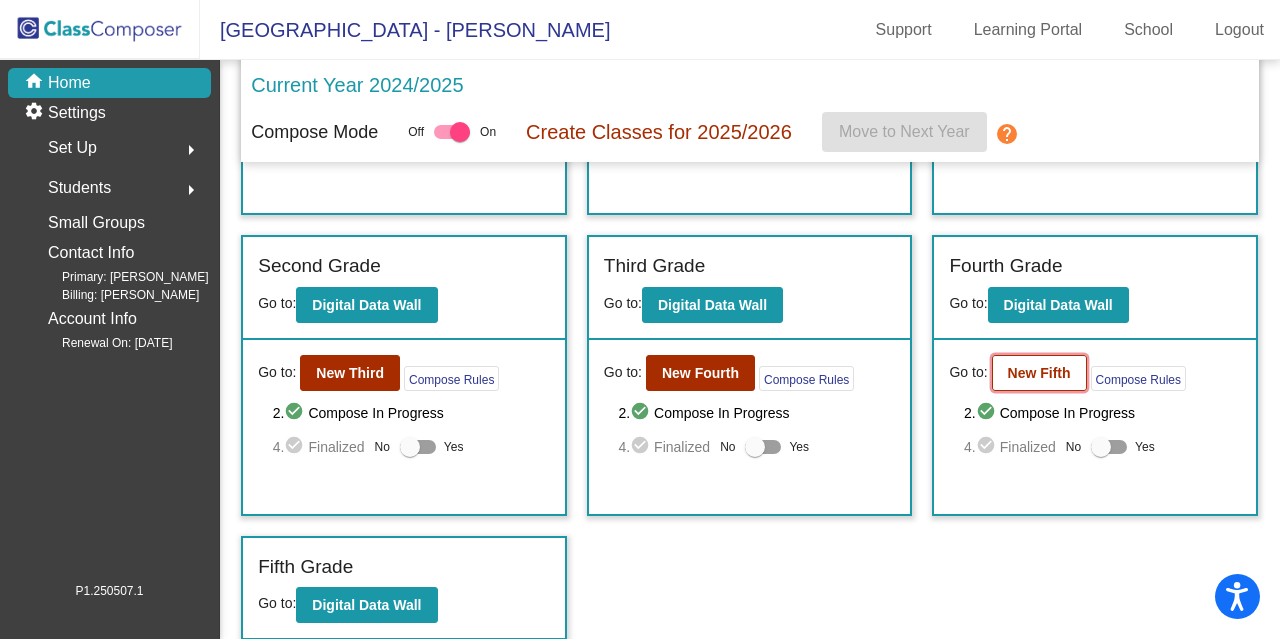 click on "New Fifth" 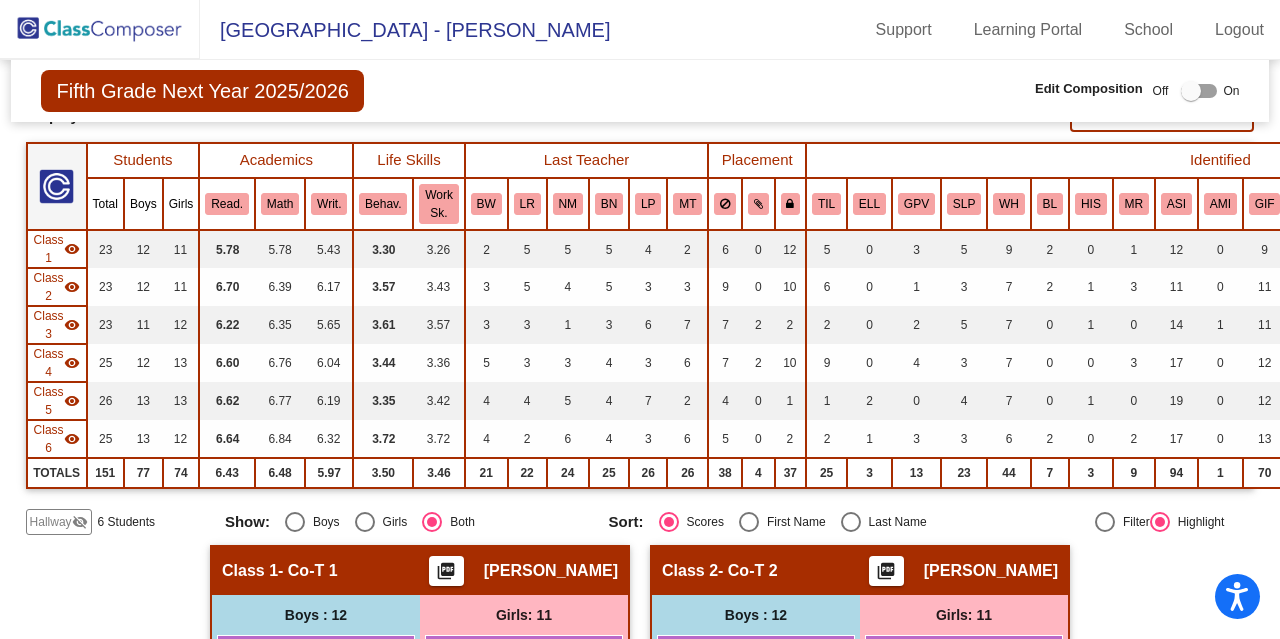 scroll, scrollTop: 144, scrollLeft: 0, axis: vertical 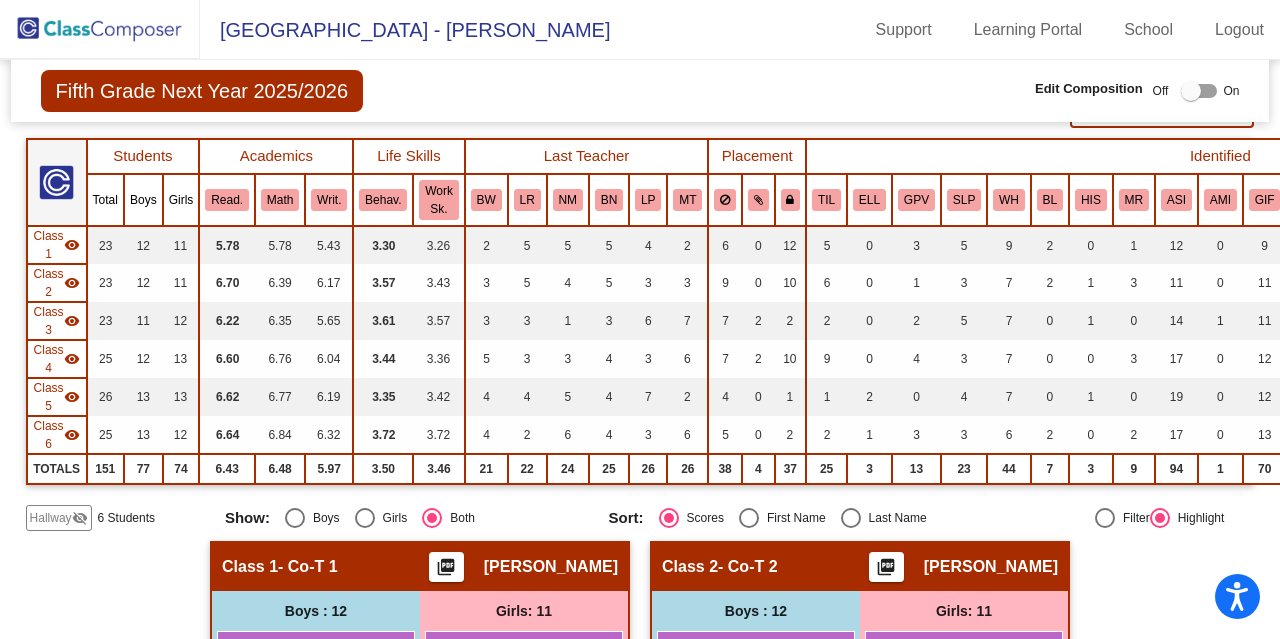 click on "visibility_off" 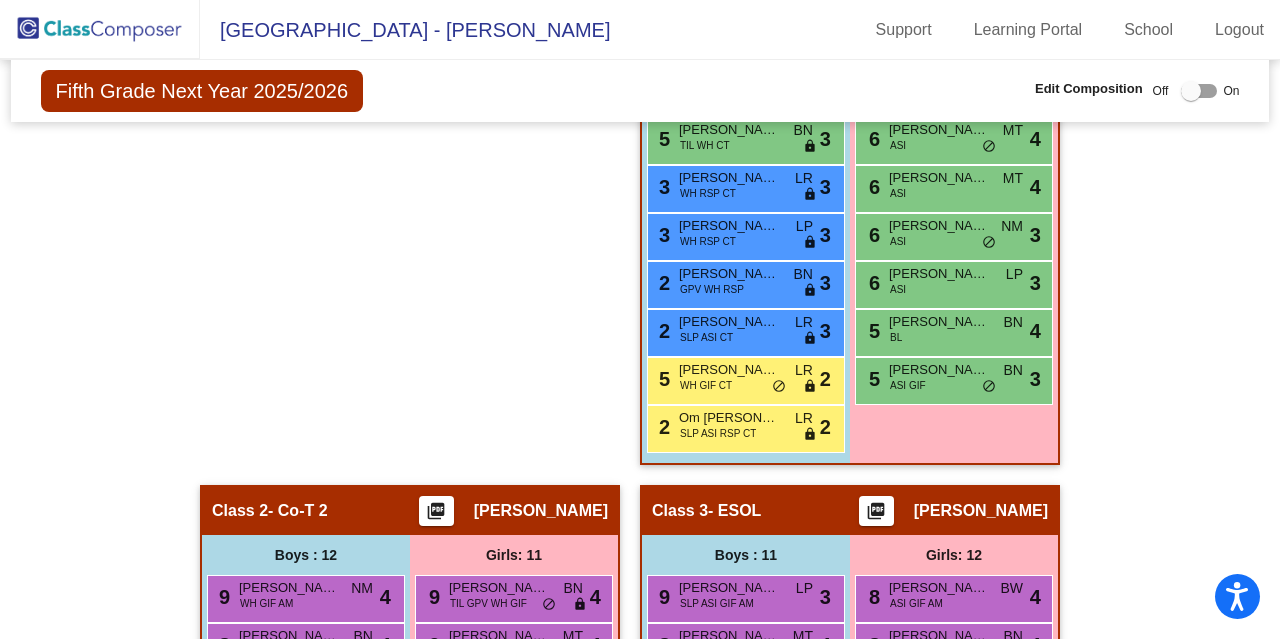 scroll, scrollTop: 899, scrollLeft: 0, axis: vertical 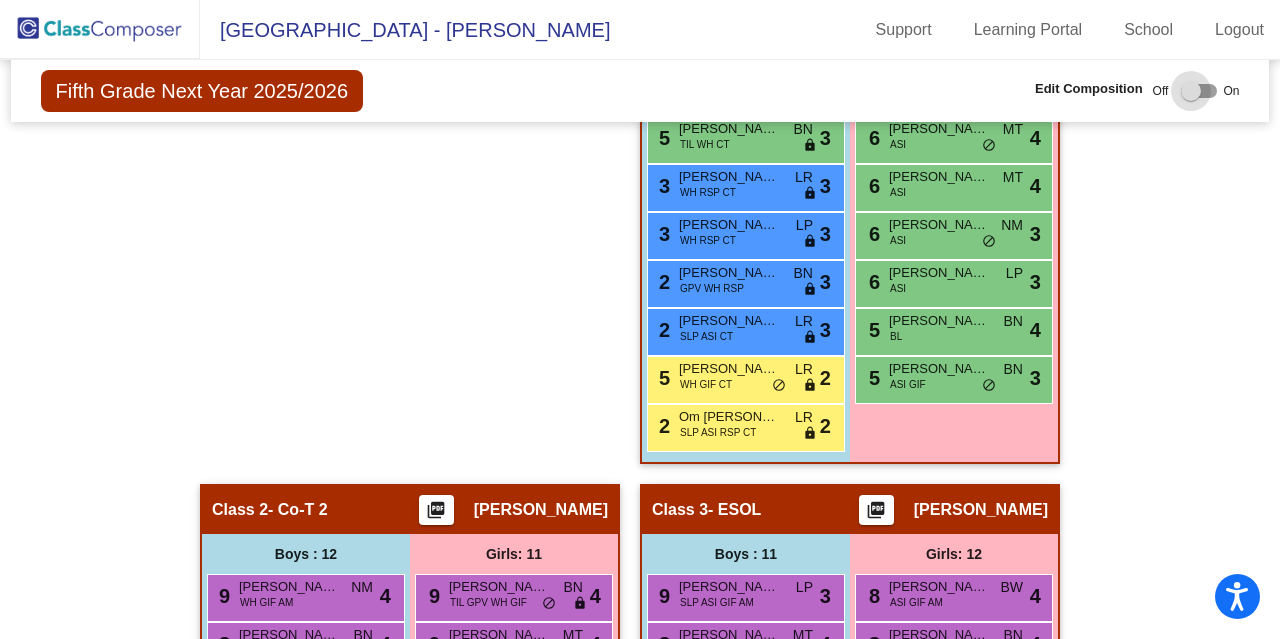 drag, startPoint x: 307, startPoint y: 432, endPoint x: 1180, endPoint y: 97, distance: 935.069 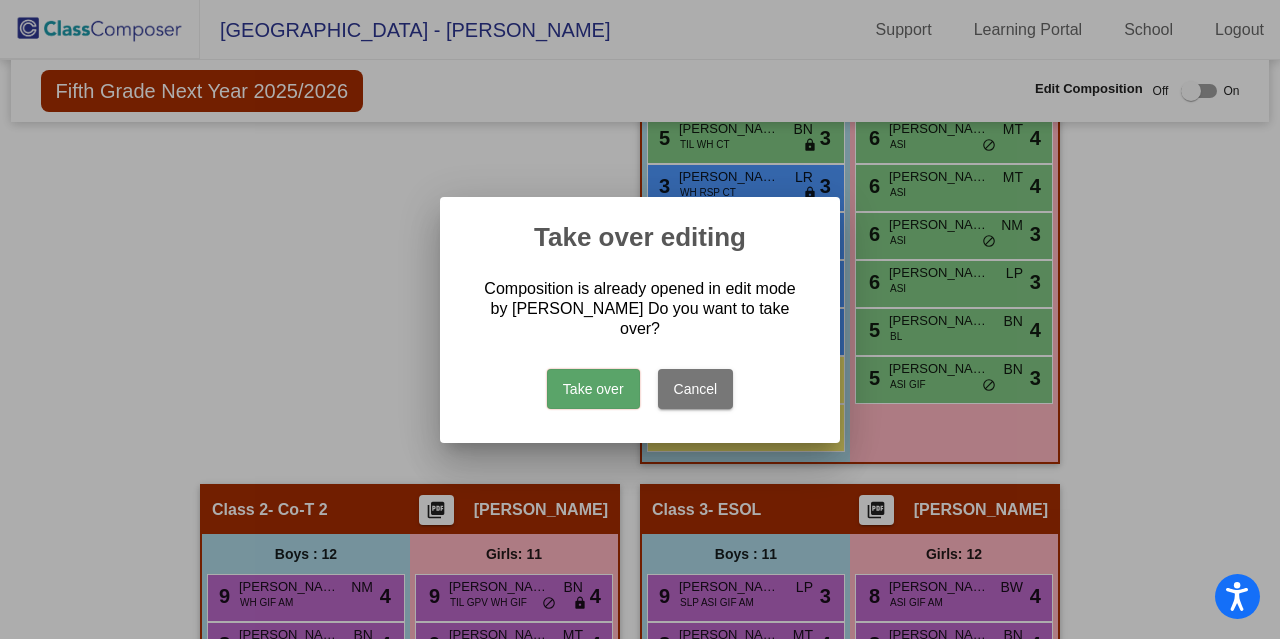 click on "Take over" at bounding box center (593, 389) 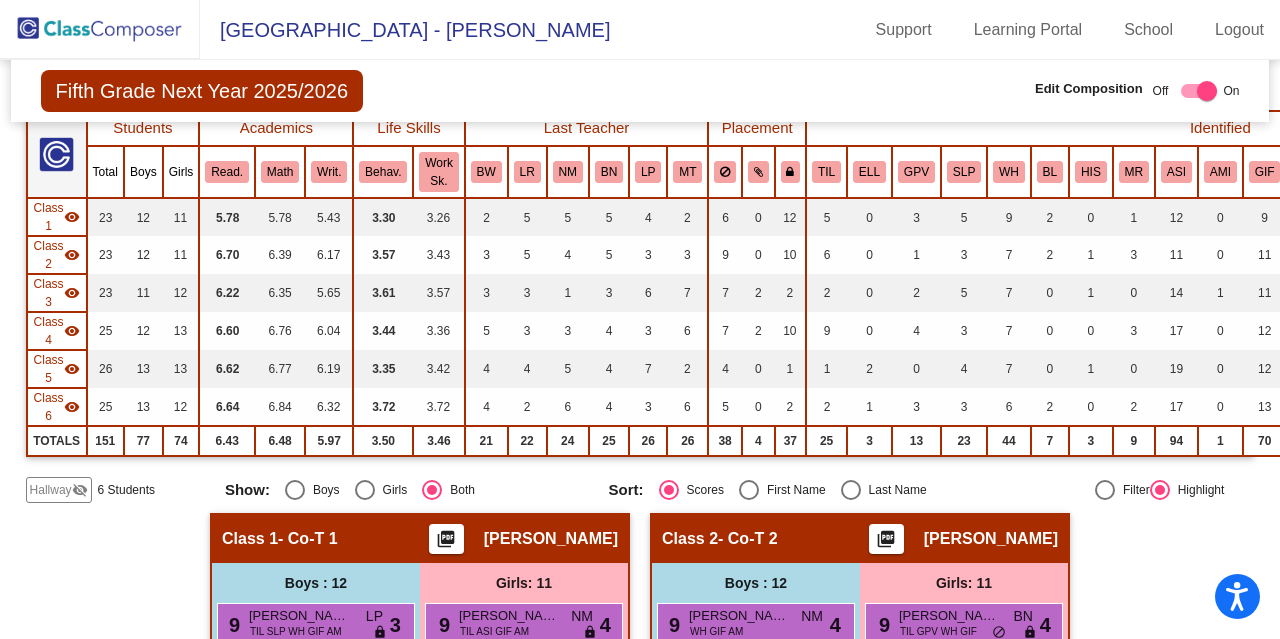 scroll, scrollTop: 176, scrollLeft: 0, axis: vertical 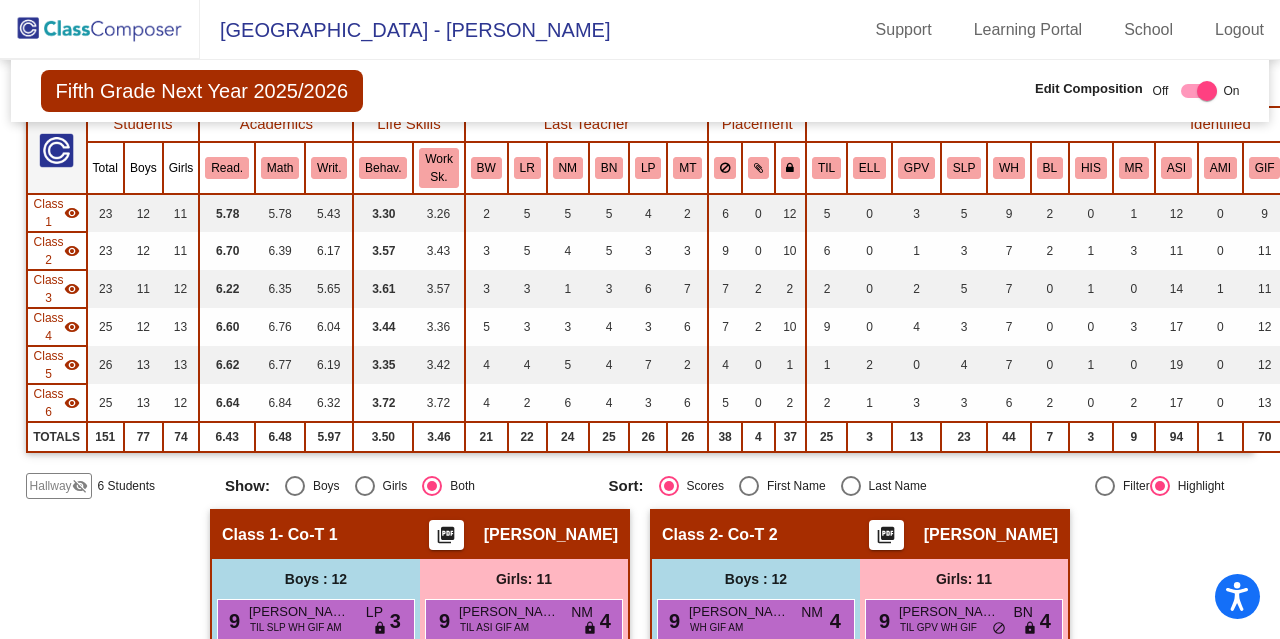 click on "Hallway" 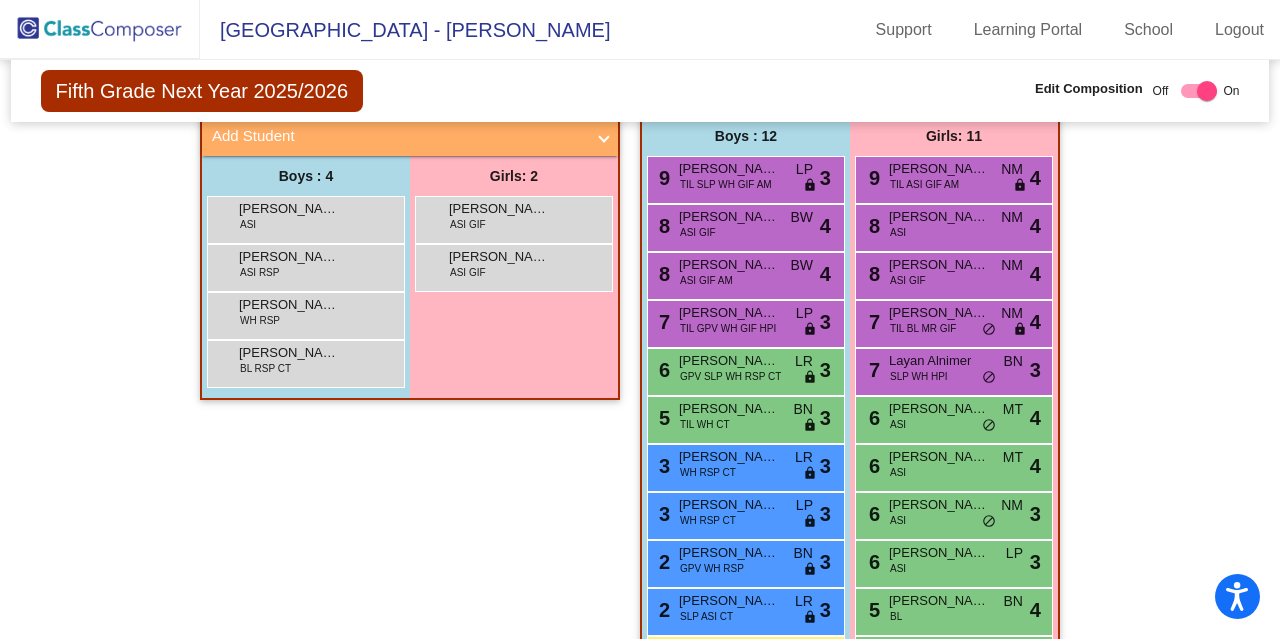 scroll, scrollTop: 644, scrollLeft: 0, axis: vertical 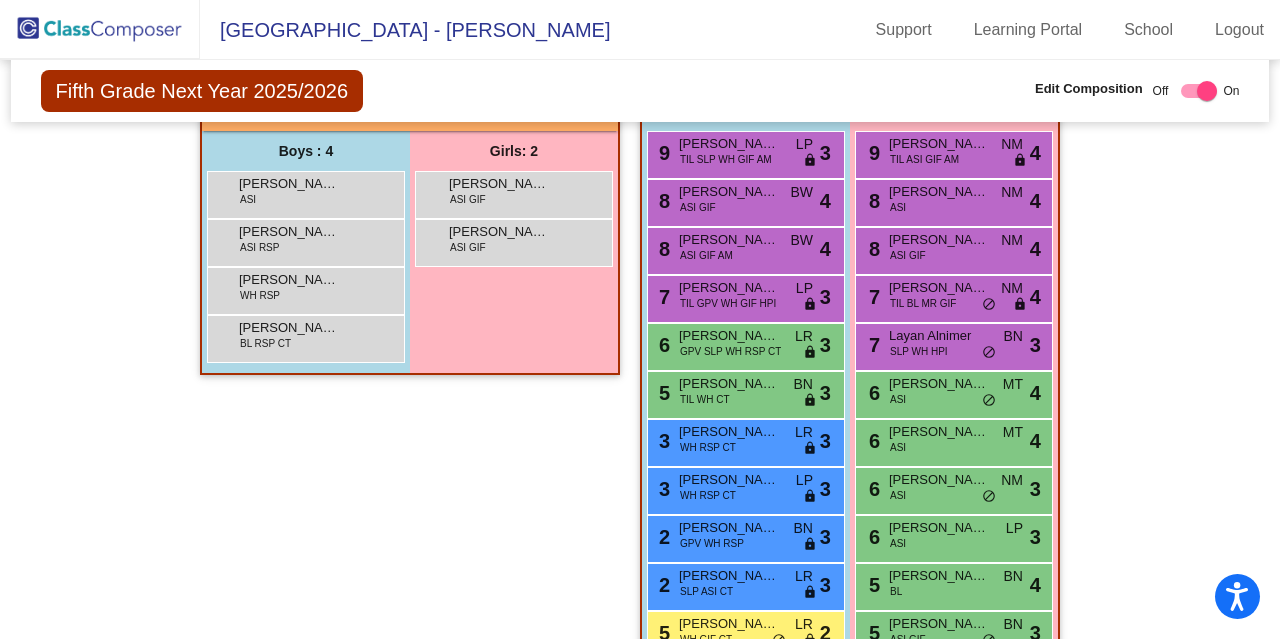 click on "Hallway   - Hallway Class  picture_as_pdf  Add Student  First Name Last Name Student Id  (Recommended)   Boy   Girl   [DEMOGRAPHIC_DATA] Add Close  Boys : 4  [PERSON_NAME] ASI lock do_not_disturb_alt Arjun Meesa ASI RSP lock do_not_disturb_alt Colton [PERSON_NAME] RSP lock do_not_disturb_alt [PERSON_NAME] BL RSP CT lock do_not_disturb_alt Girls: 2 [PERSON_NAME] ASI GIF lock do_not_disturb_alt Icy [PERSON_NAME] ASI GIF lock do_not_disturb_alt" 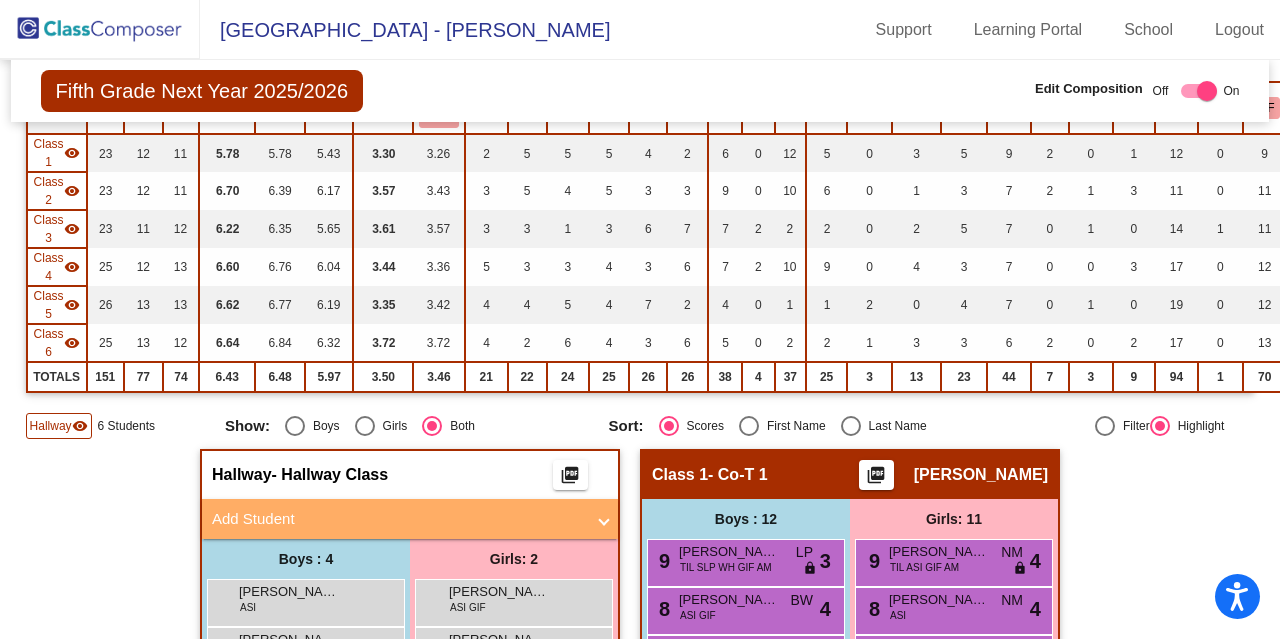scroll, scrollTop: 237, scrollLeft: 0, axis: vertical 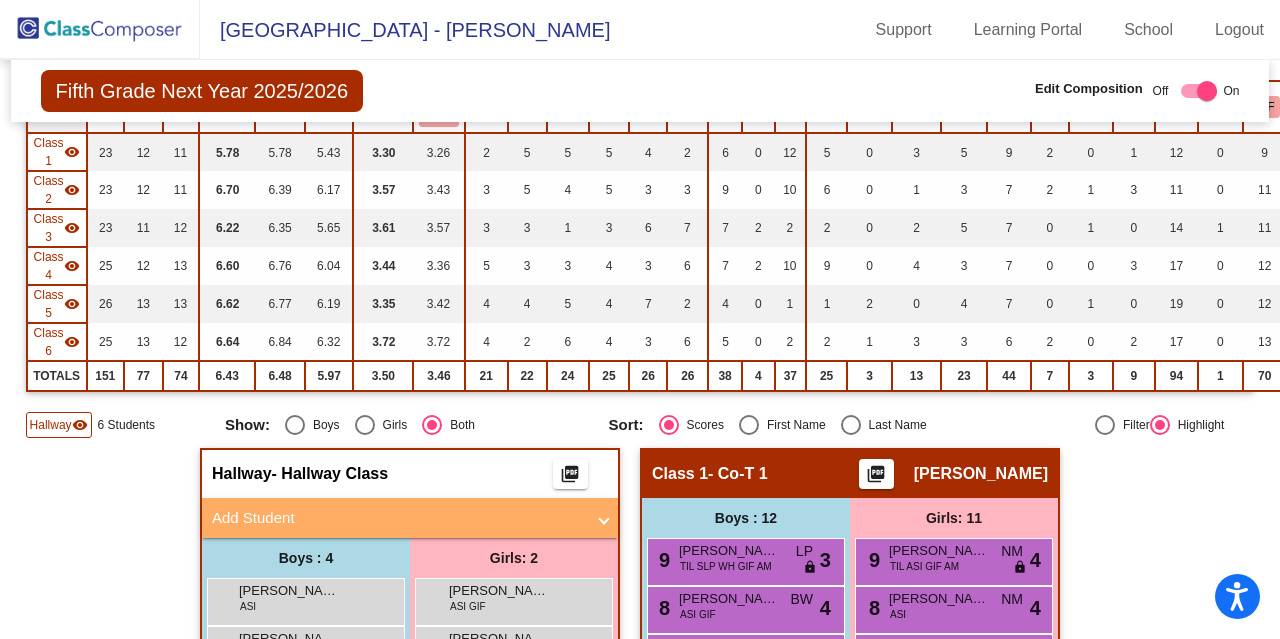 click on "visibility" 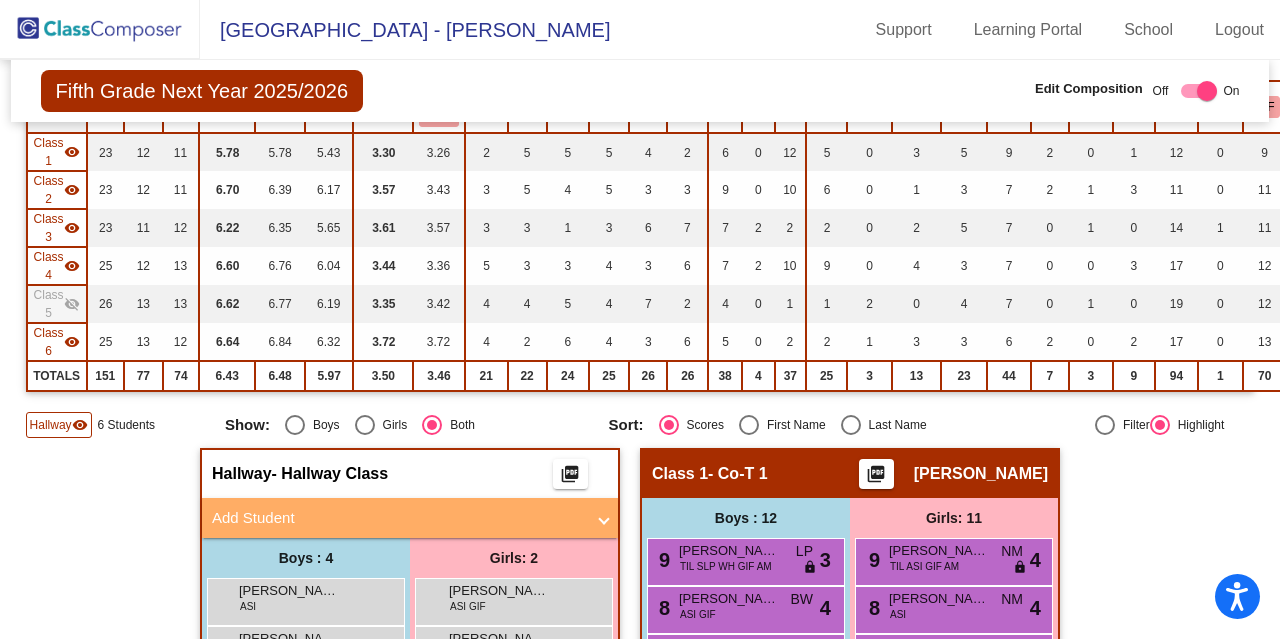 click on "visibility" 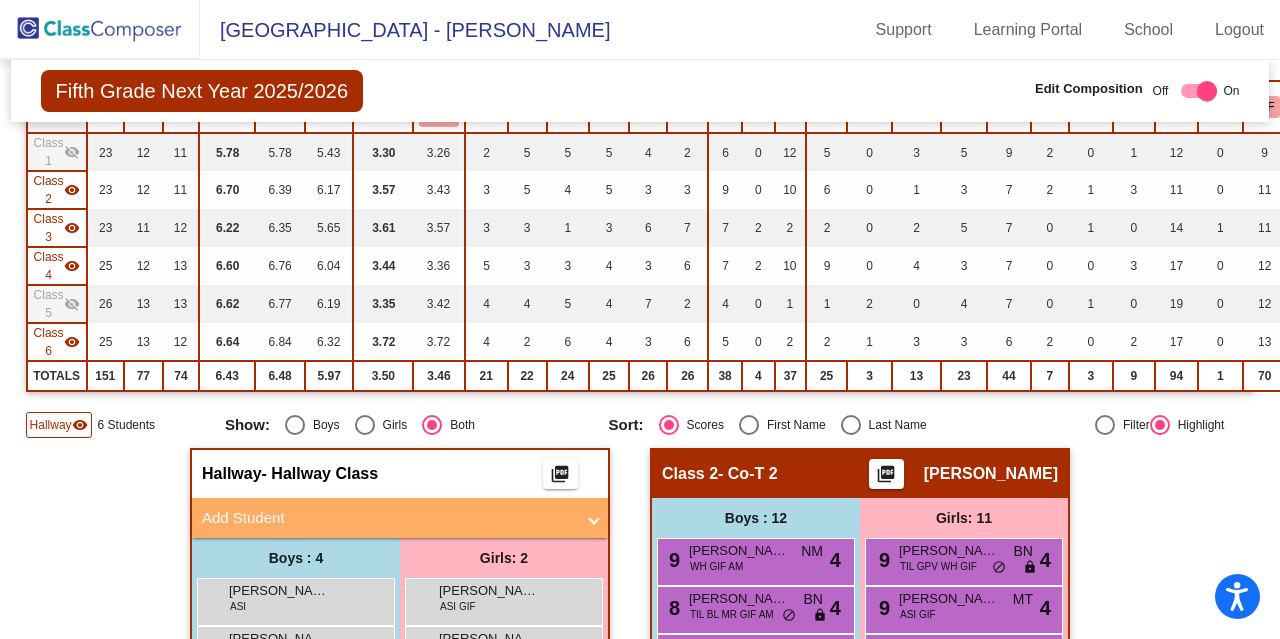 click on "visibility" 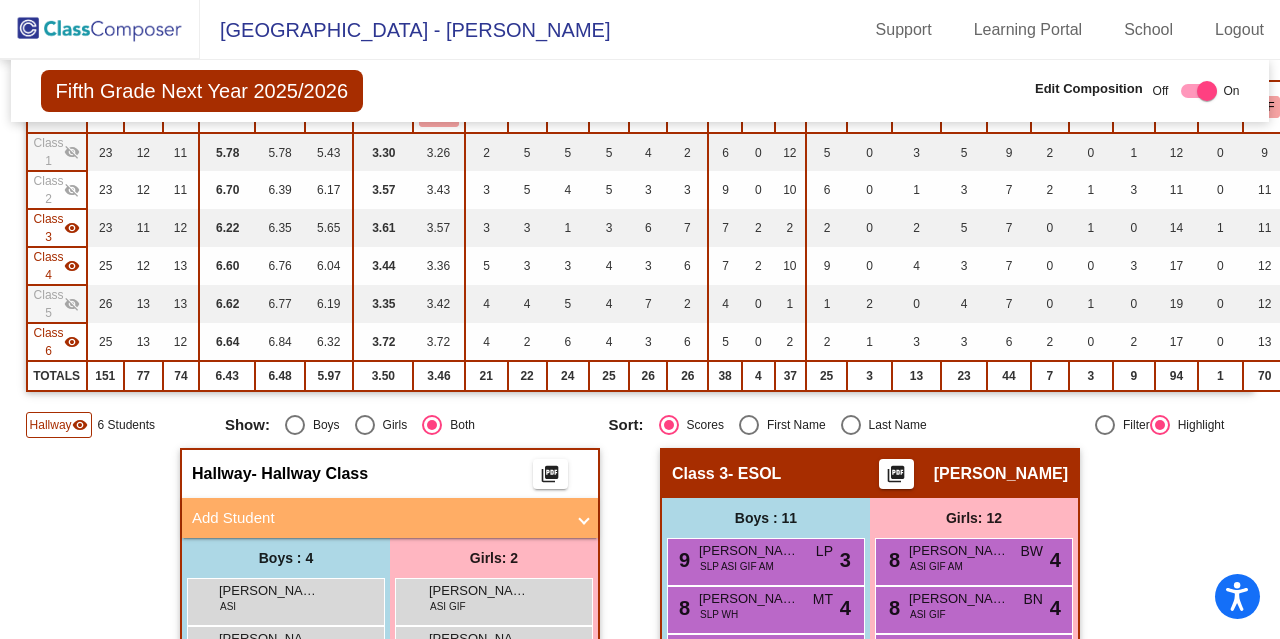 click on "visibility" 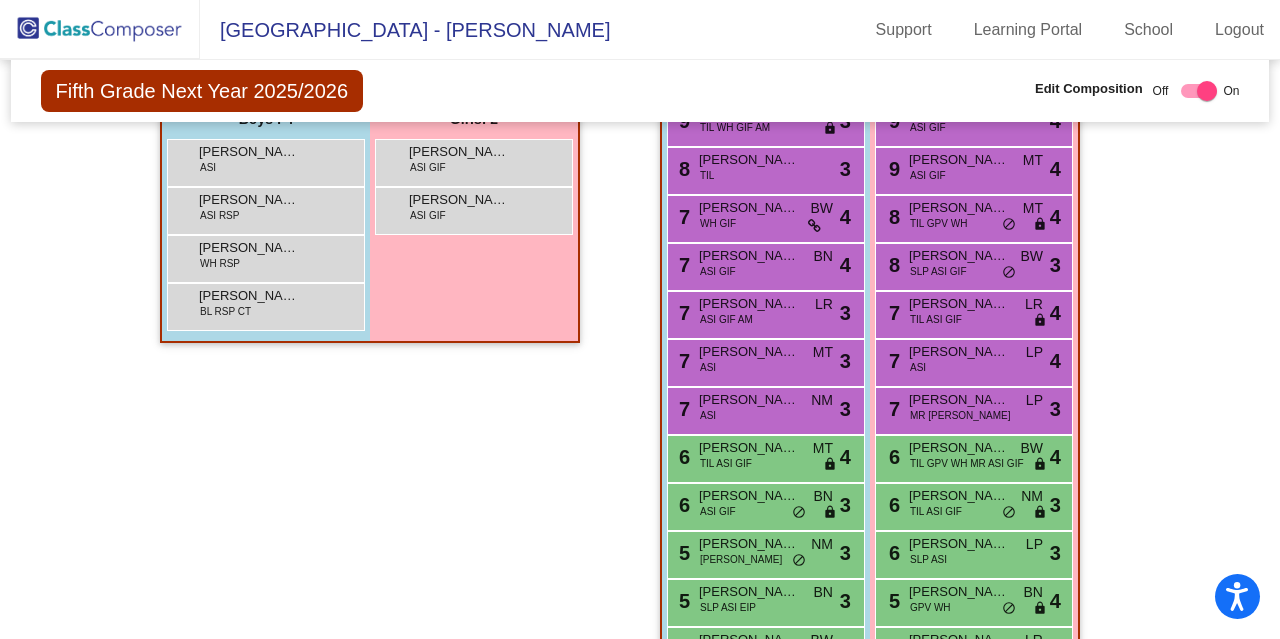 scroll, scrollTop: 678, scrollLeft: 0, axis: vertical 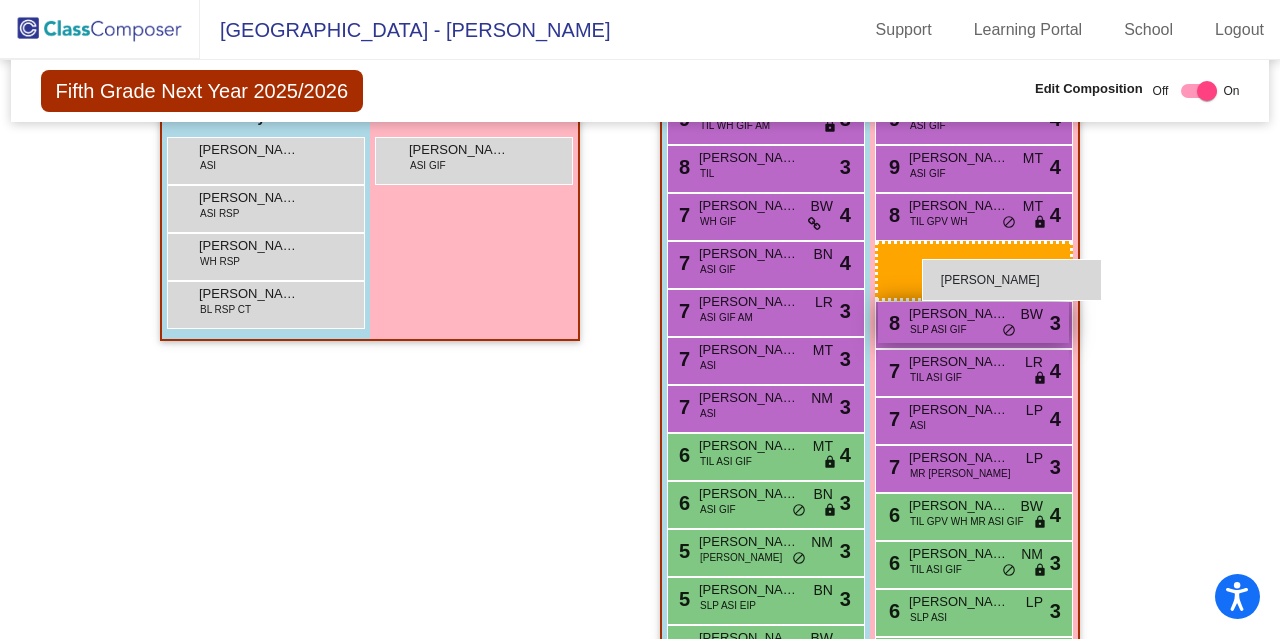 drag, startPoint x: 432, startPoint y: 189, endPoint x: 913, endPoint y: 253, distance: 485.2391 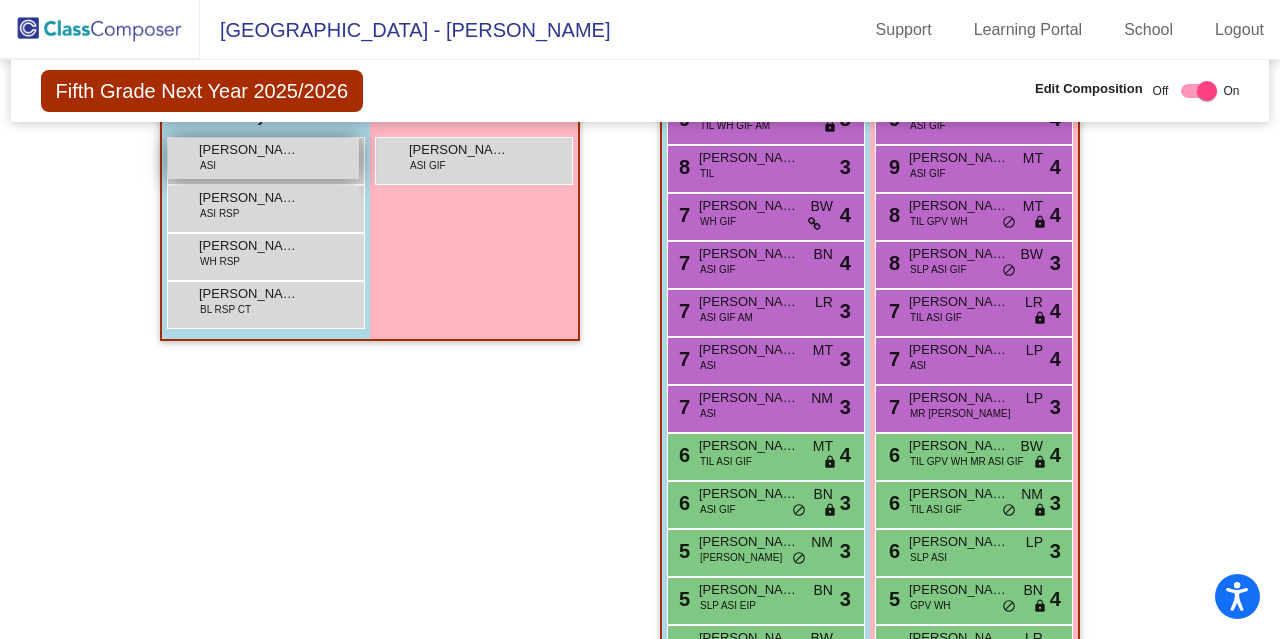 click on "[PERSON_NAME] ASI lock do_not_disturb_alt" at bounding box center [263, 158] 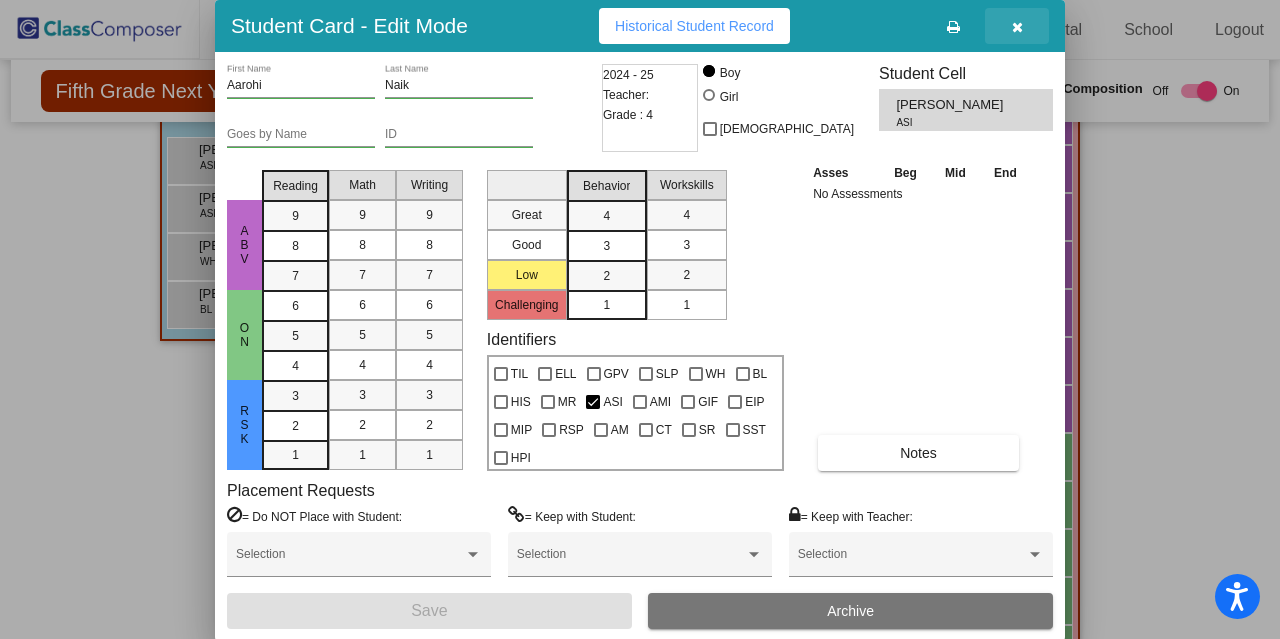 click at bounding box center [1017, 27] 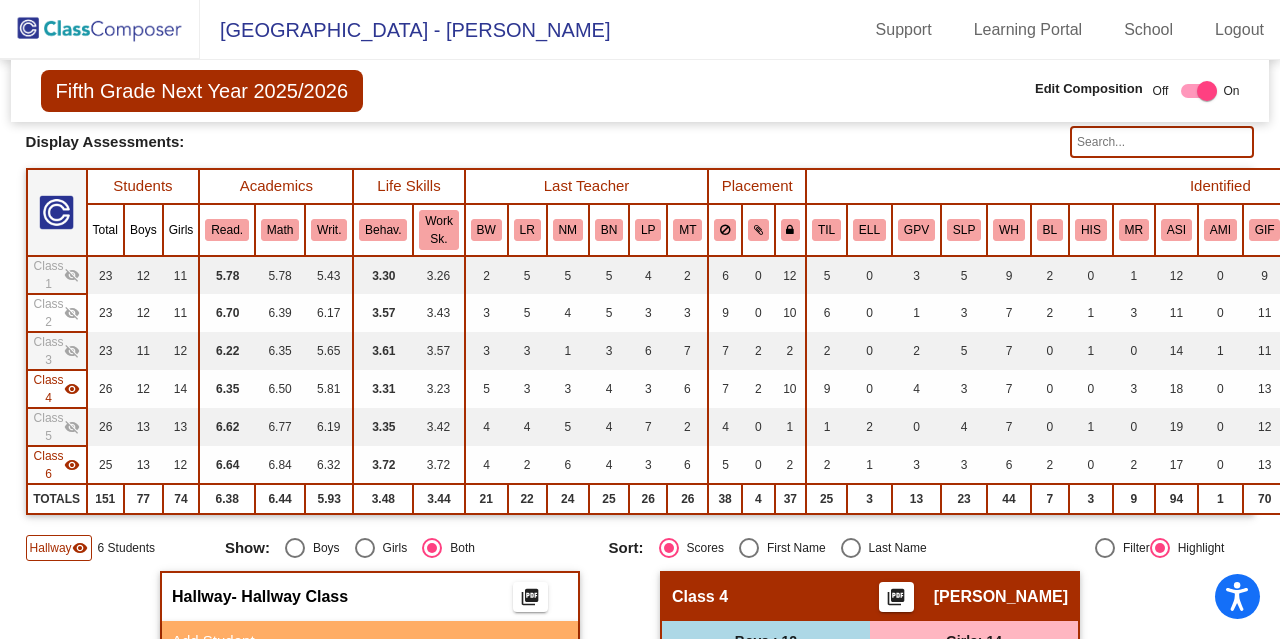 scroll, scrollTop: 110, scrollLeft: 0, axis: vertical 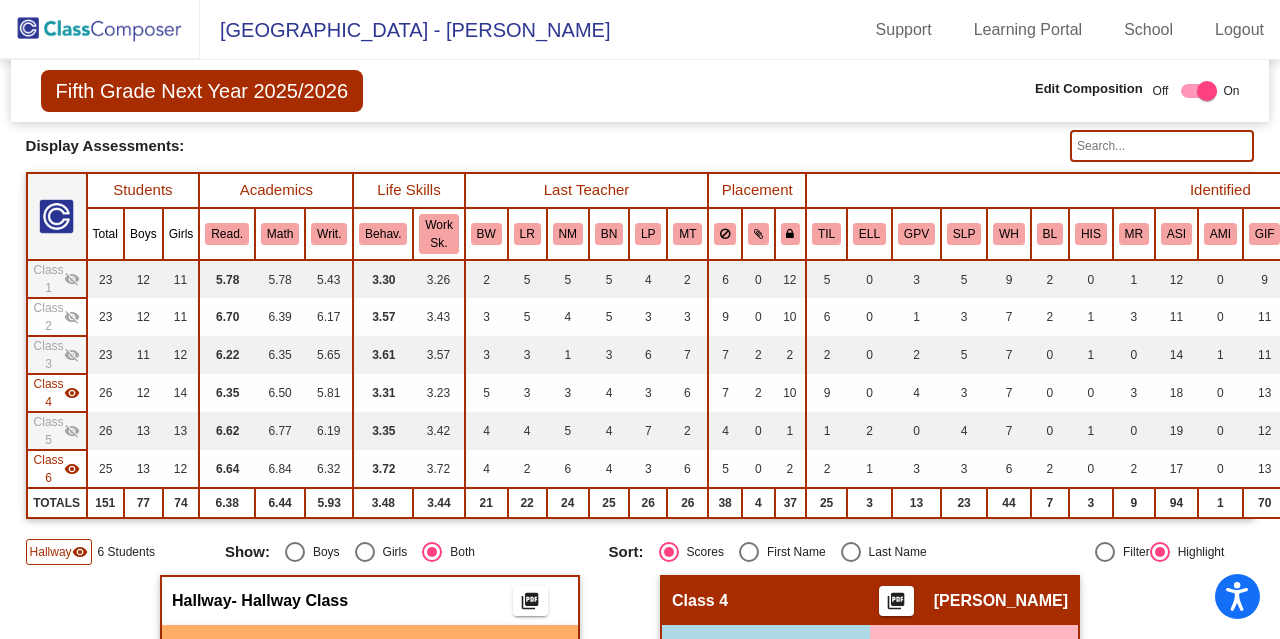 click on "visibility" 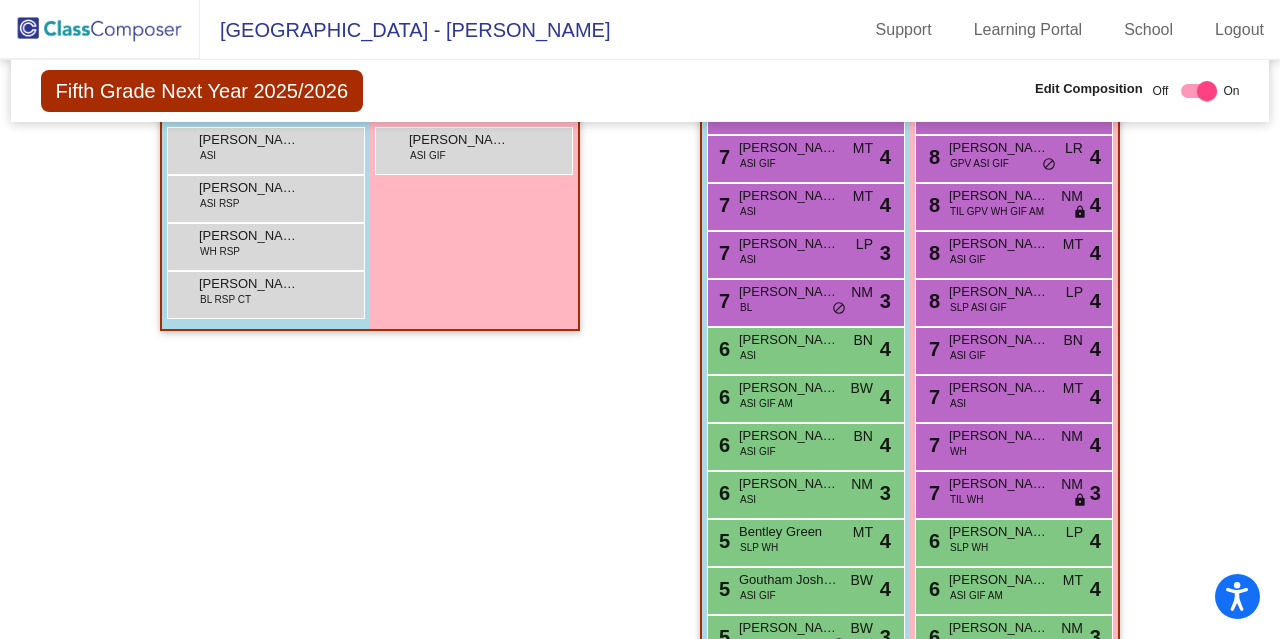 scroll, scrollTop: 690, scrollLeft: 0, axis: vertical 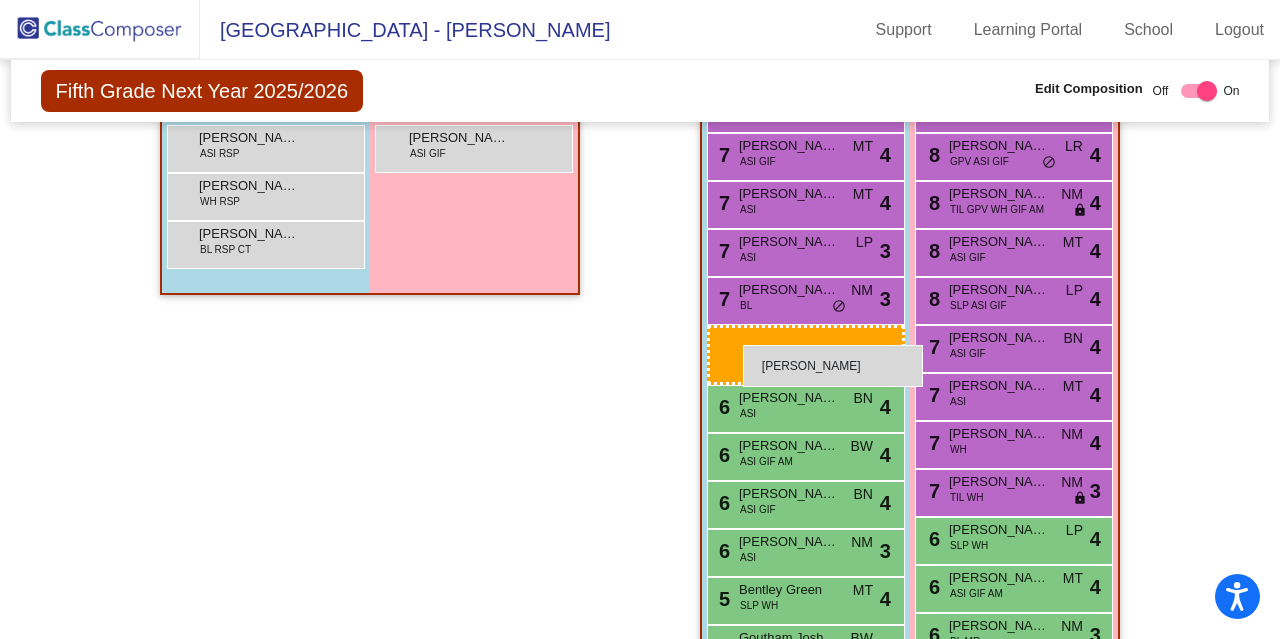 drag, startPoint x: 263, startPoint y: 148, endPoint x: 741, endPoint y: 342, distance: 515.8682 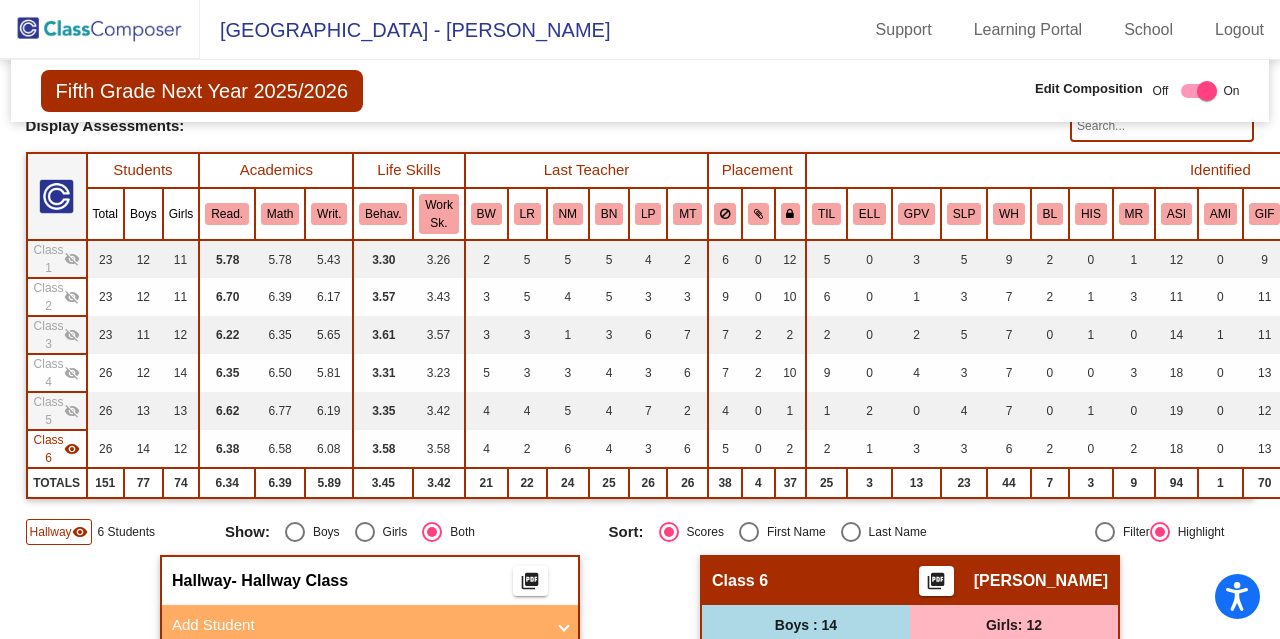 scroll, scrollTop: 0, scrollLeft: 0, axis: both 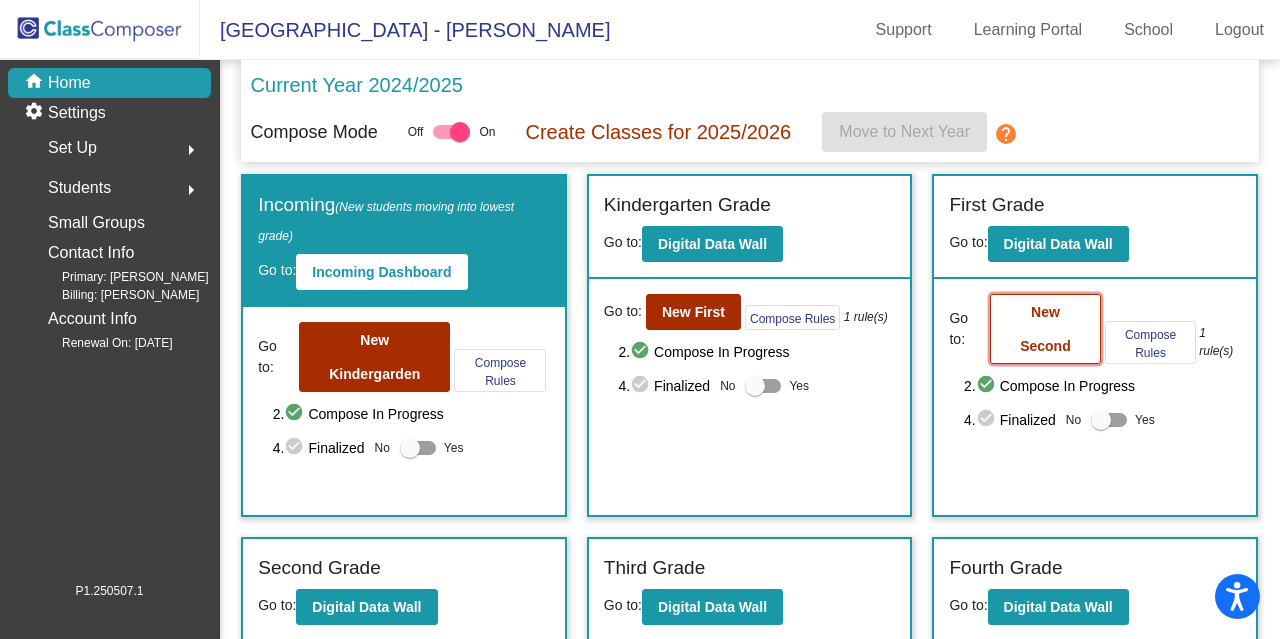 click on "New Second" 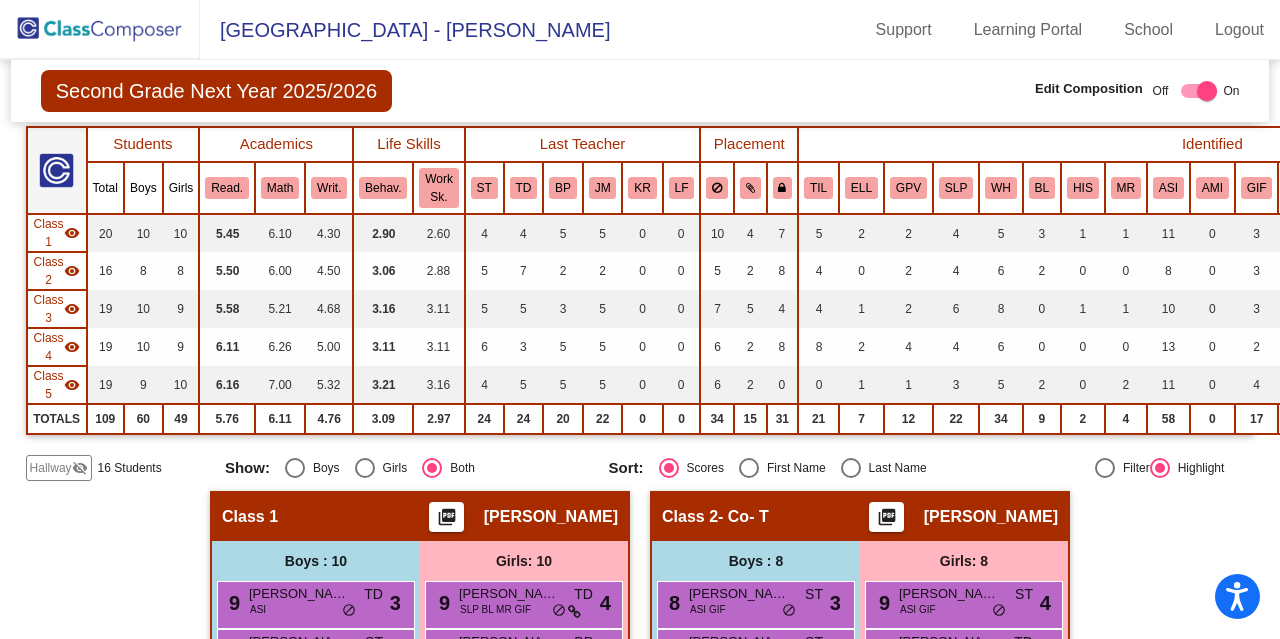 scroll, scrollTop: 158, scrollLeft: 0, axis: vertical 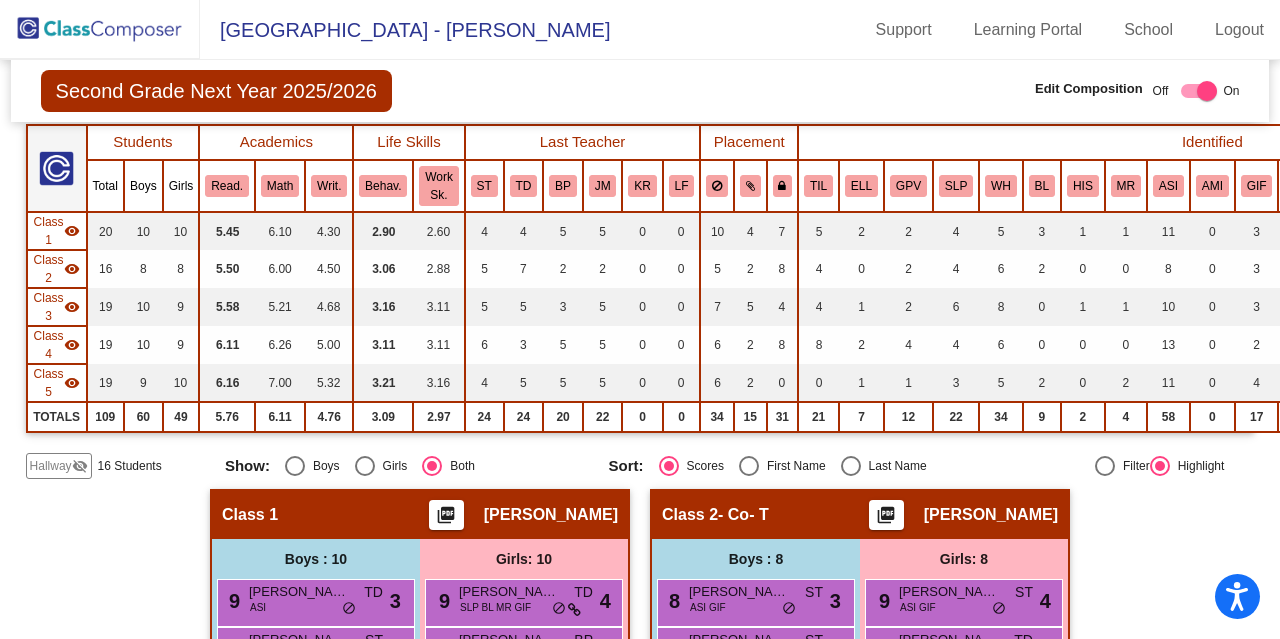 drag, startPoint x: 65, startPoint y: 460, endPoint x: 68, endPoint y: 444, distance: 16.27882 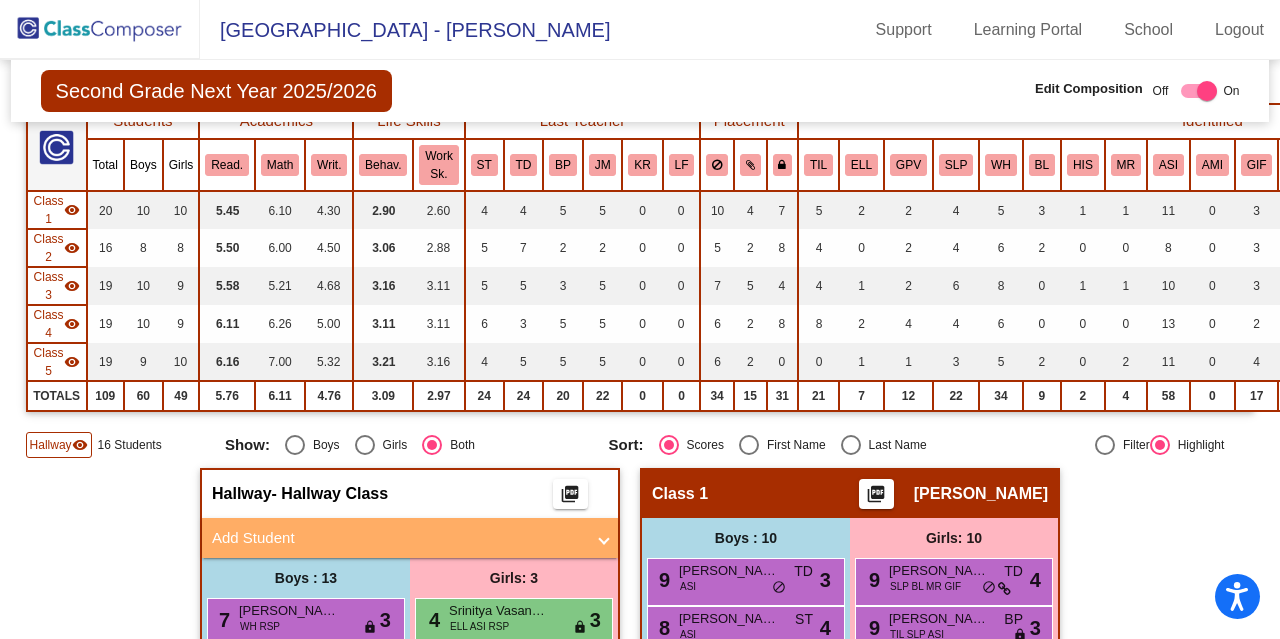 scroll, scrollTop: 178, scrollLeft: 0, axis: vertical 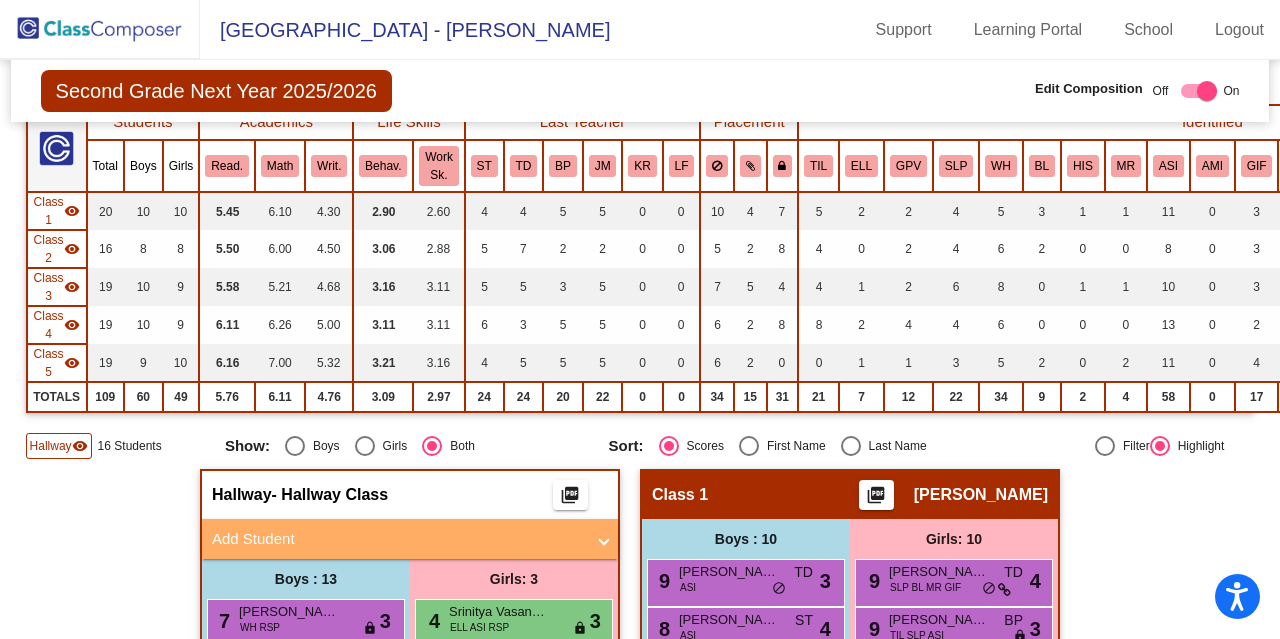 click on "Class 1  visibility" 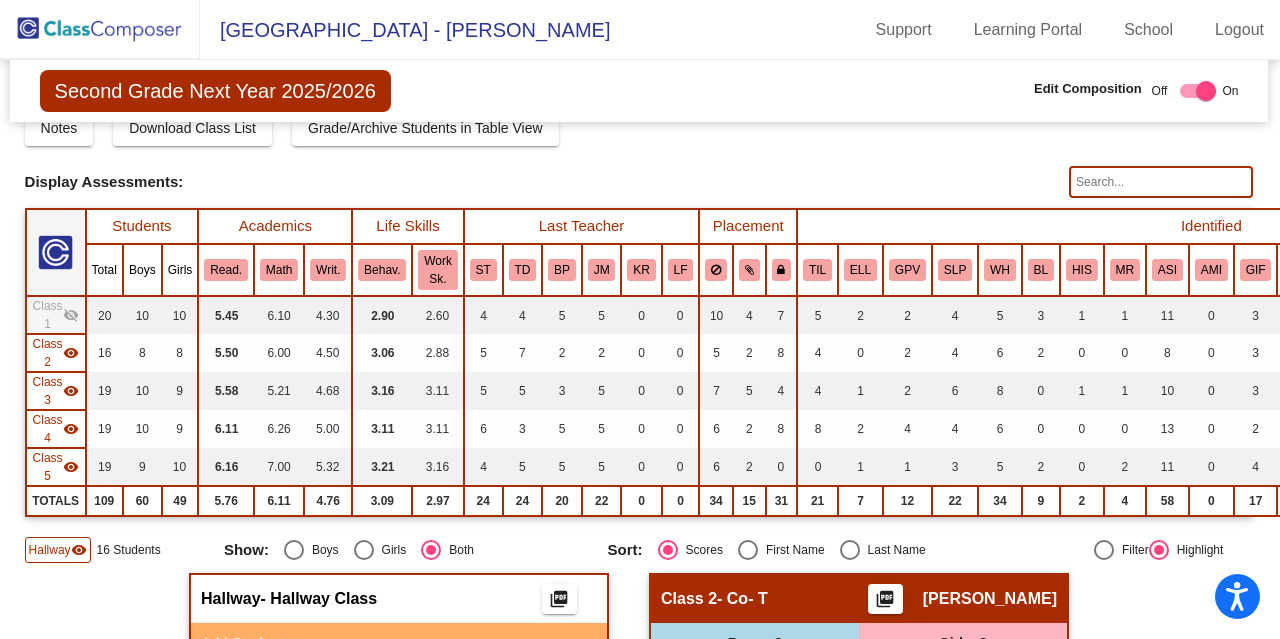 scroll, scrollTop: 72, scrollLeft: 1, axis: both 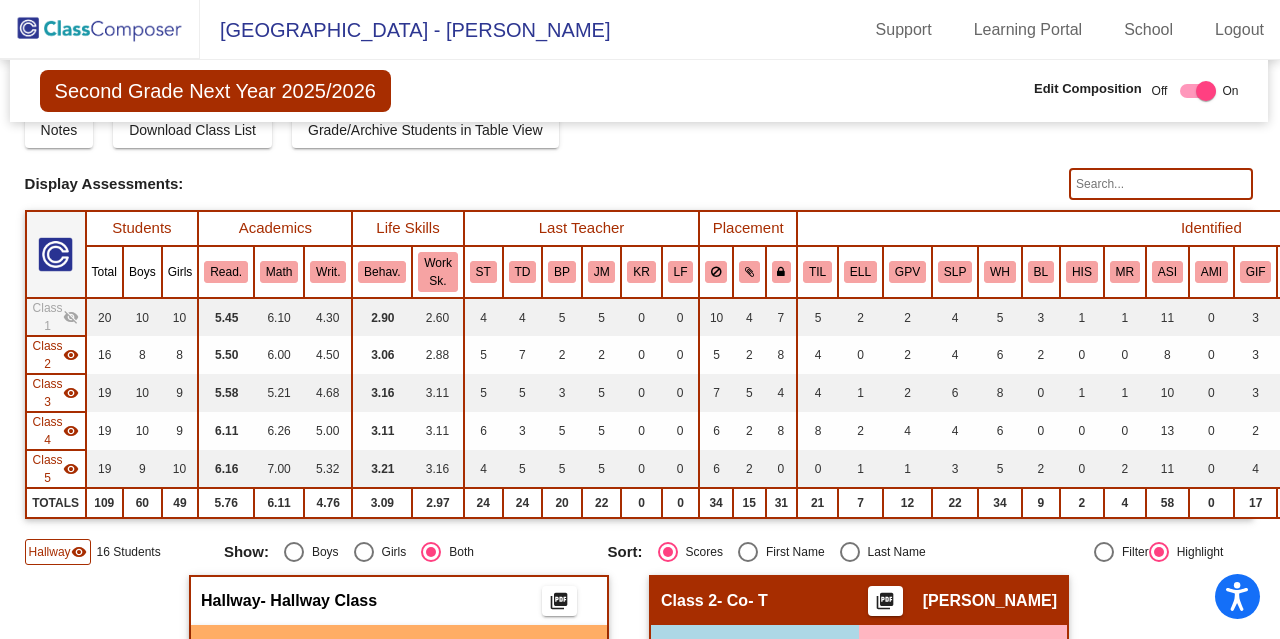 click on "visibility" 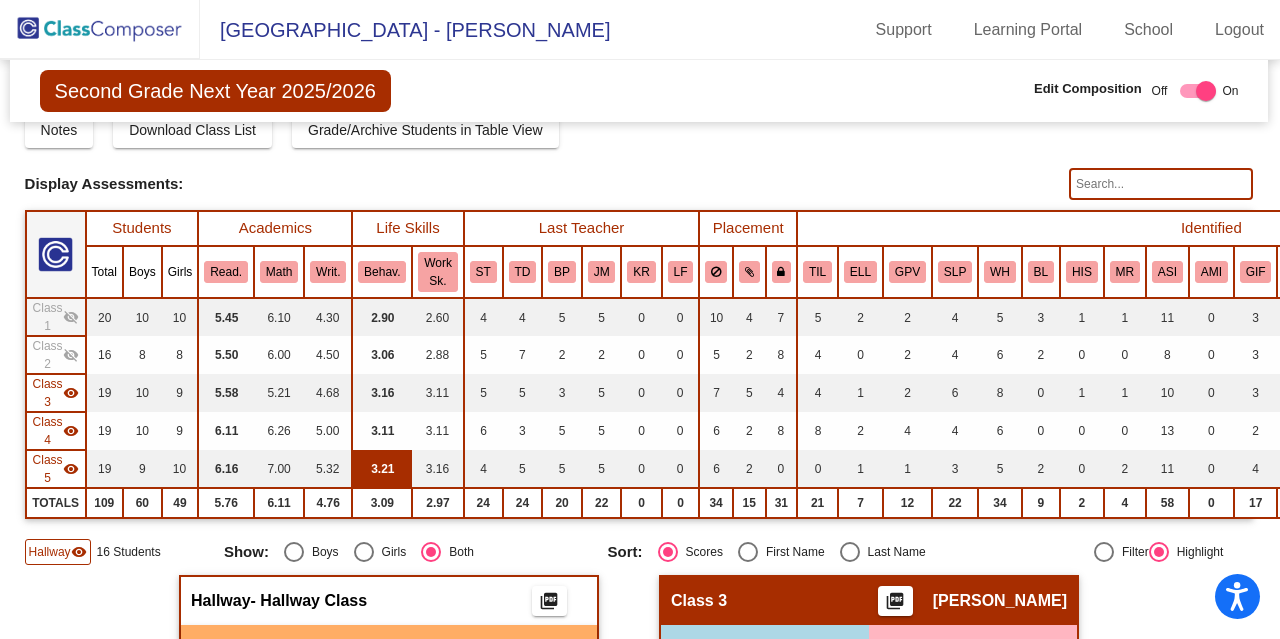 click on "3.21" 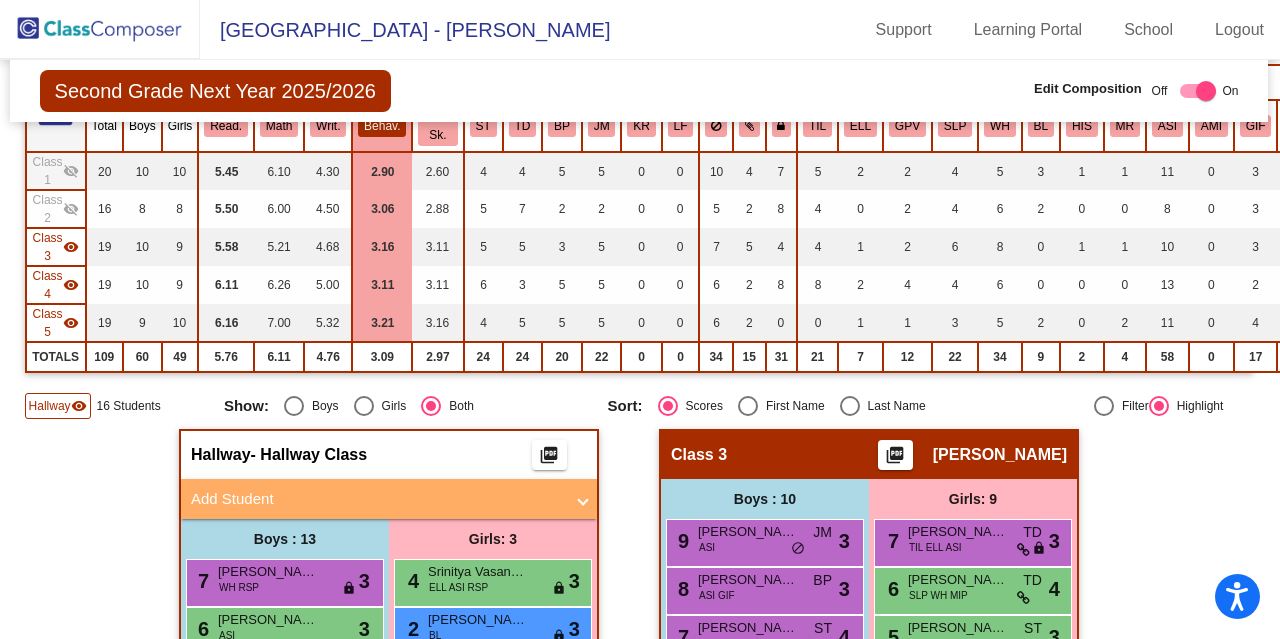scroll, scrollTop: 217, scrollLeft: 1, axis: both 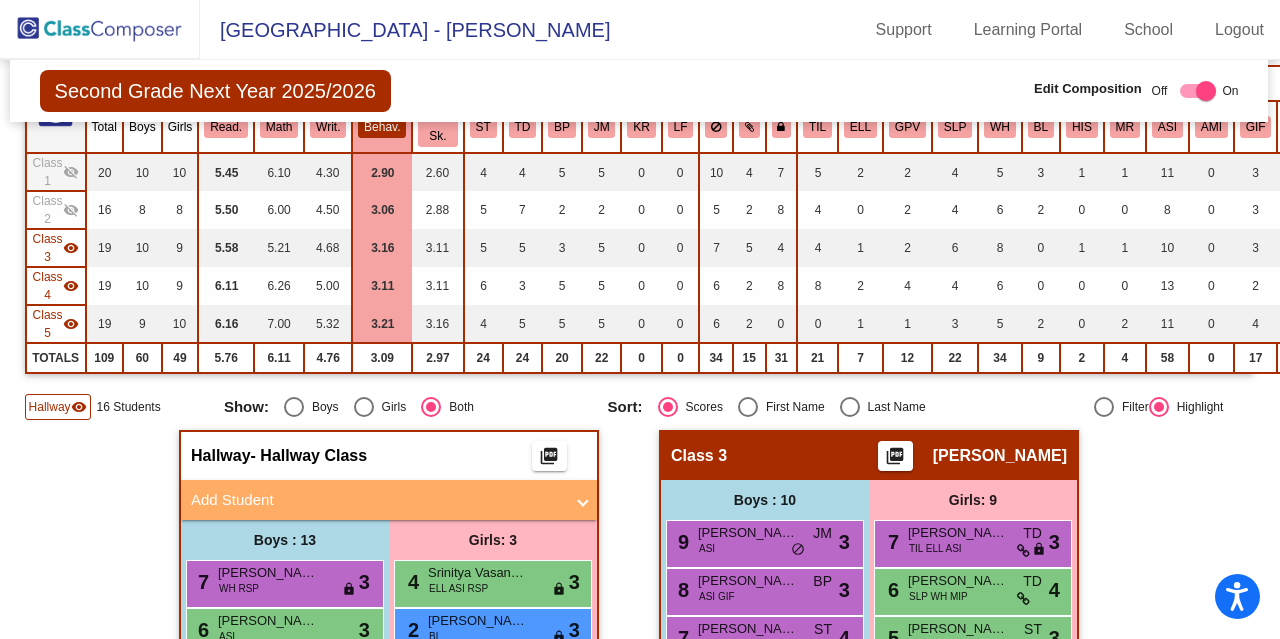 click on "visibility" 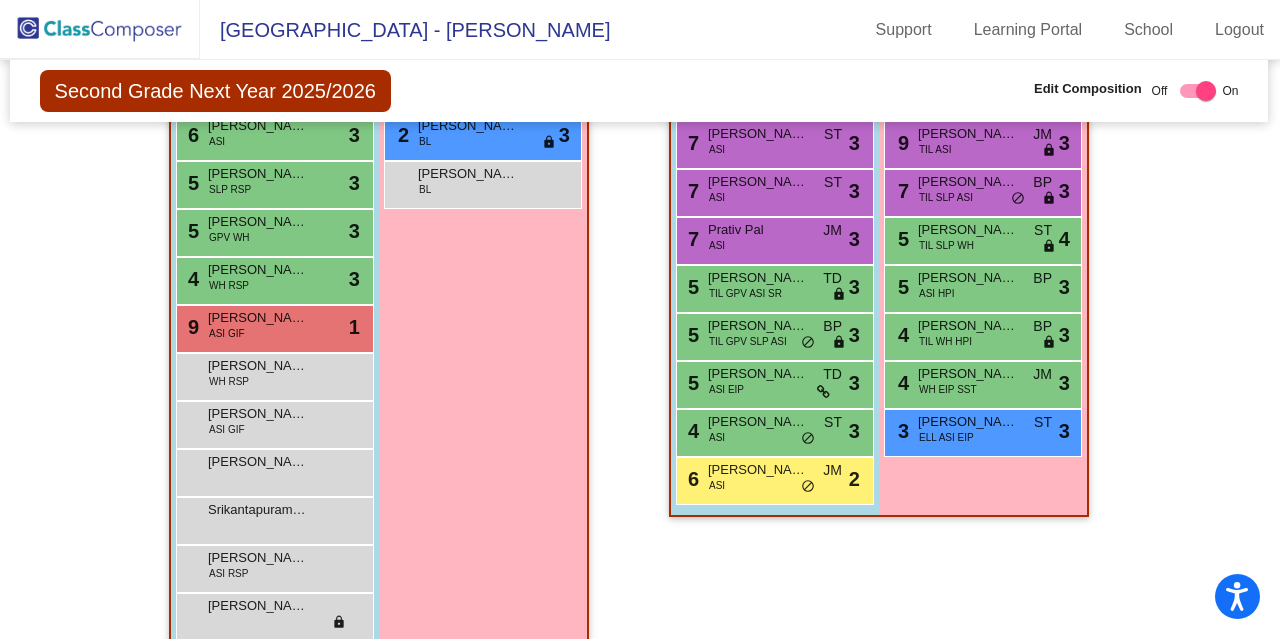 scroll, scrollTop: 713, scrollLeft: 1, axis: both 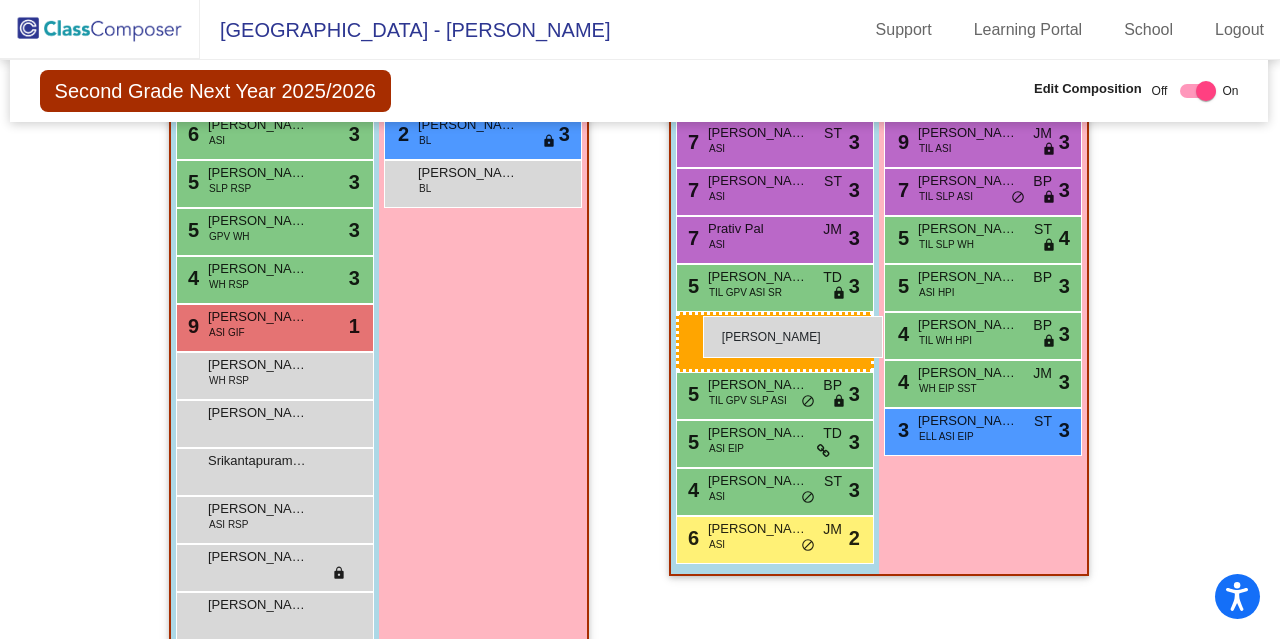 drag, startPoint x: 268, startPoint y: 426, endPoint x: 703, endPoint y: 316, distance: 448.69254 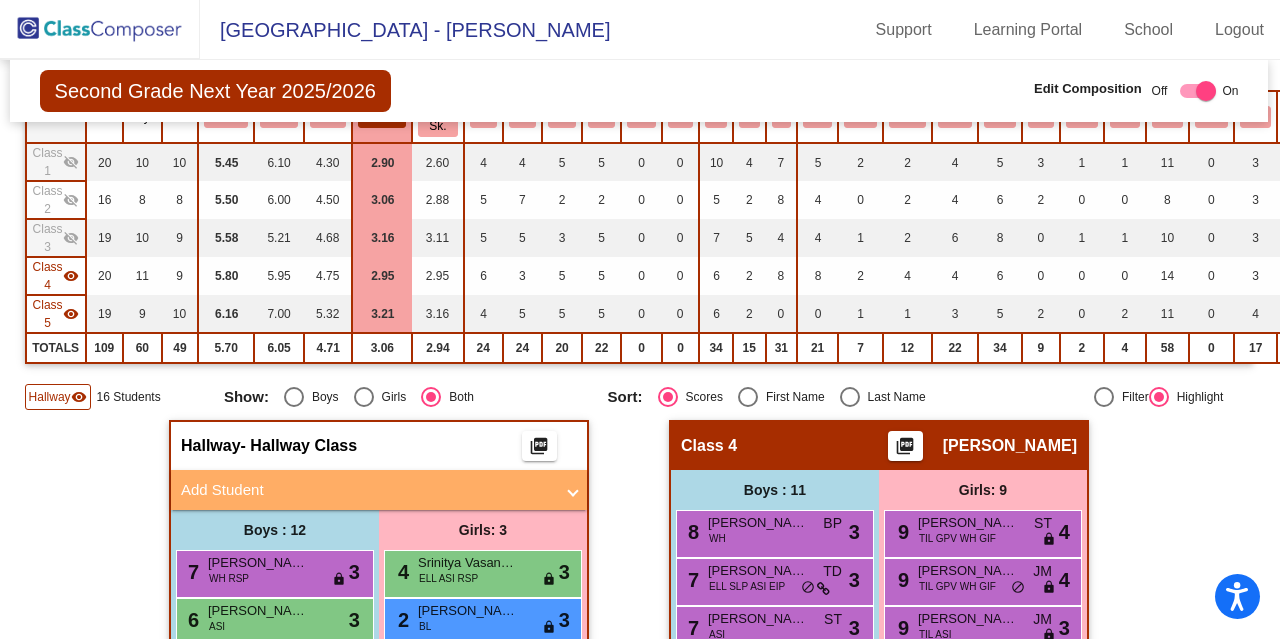 scroll, scrollTop: 228, scrollLeft: 1, axis: both 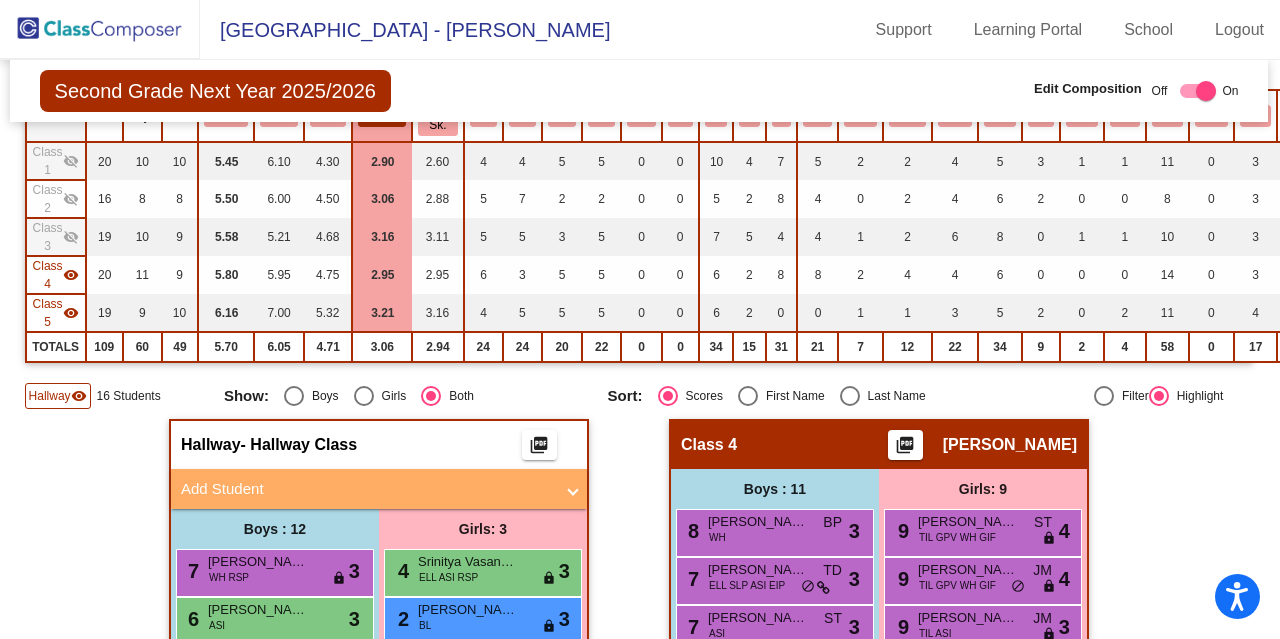 click on "visibility" 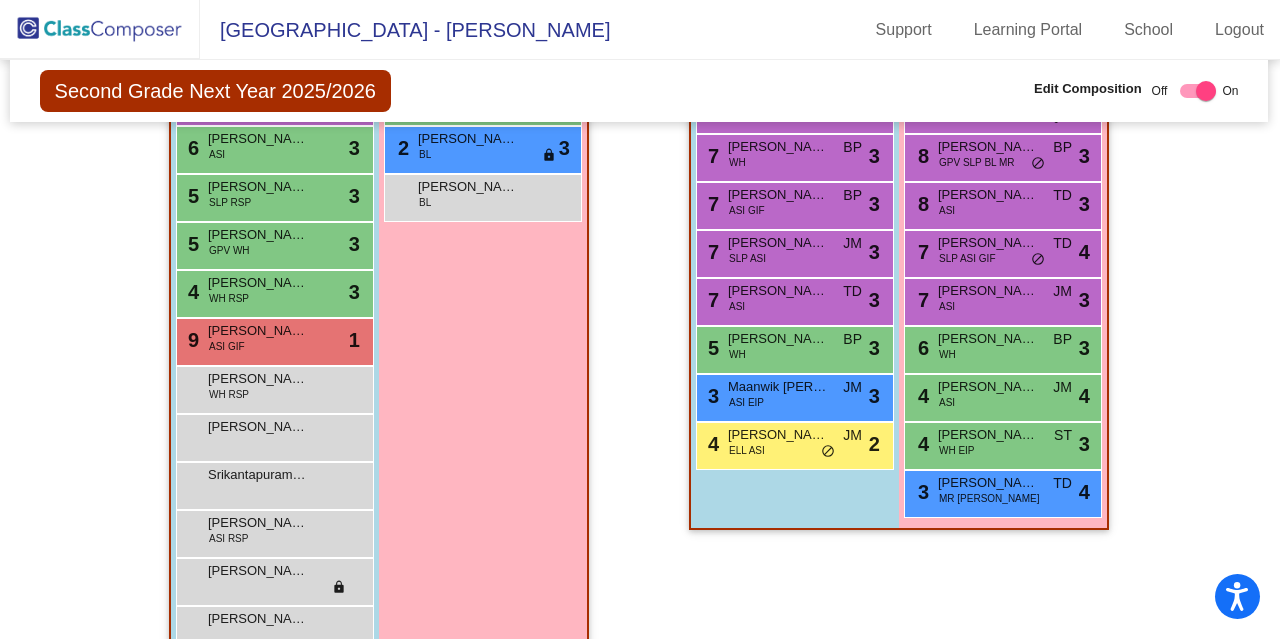 scroll, scrollTop: 754, scrollLeft: 1, axis: both 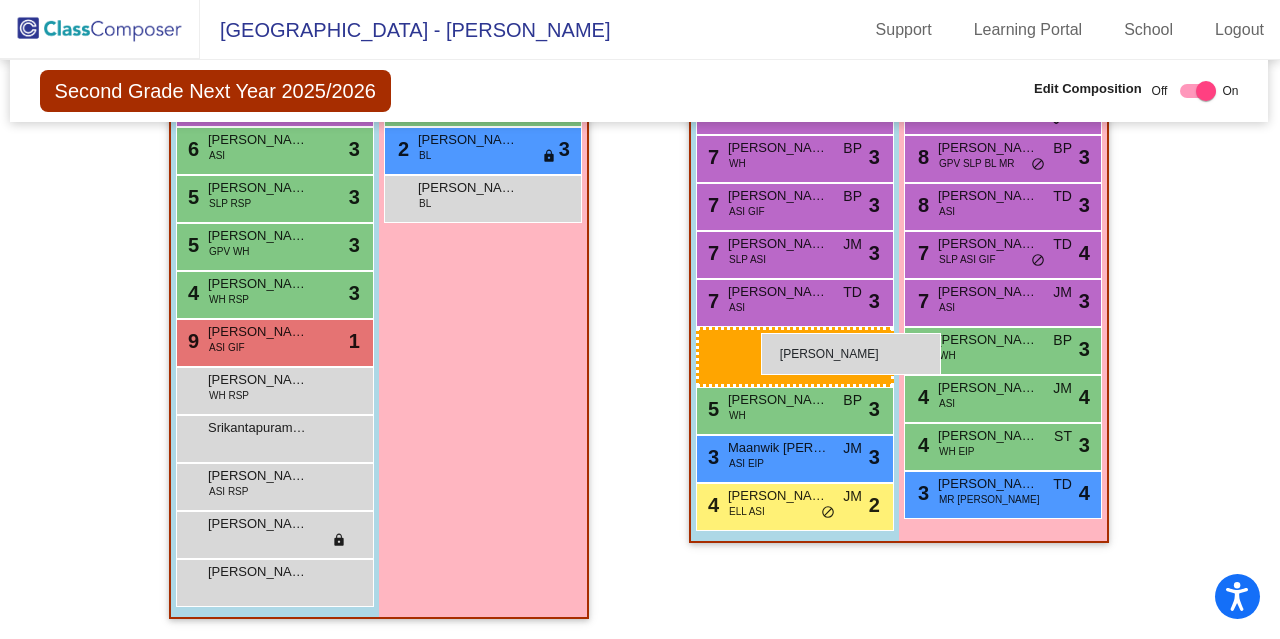 drag, startPoint x: 240, startPoint y: 382, endPoint x: 759, endPoint y: 332, distance: 521.4029 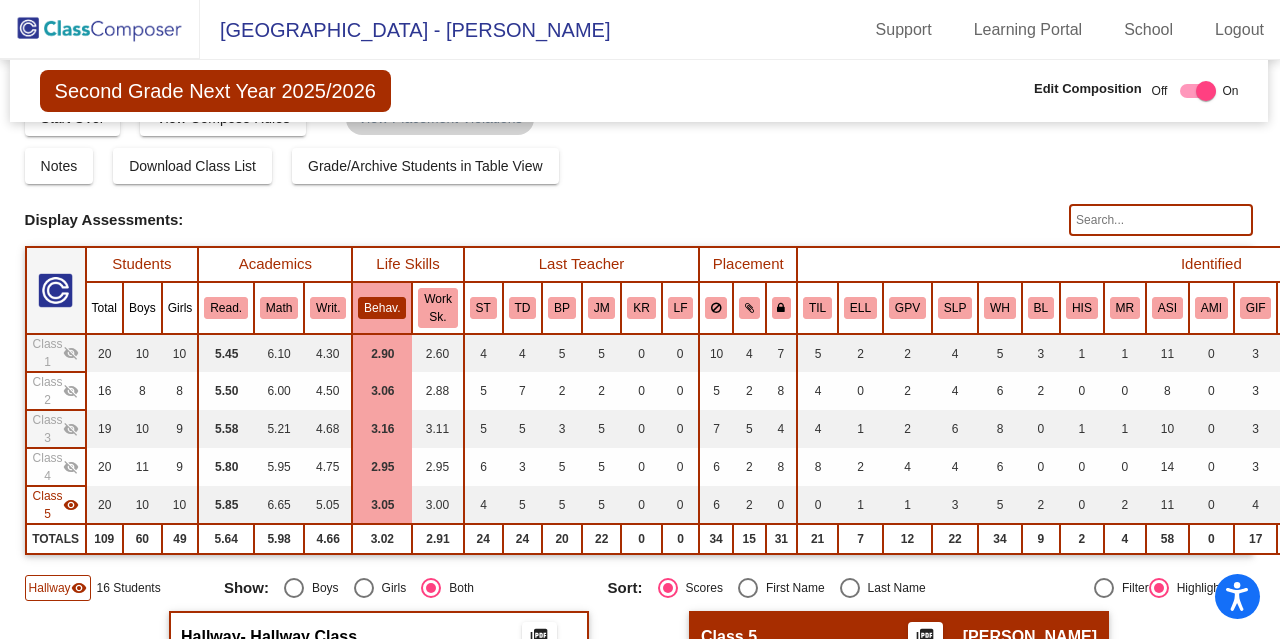 scroll, scrollTop: 0, scrollLeft: 1, axis: horizontal 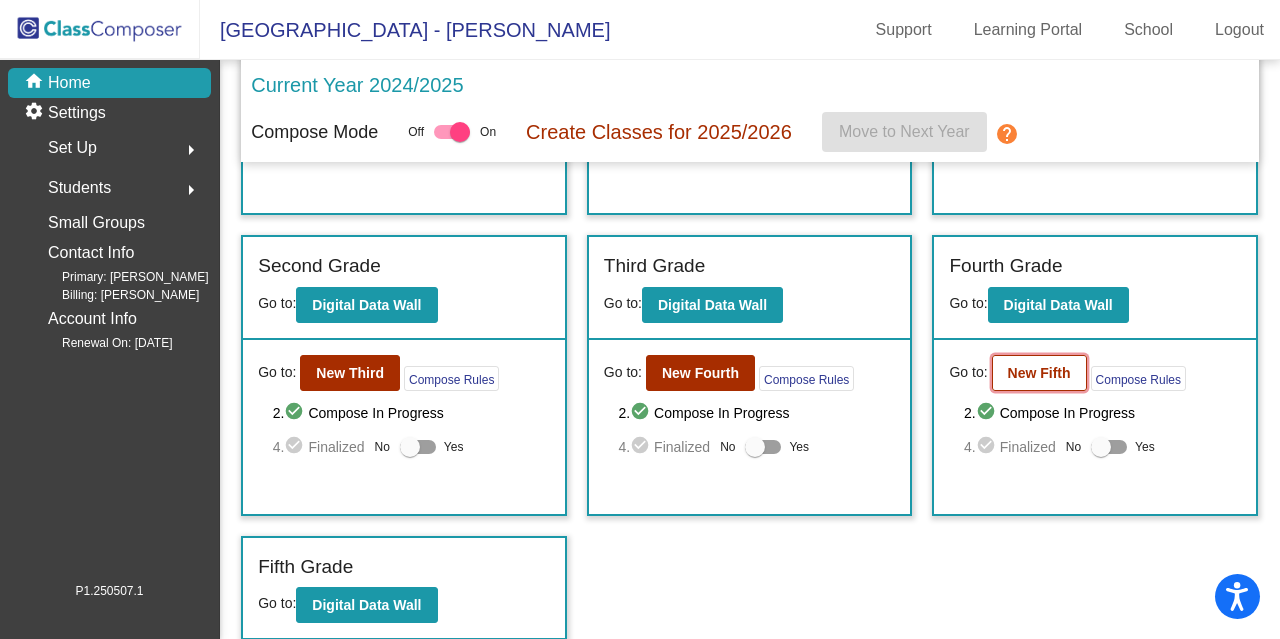click on "New Fifth" 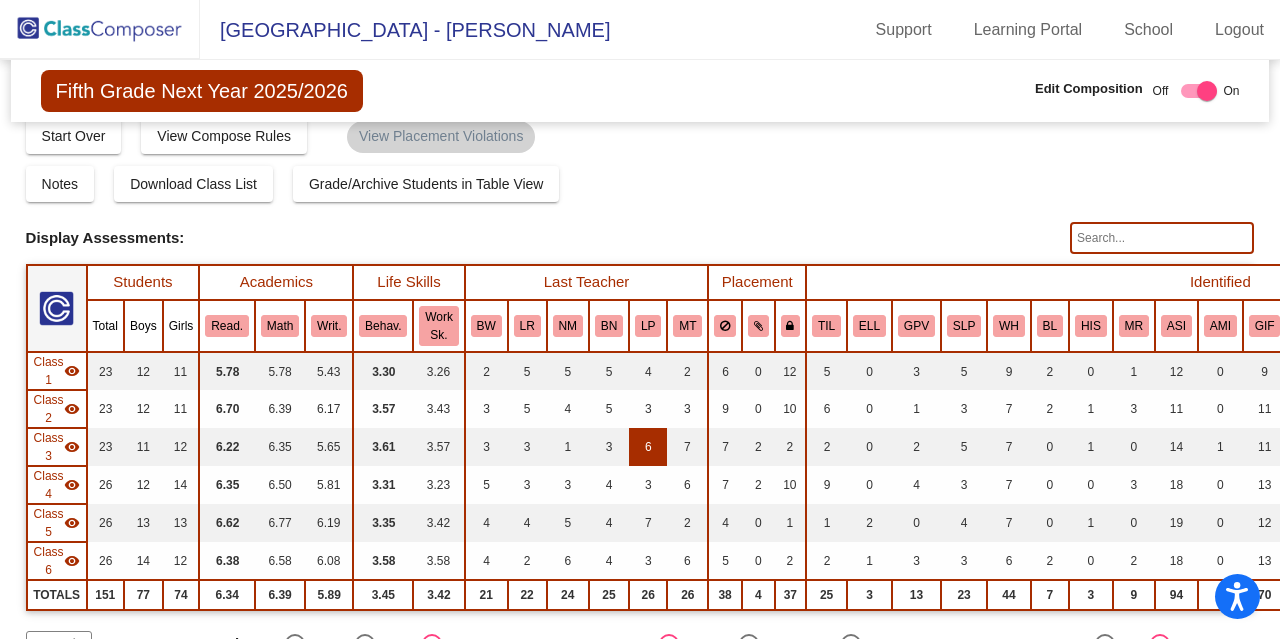 scroll, scrollTop: 0, scrollLeft: 0, axis: both 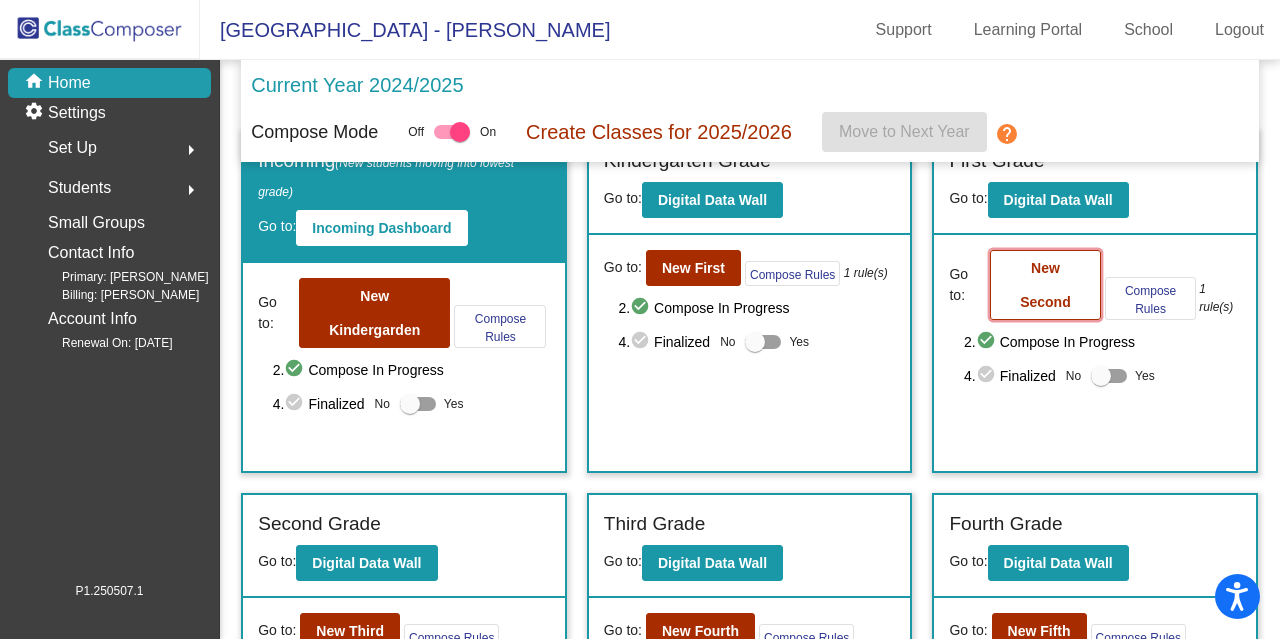 click on "New Second" 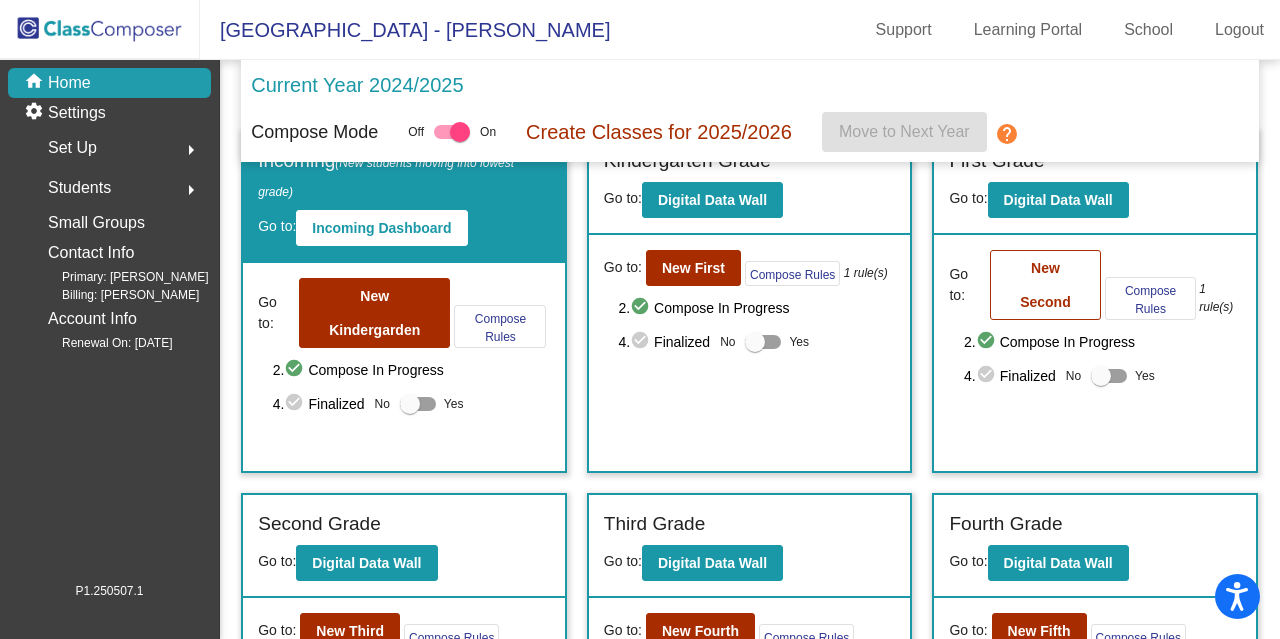 scroll, scrollTop: 0, scrollLeft: 0, axis: both 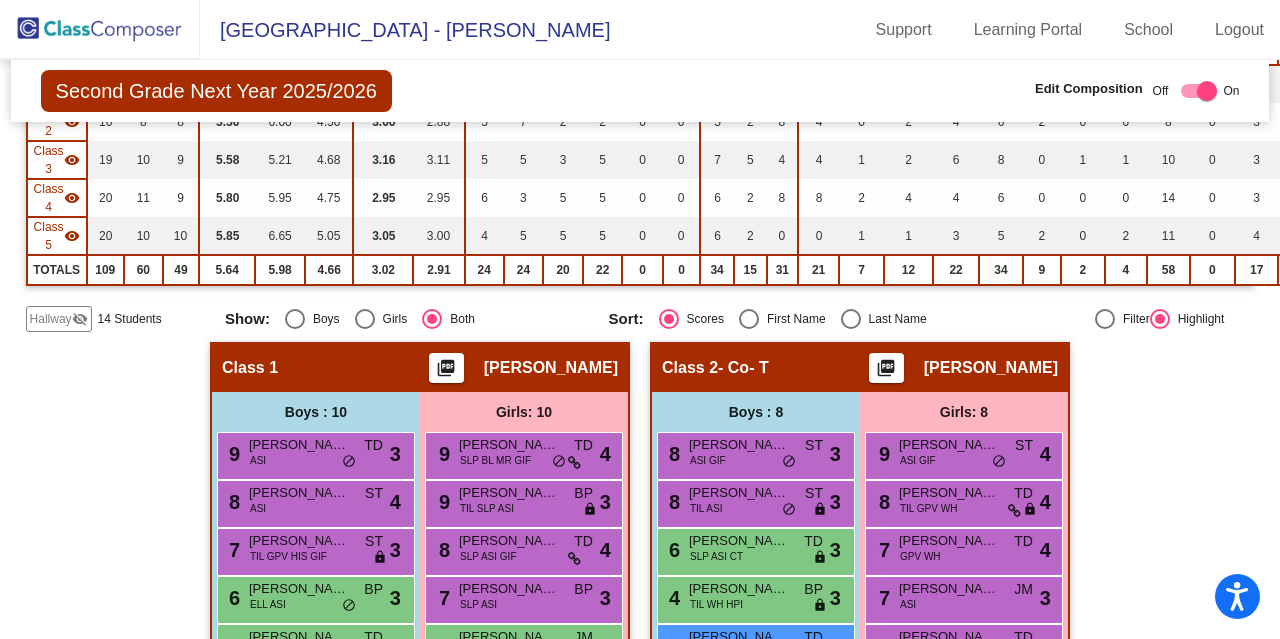 drag, startPoint x: 1044, startPoint y: 289, endPoint x: 1148, endPoint y: 404, distance: 155.0516 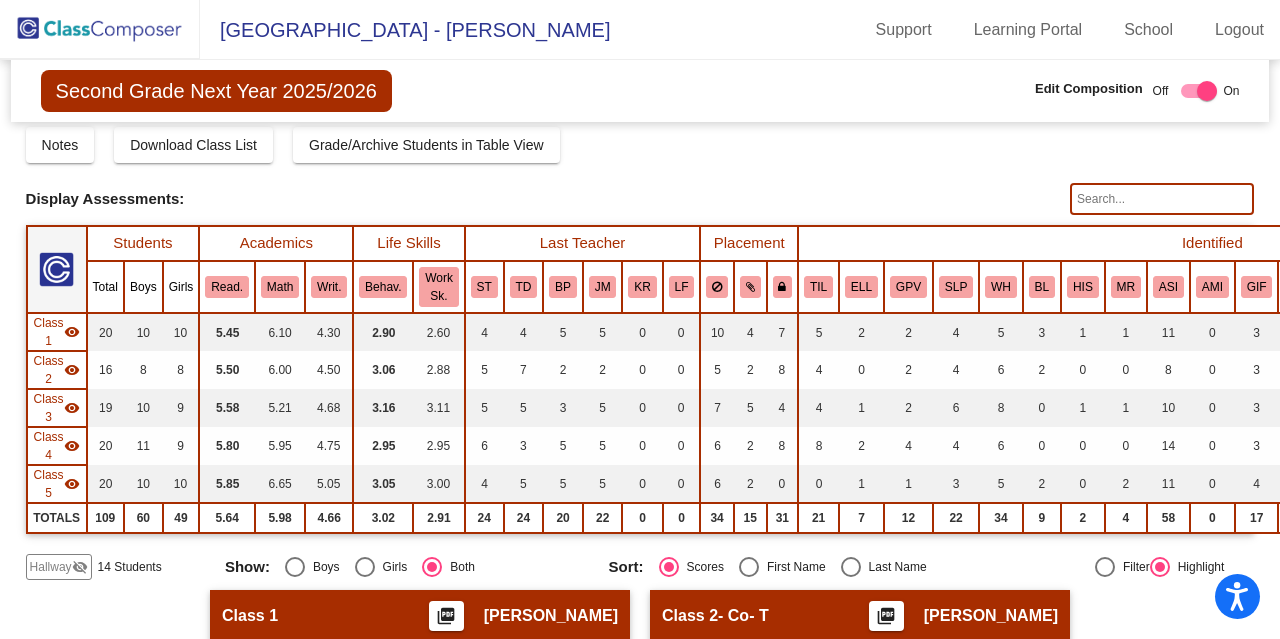 scroll, scrollTop: 62, scrollLeft: 0, axis: vertical 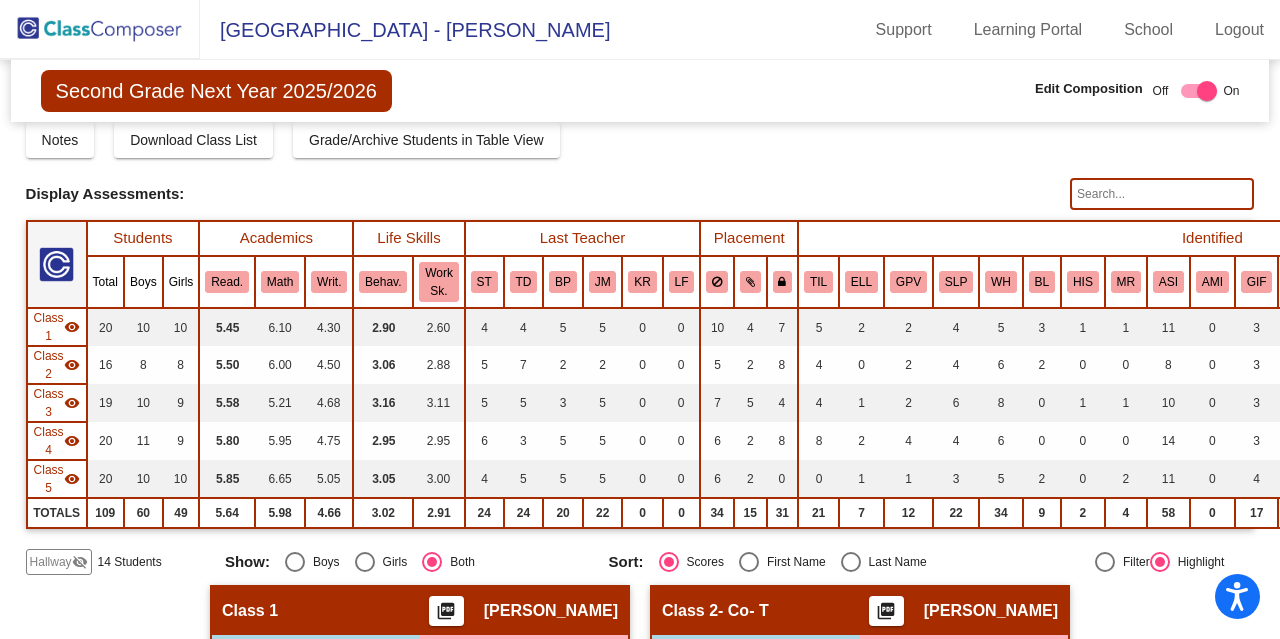 click on "visibility_off" 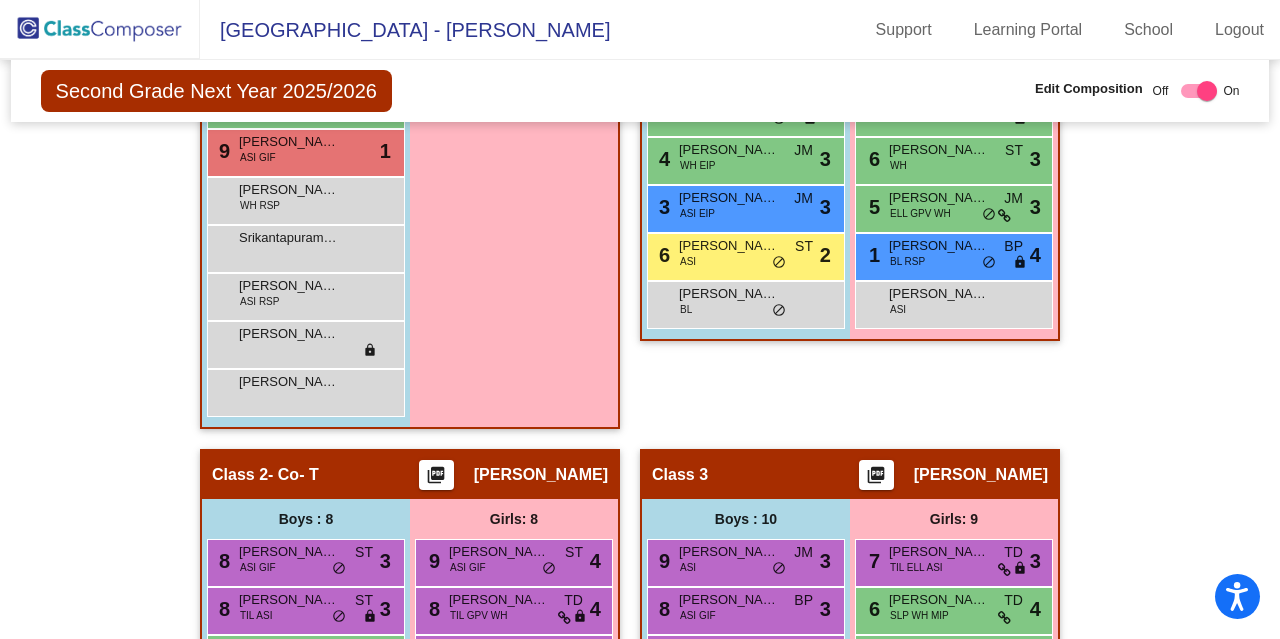 scroll, scrollTop: 886, scrollLeft: 0, axis: vertical 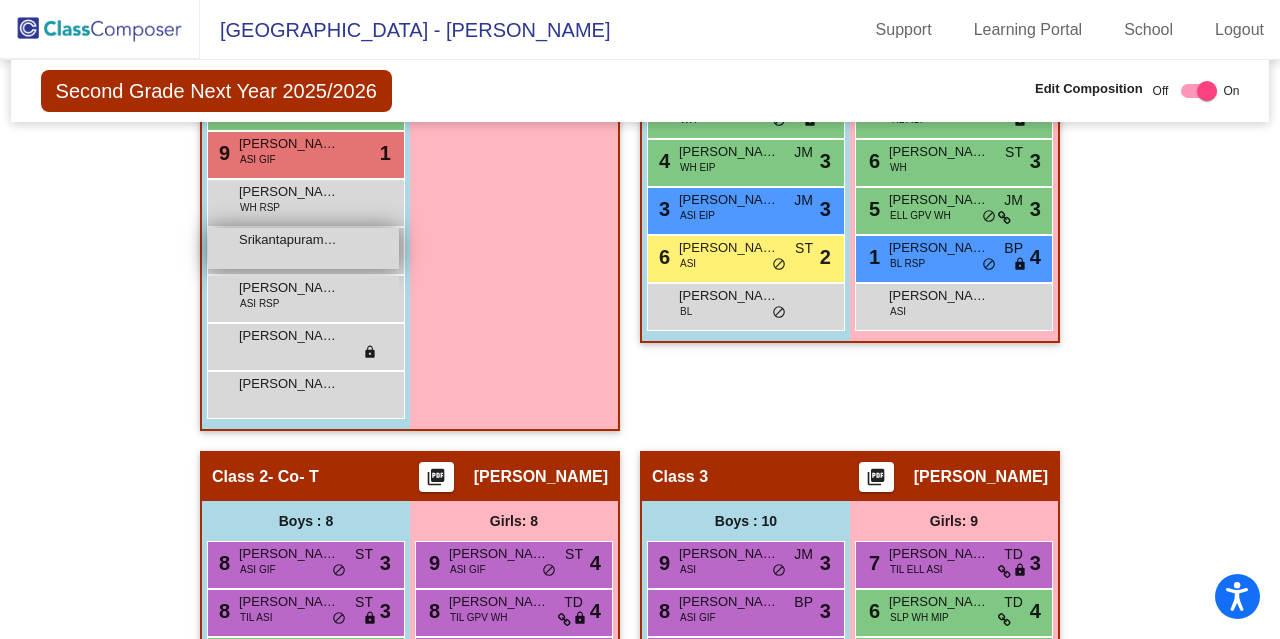 click on "Srikantapuram [PERSON_NAME] lock do_not_disturb_alt" at bounding box center [303, 248] 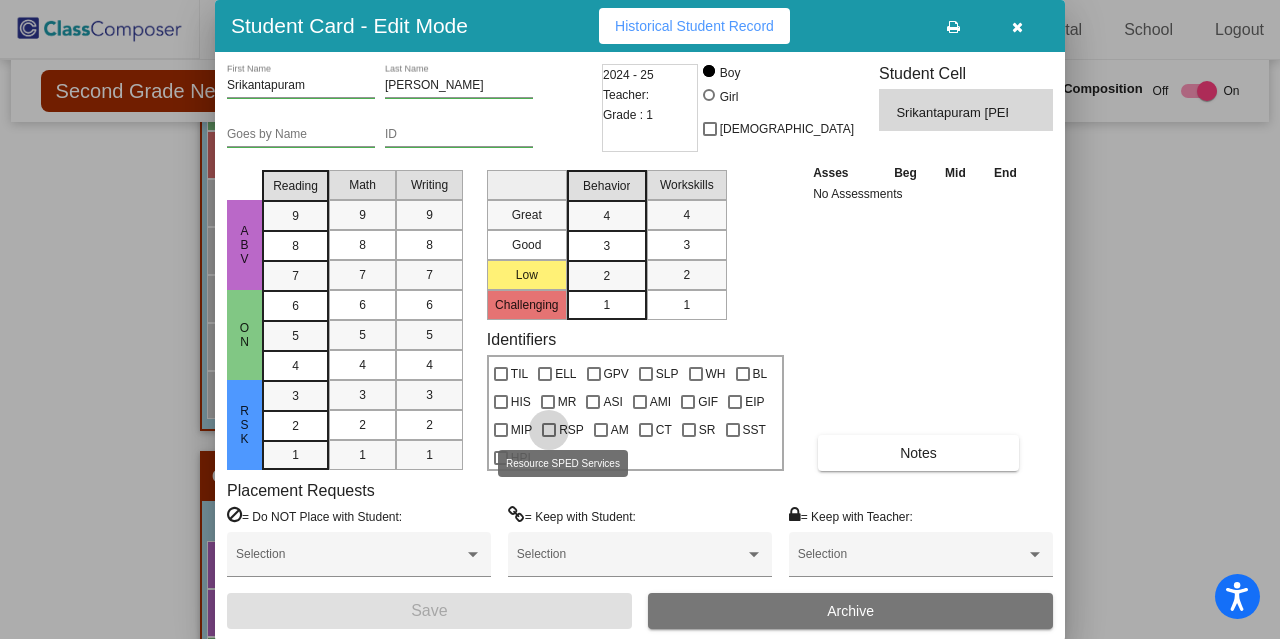 click at bounding box center [549, 430] 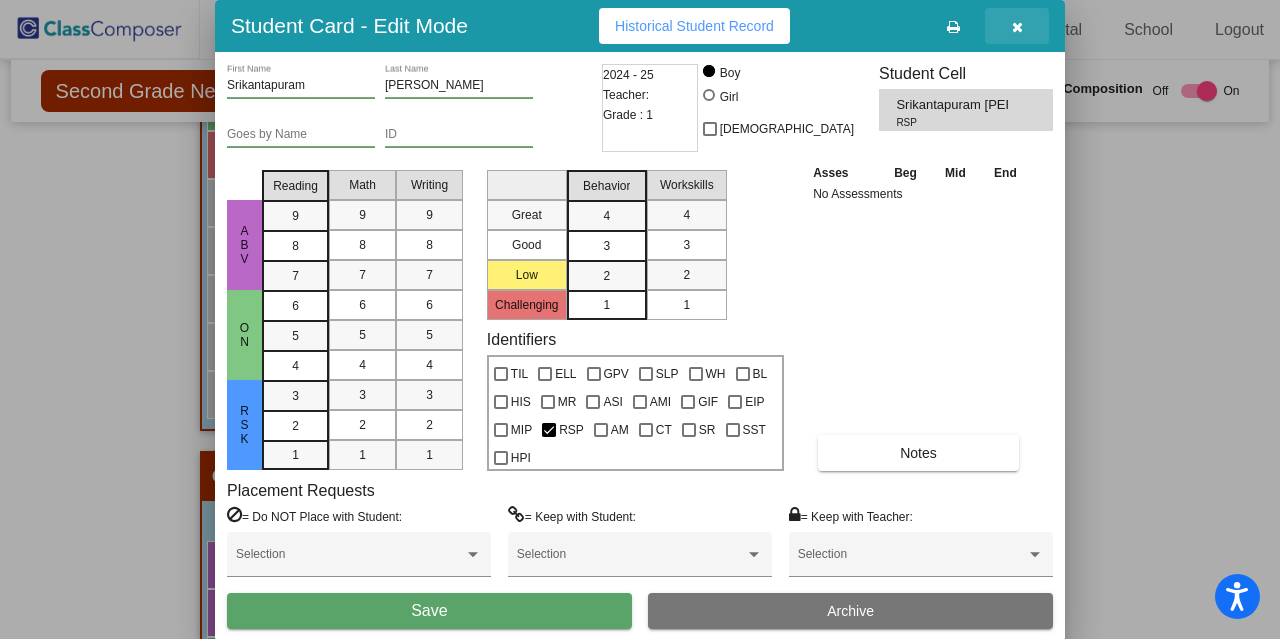 click at bounding box center [1017, 27] 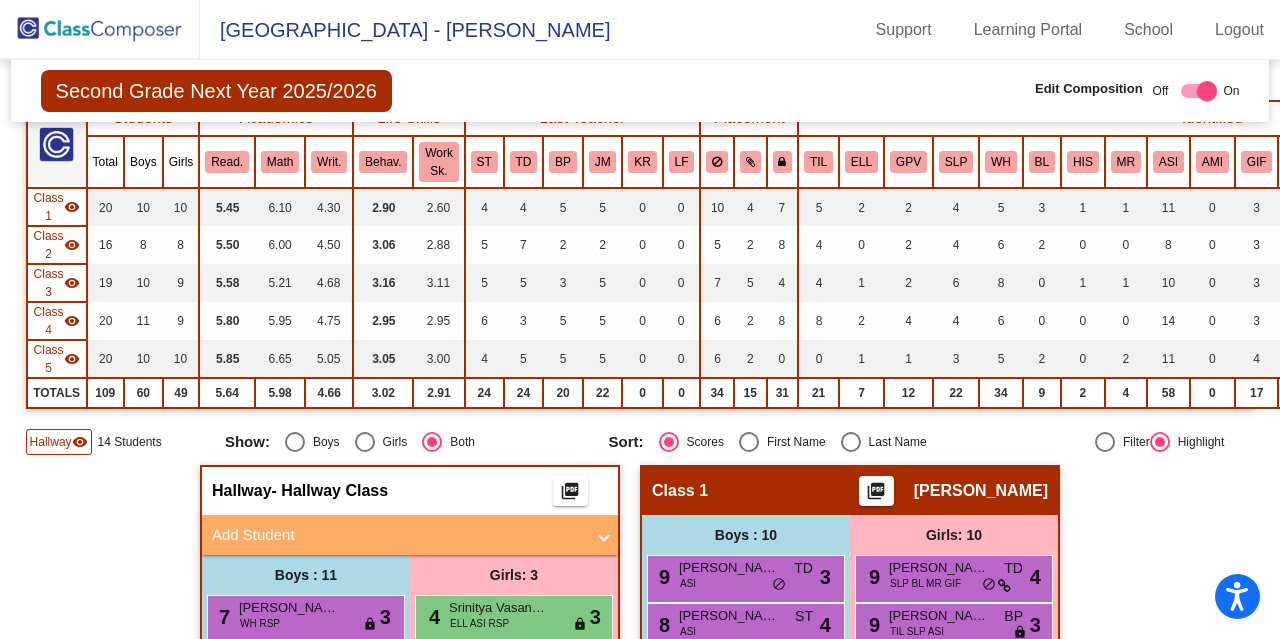 scroll, scrollTop: 182, scrollLeft: 0, axis: vertical 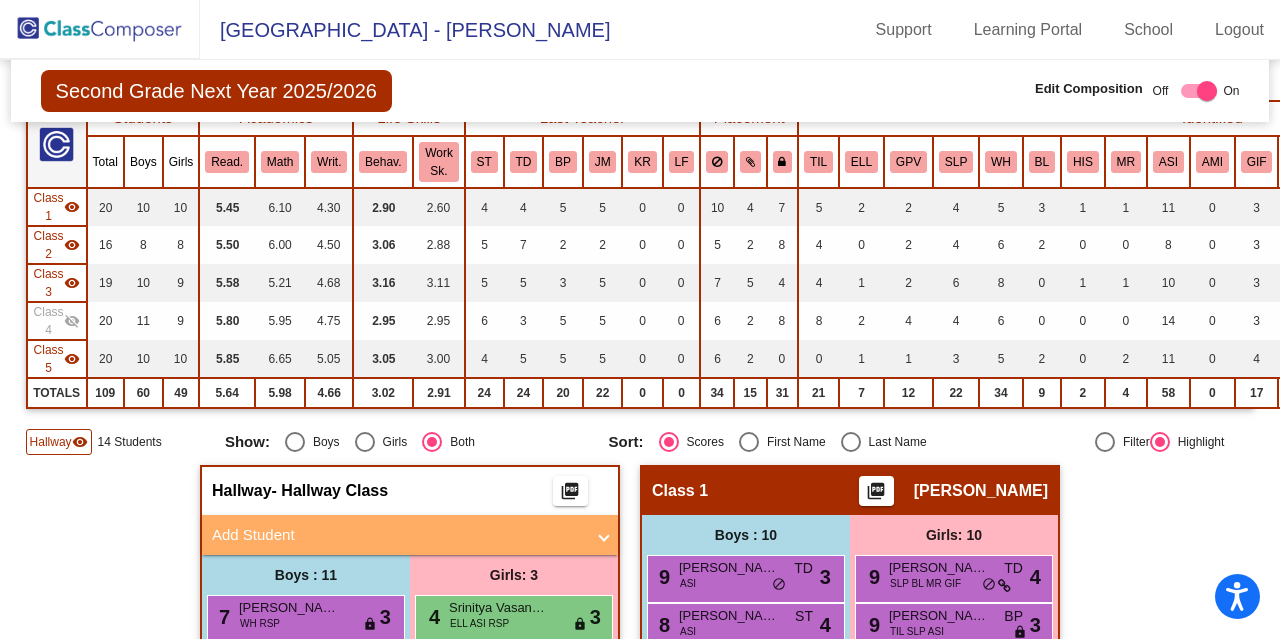 click on "visibility" 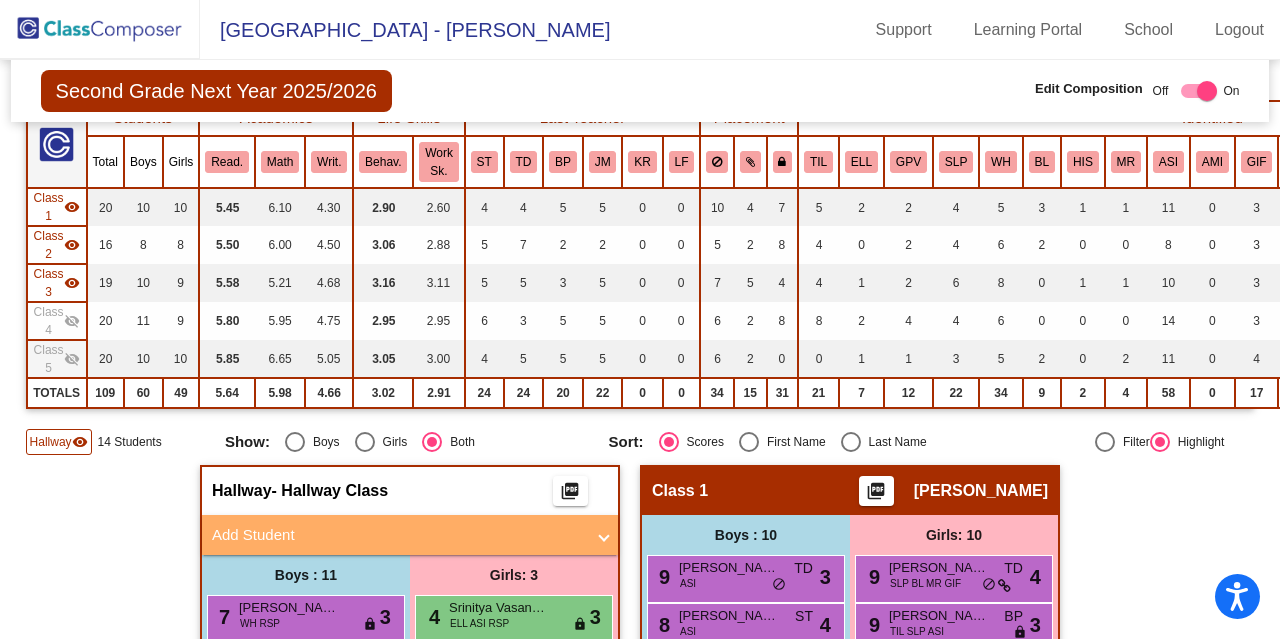 click on "visibility" 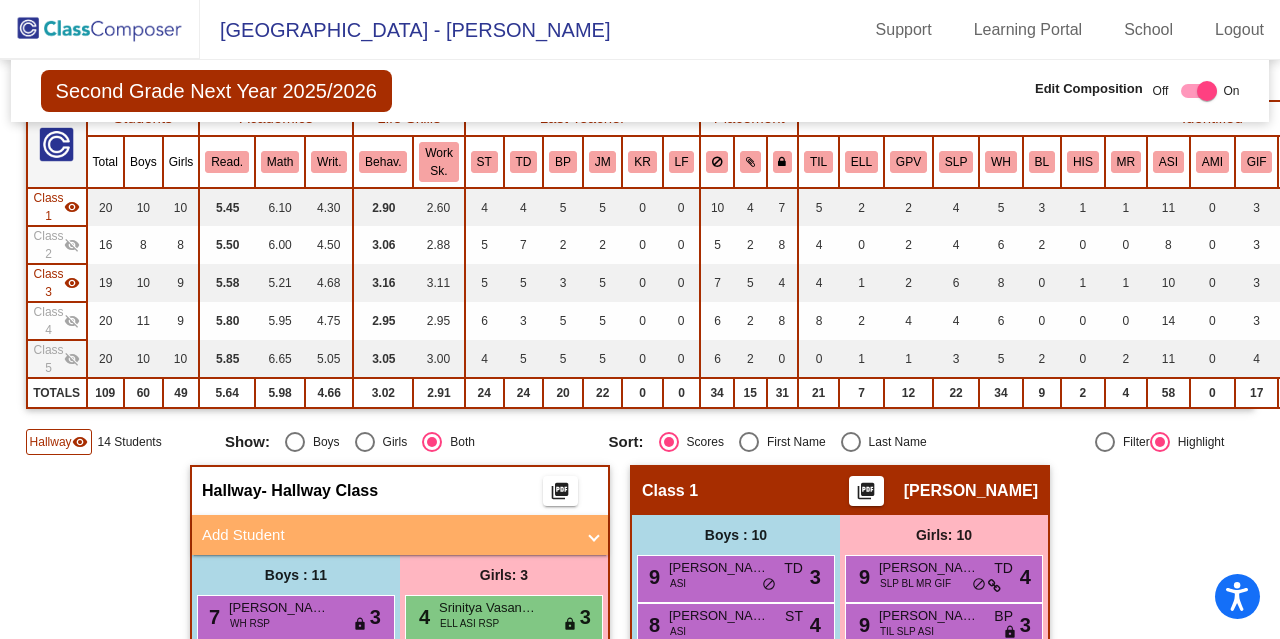 click on "visibility" 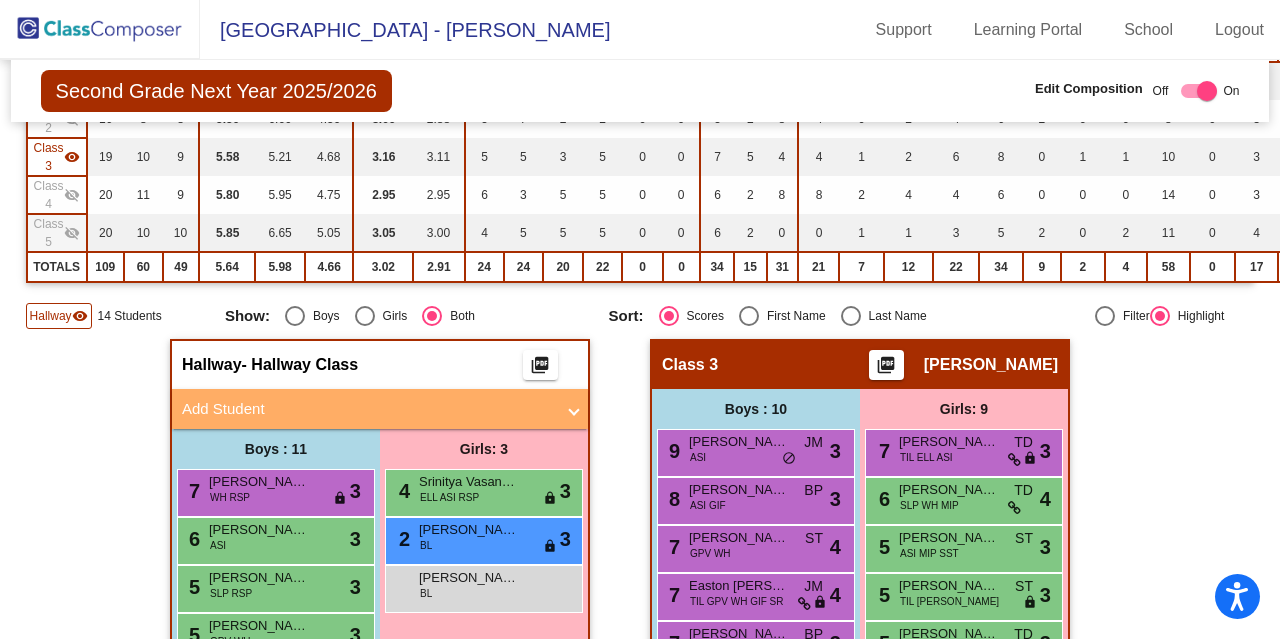 scroll, scrollTop: 310, scrollLeft: 0, axis: vertical 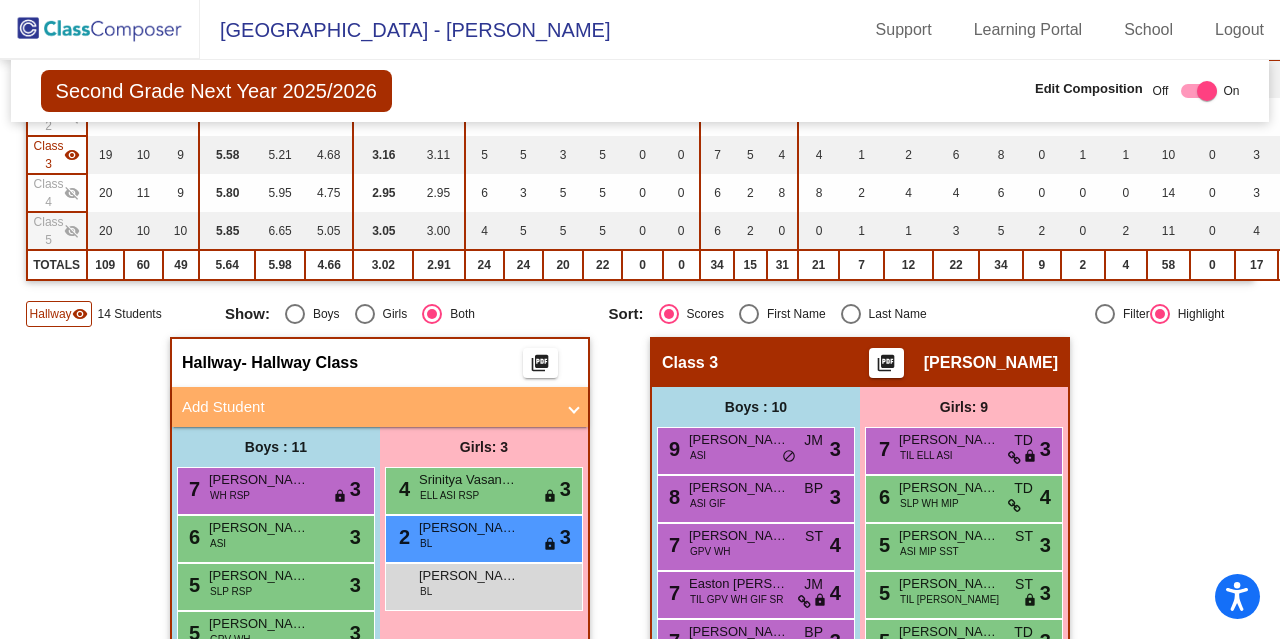 click on "visibility" 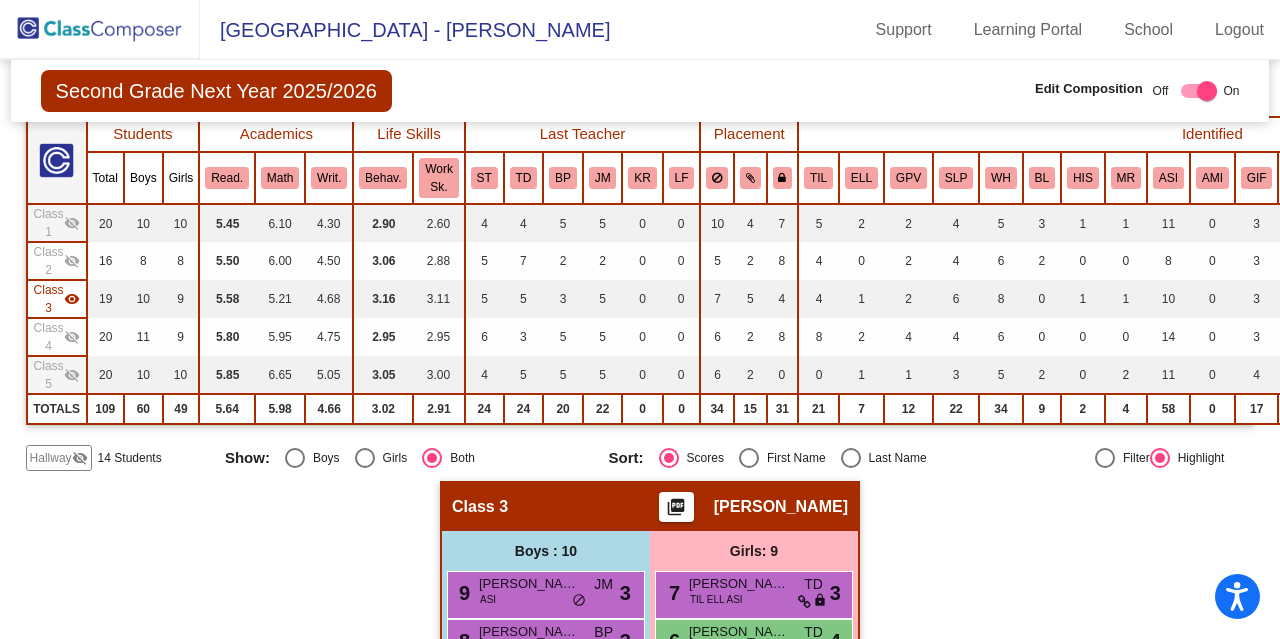 scroll, scrollTop: 164, scrollLeft: 0, axis: vertical 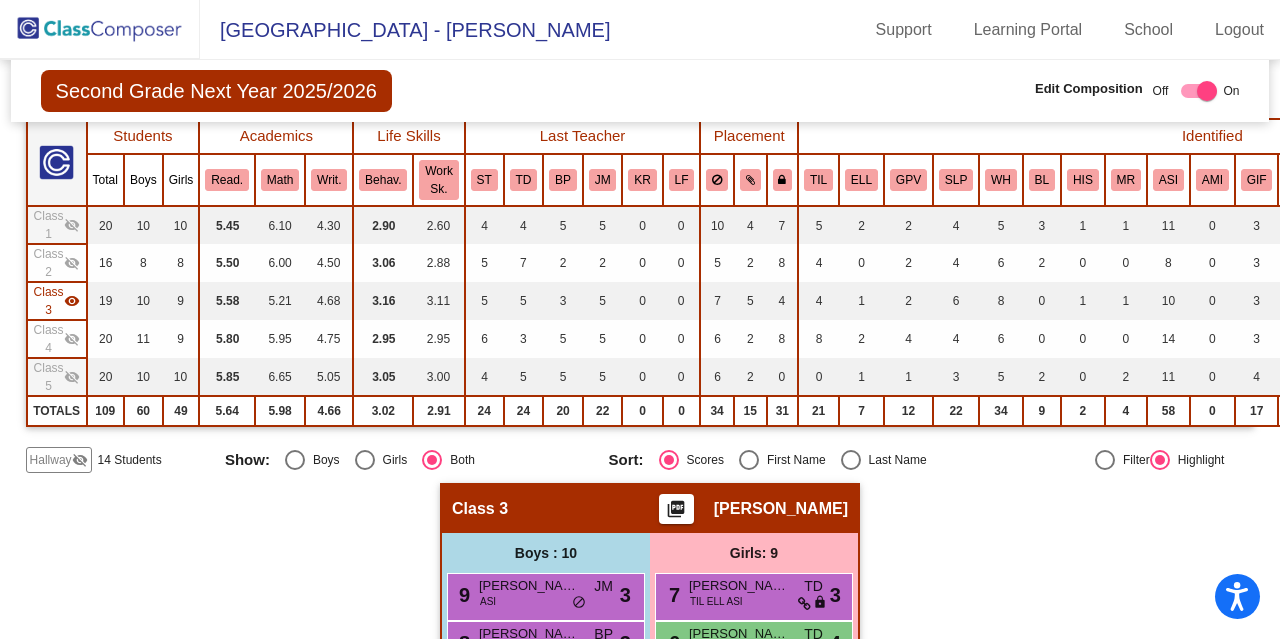 click on "visibility_off" 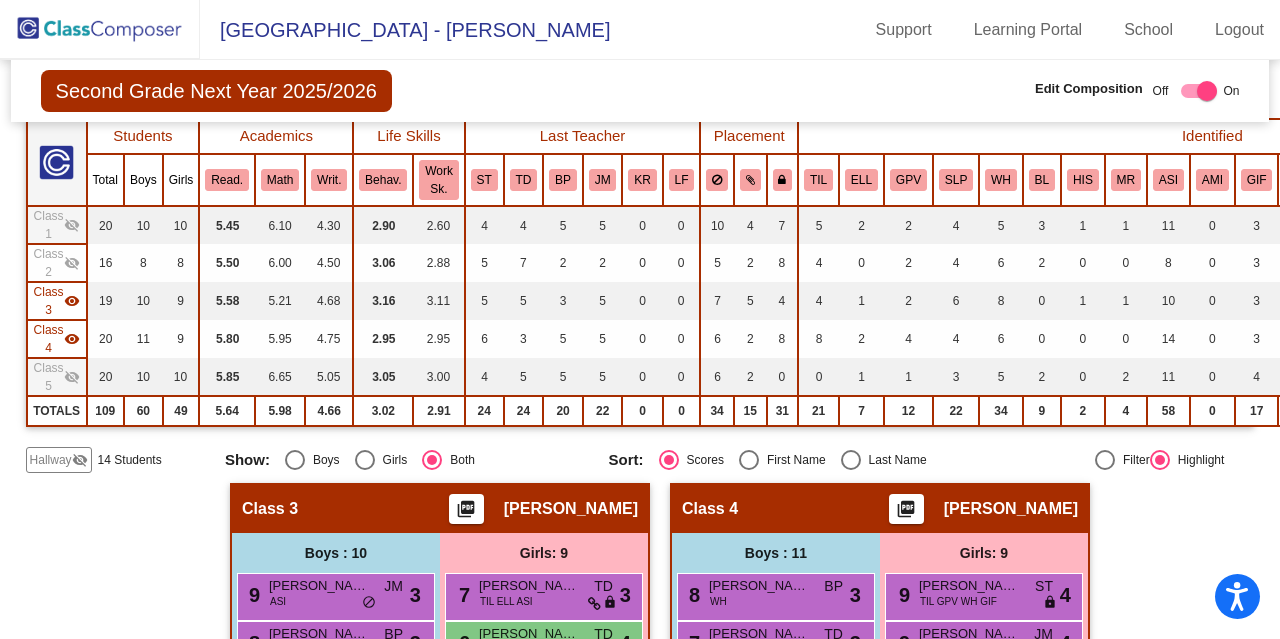 click on "visibility_off" 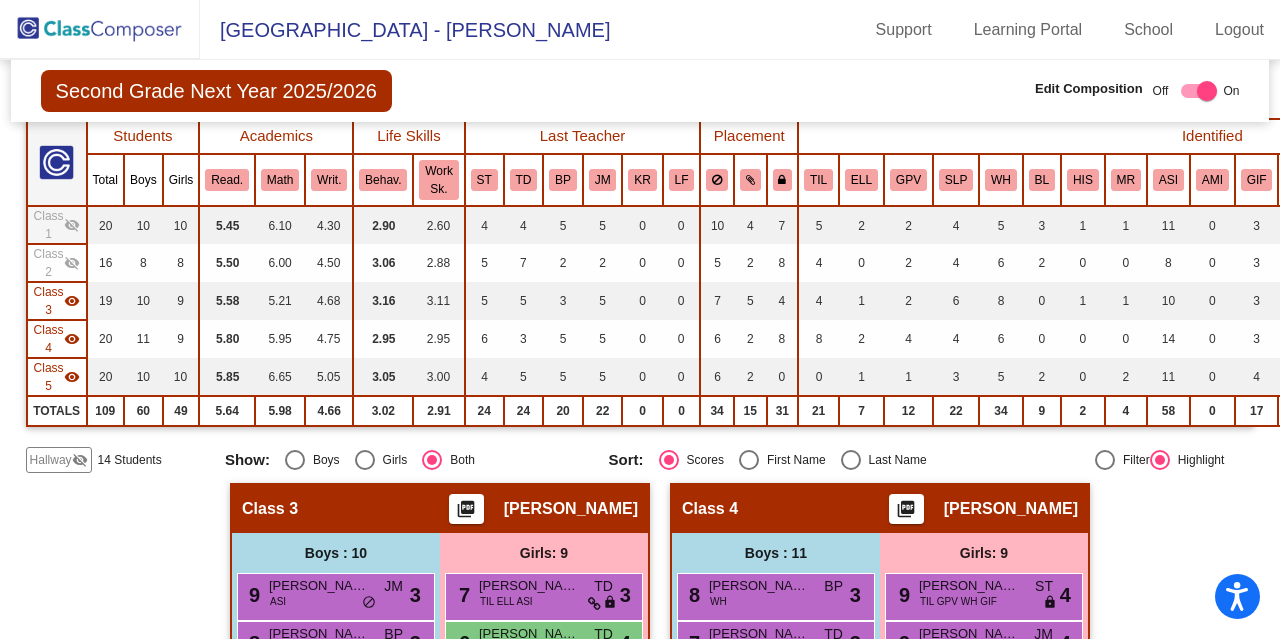 click on "visibility_off" 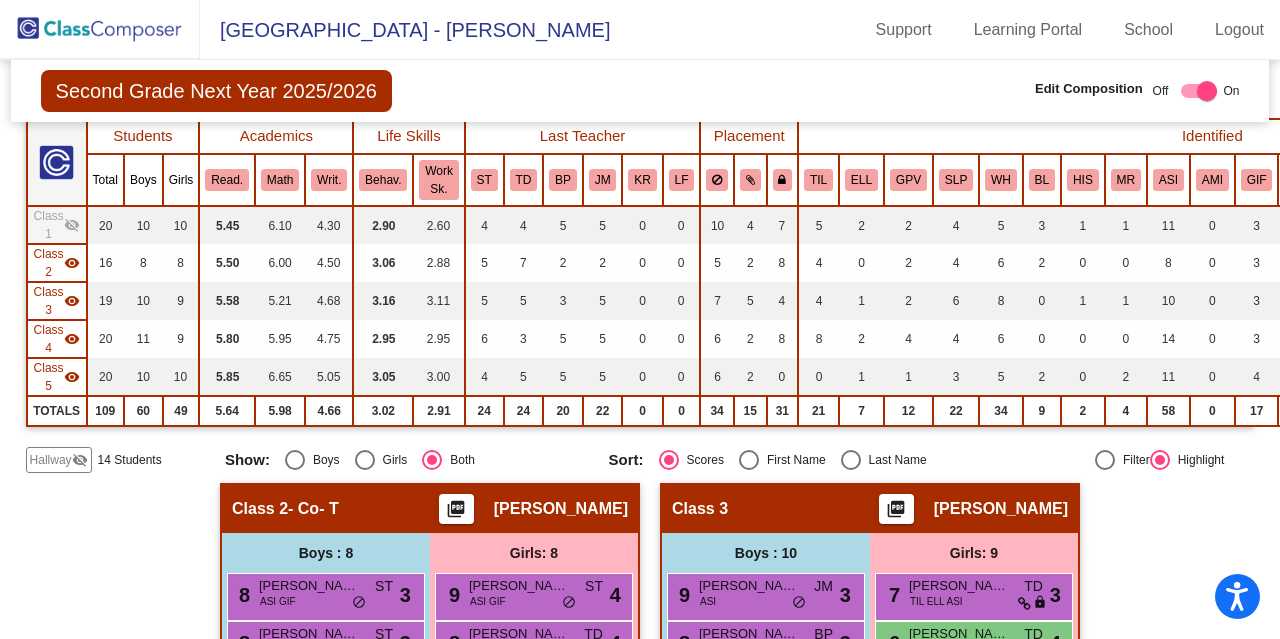 click on "visibility_off" 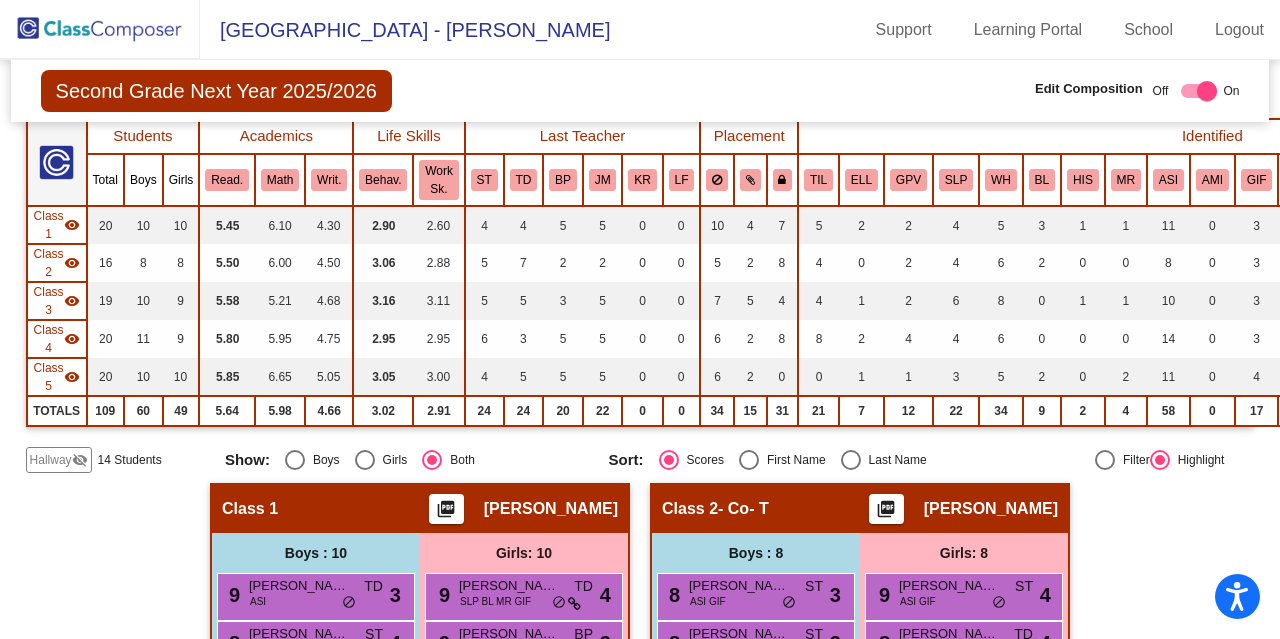 click 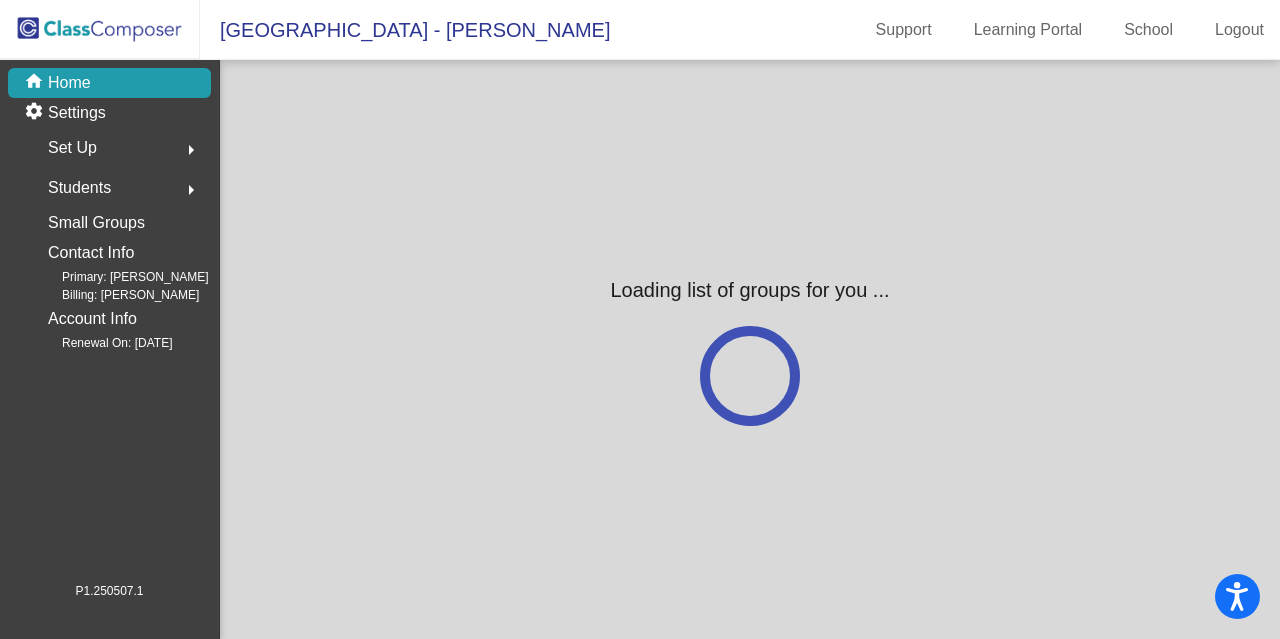 scroll, scrollTop: 0, scrollLeft: 0, axis: both 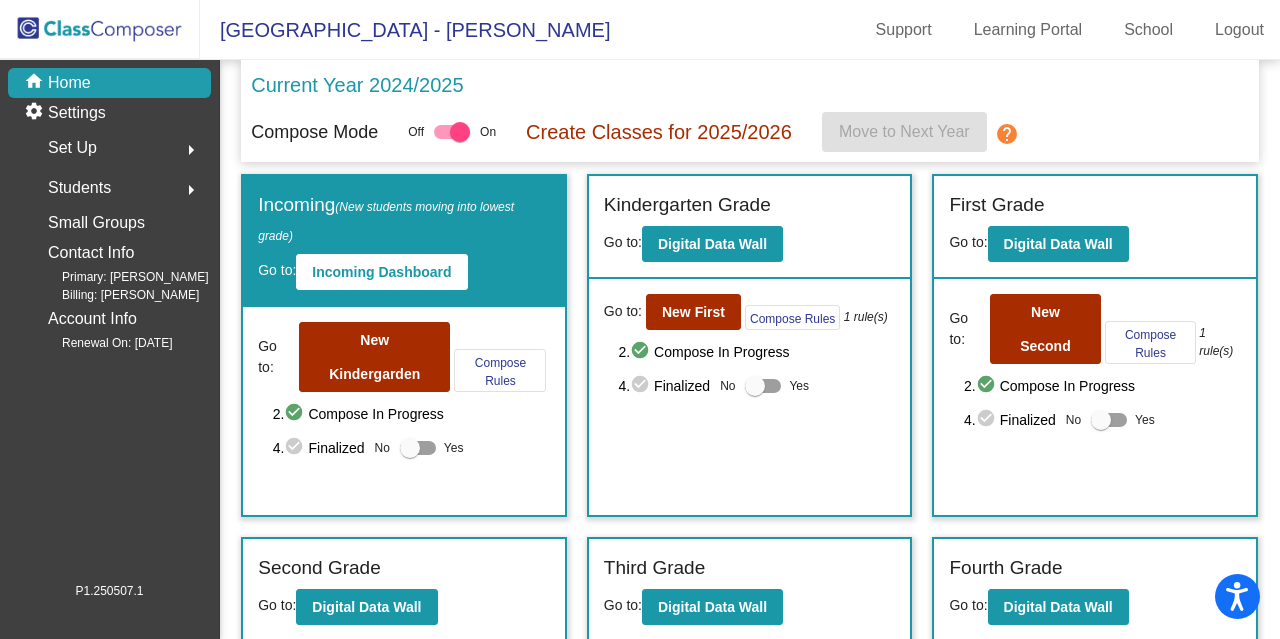 click at bounding box center (410, 448) 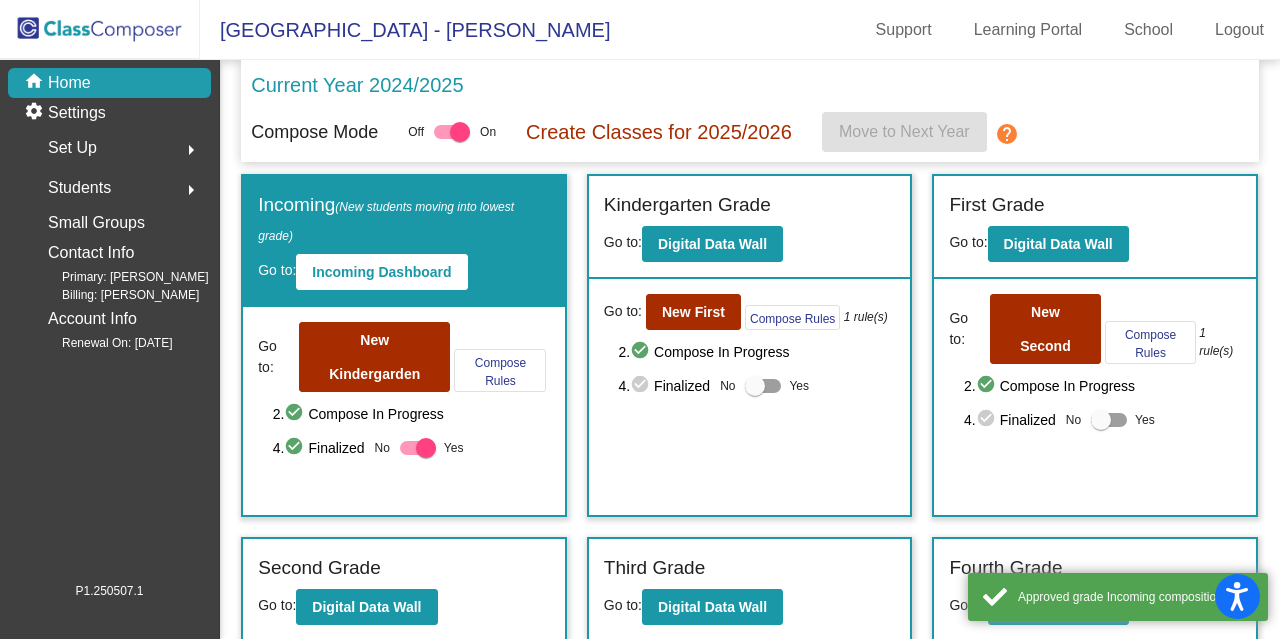 click at bounding box center (755, 386) 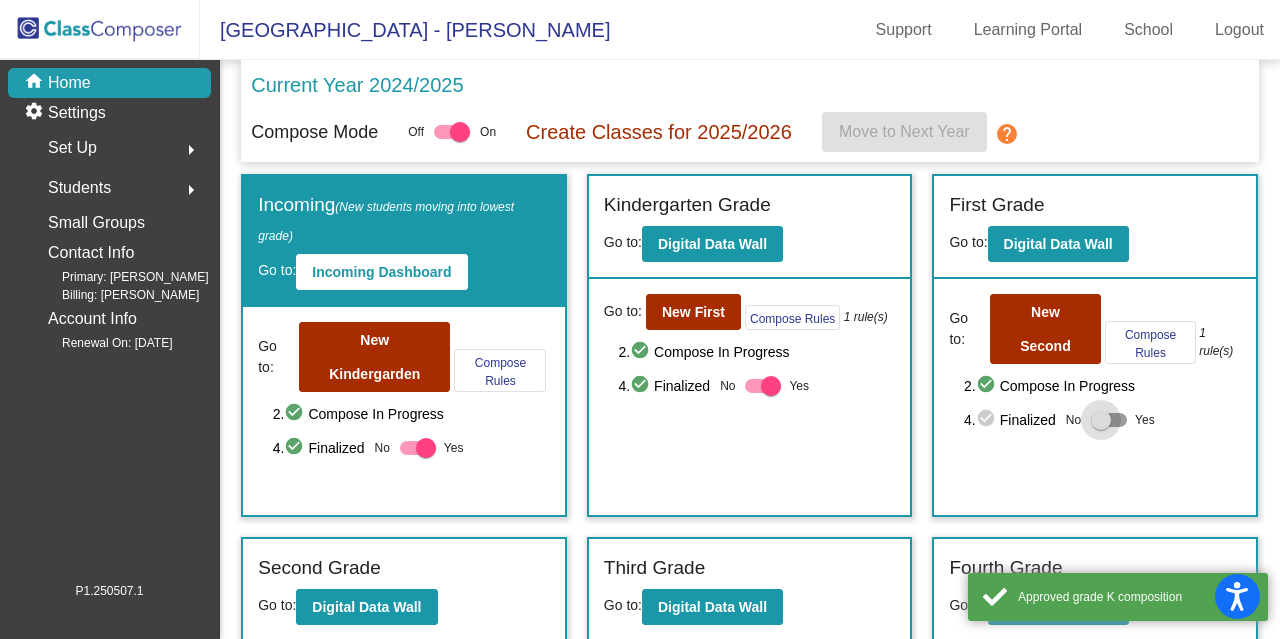 click at bounding box center [1101, 420] 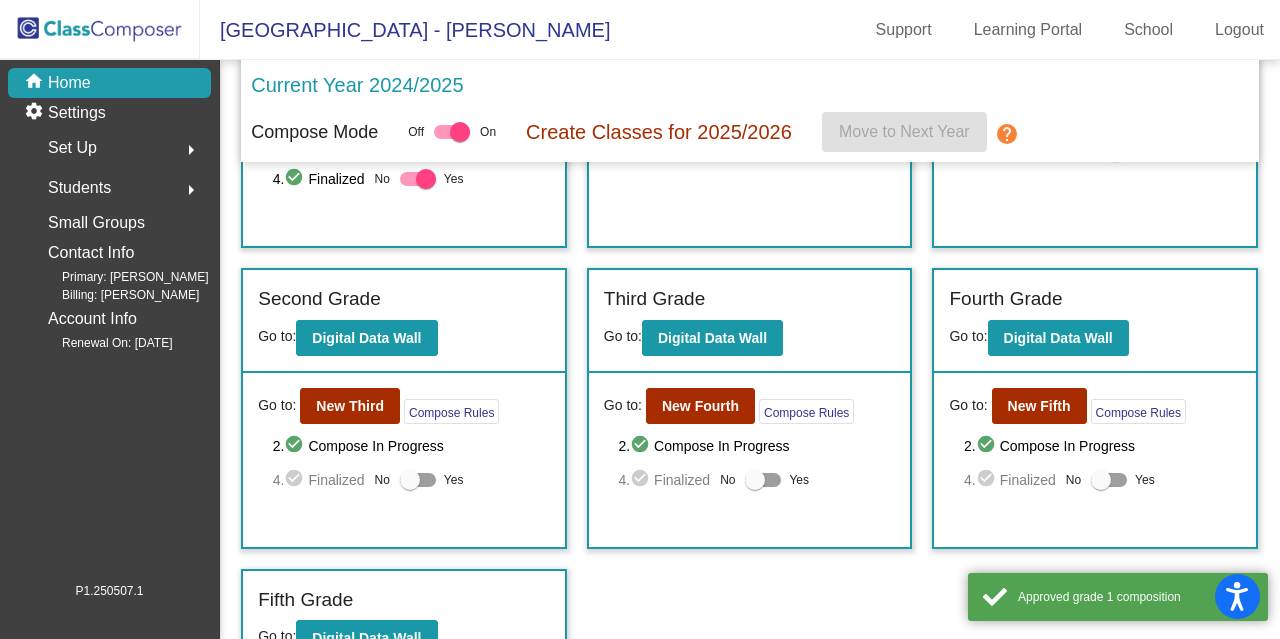 scroll, scrollTop: 270, scrollLeft: 0, axis: vertical 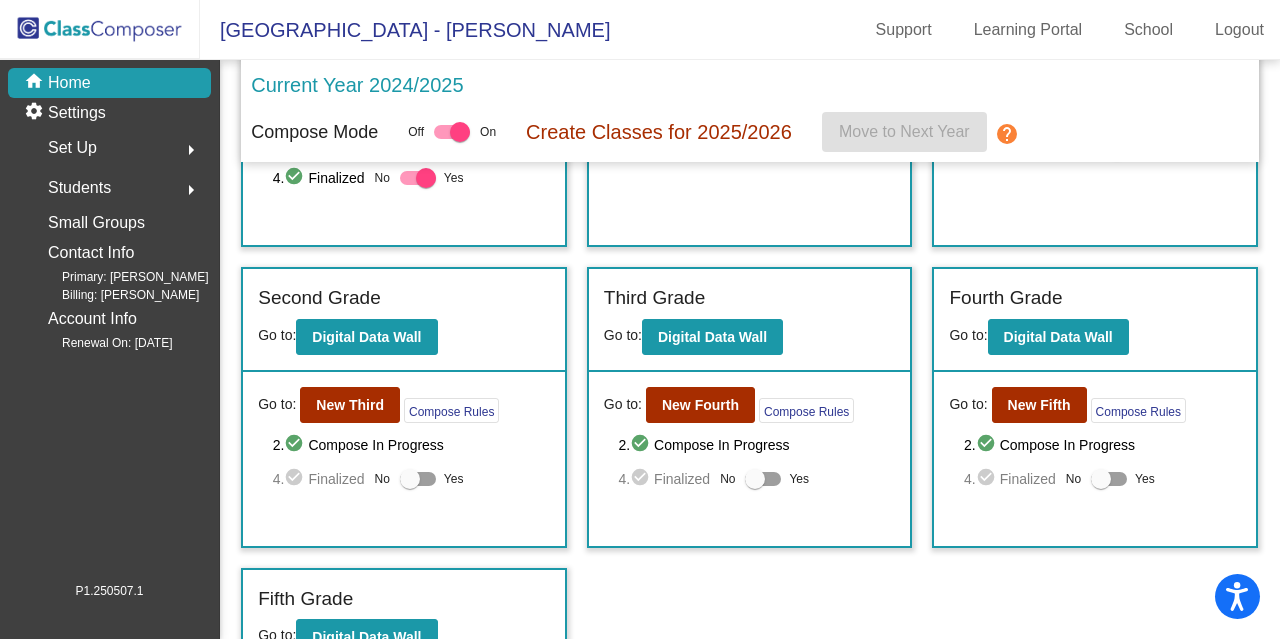 click at bounding box center (410, 479) 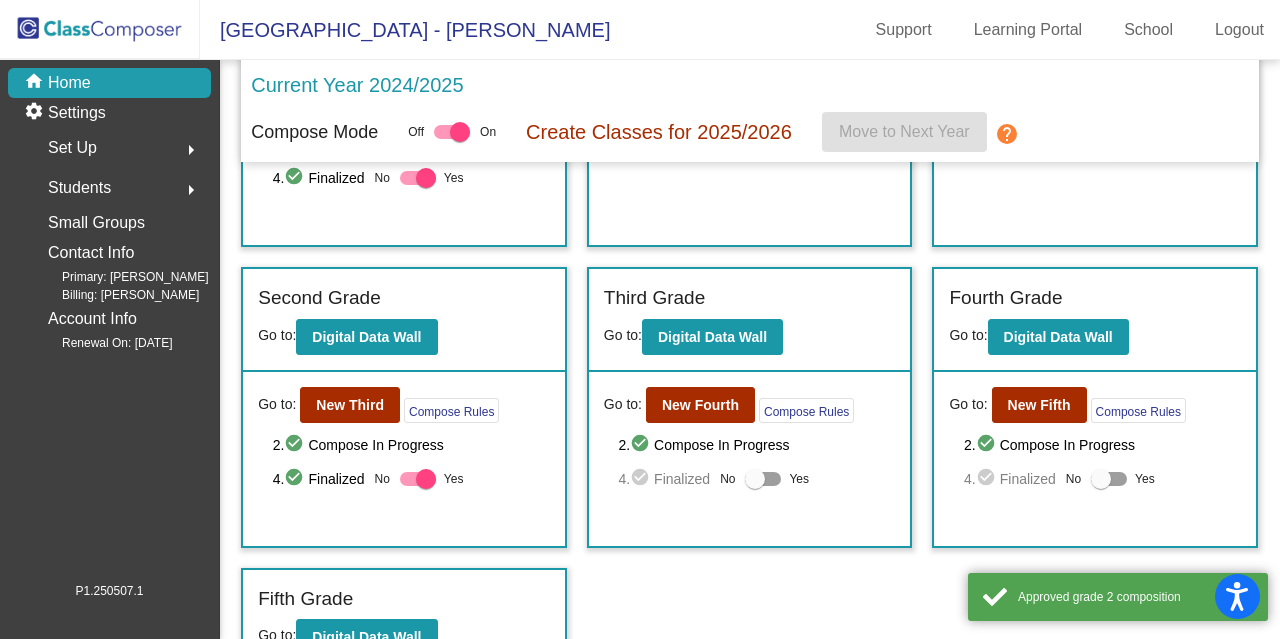 click at bounding box center (755, 479) 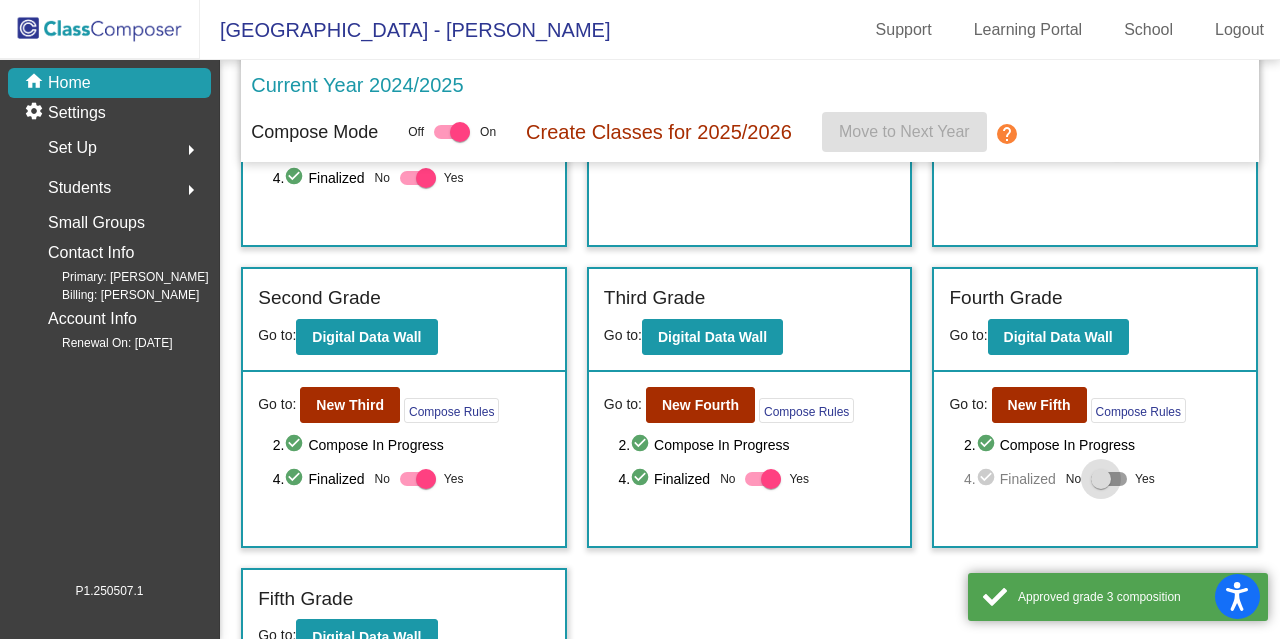 click at bounding box center [1101, 479] 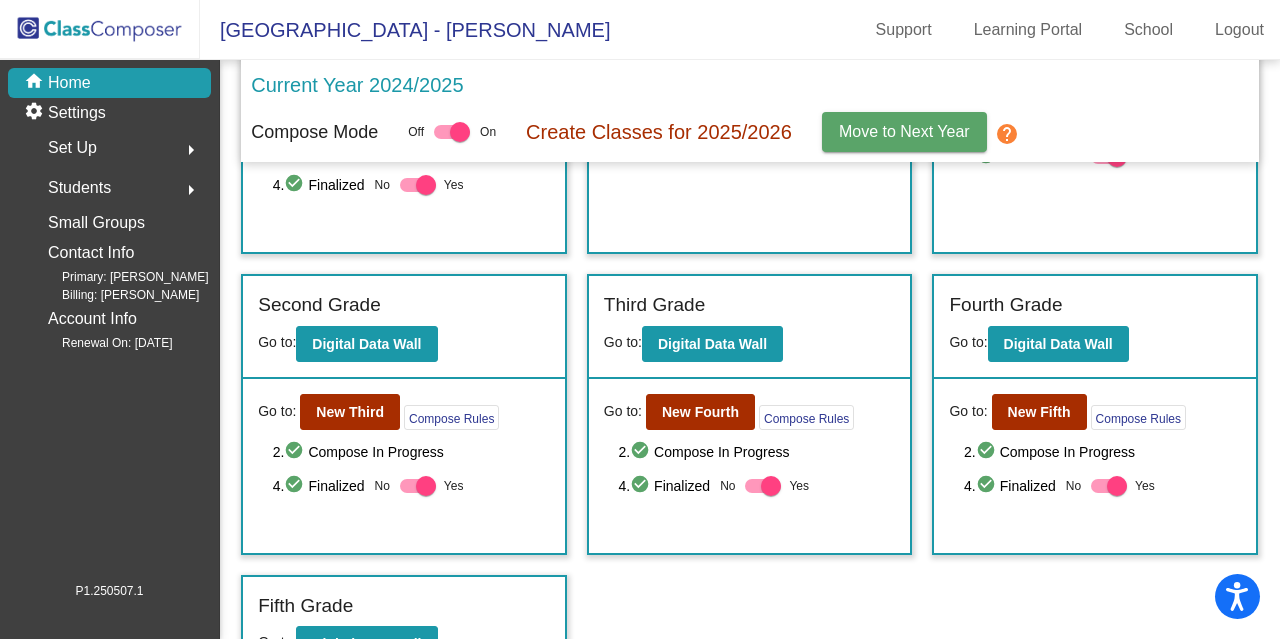 scroll, scrollTop: 302, scrollLeft: 0, axis: vertical 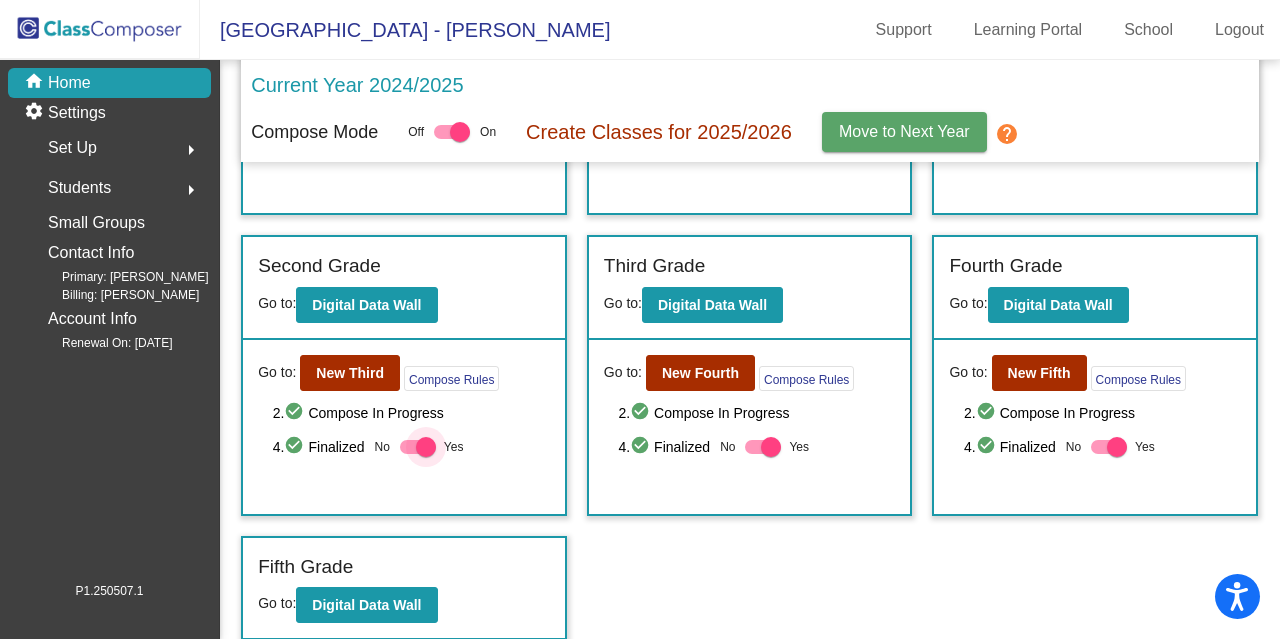click at bounding box center [426, 447] 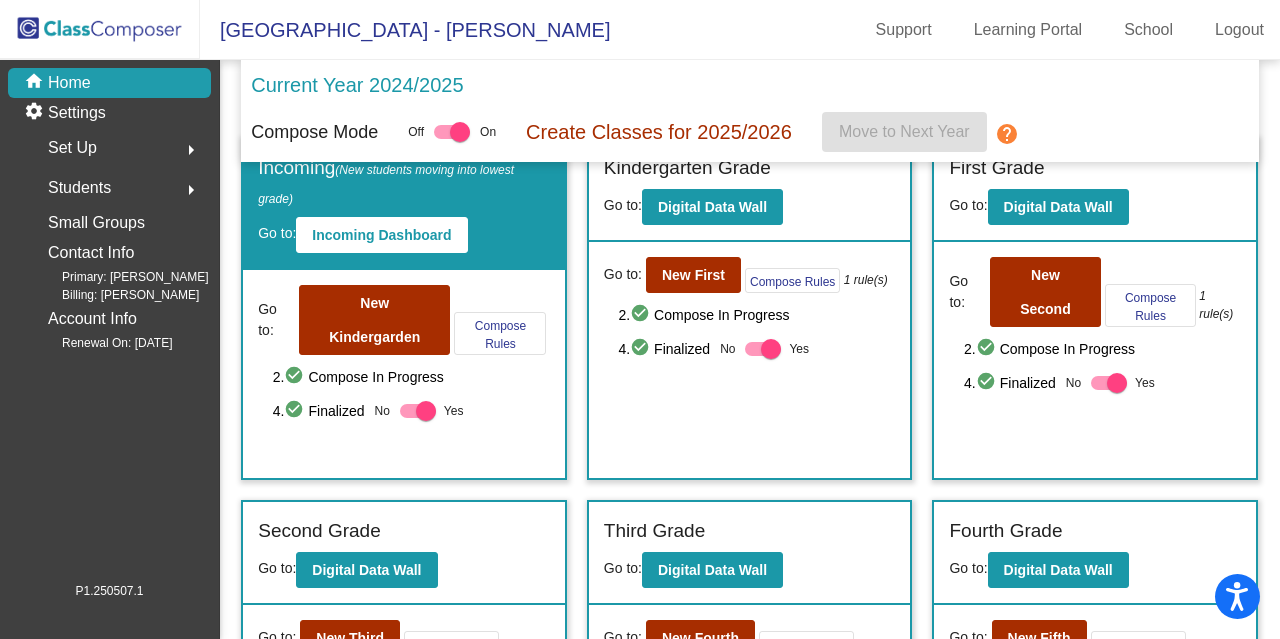 scroll, scrollTop: 36, scrollLeft: 0, axis: vertical 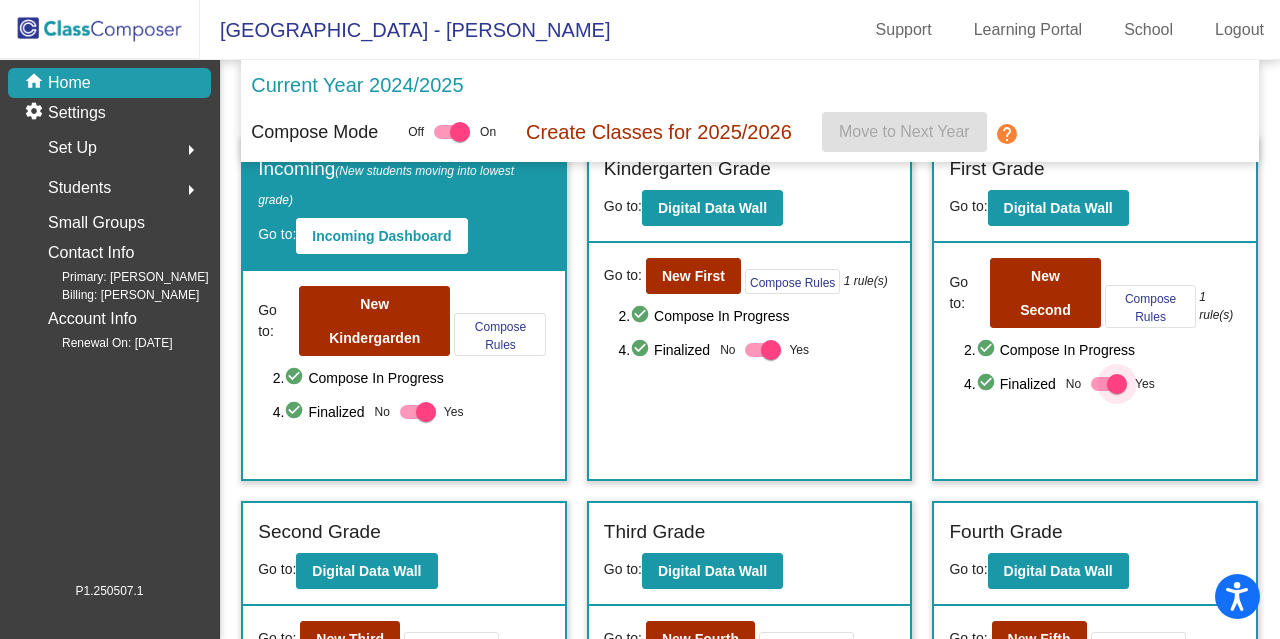 click at bounding box center (1117, 384) 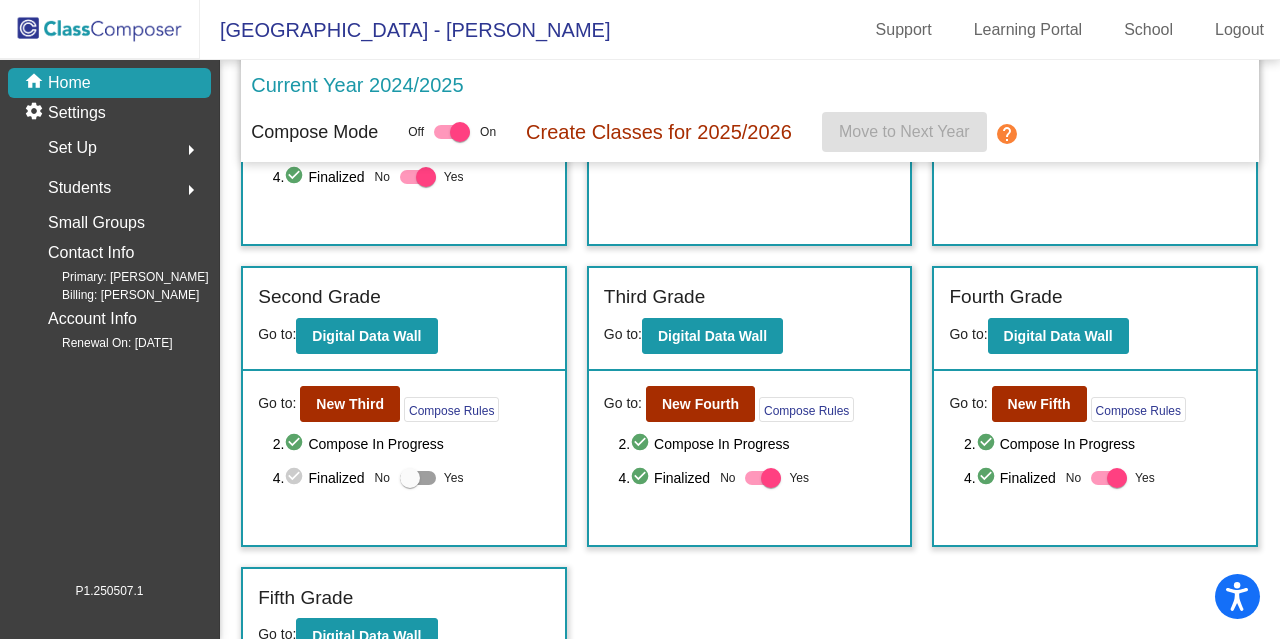 scroll, scrollTop: 274, scrollLeft: 0, axis: vertical 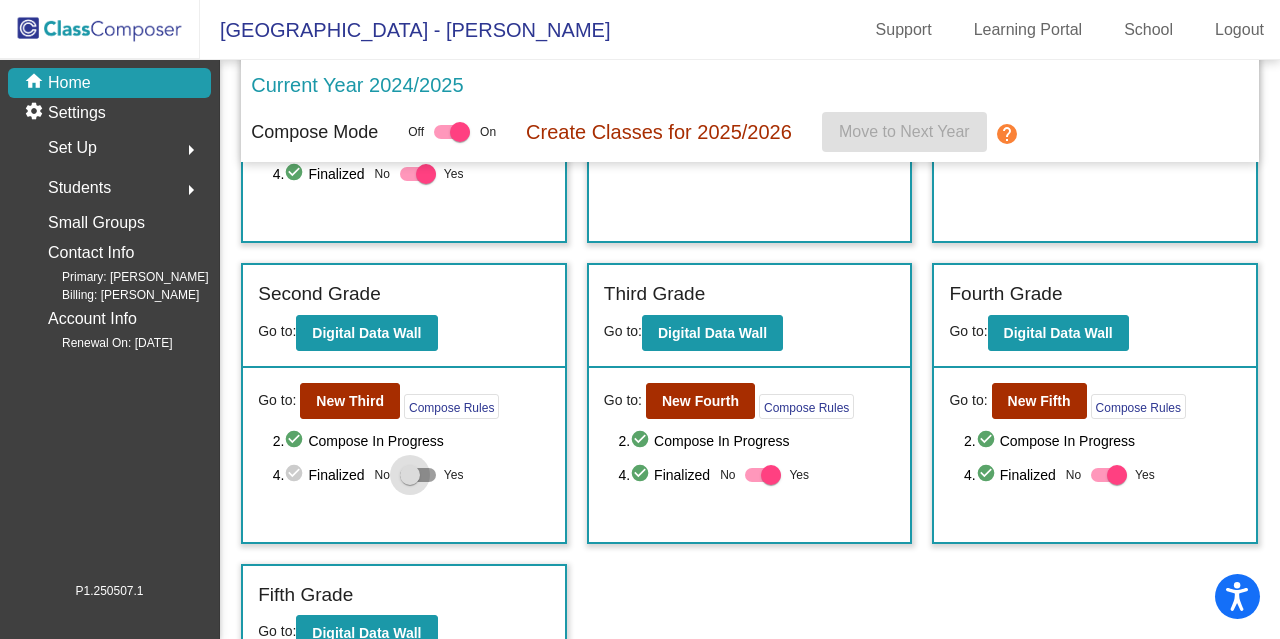 click at bounding box center [410, 475] 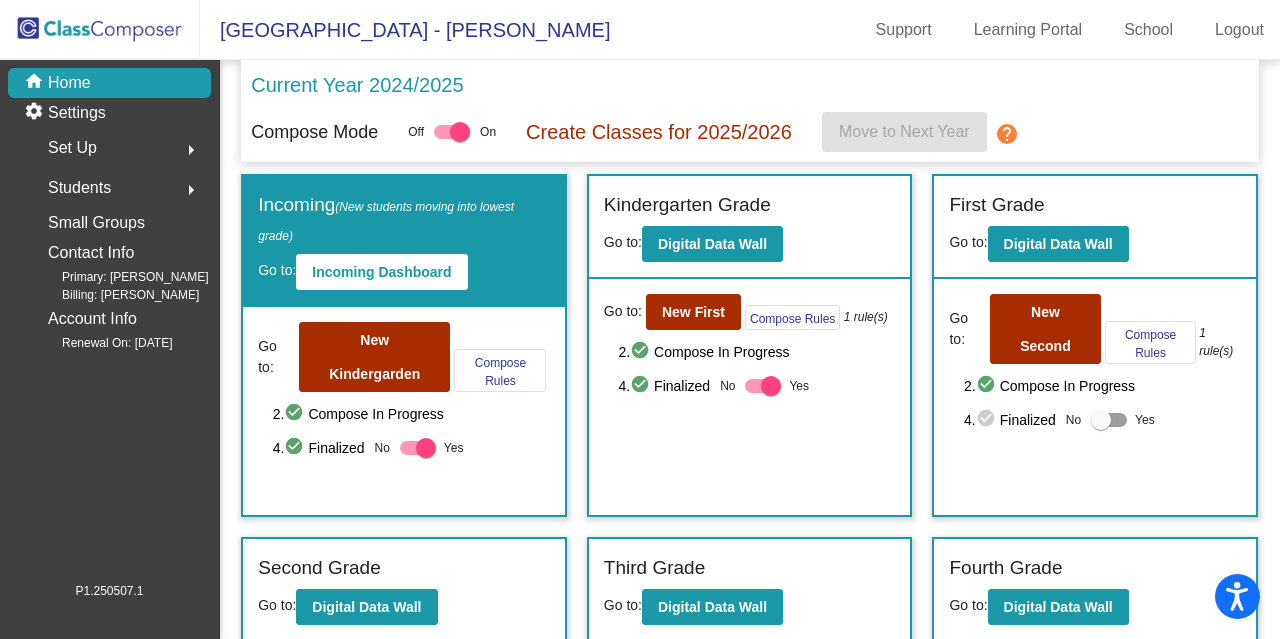 scroll, scrollTop: 1, scrollLeft: 0, axis: vertical 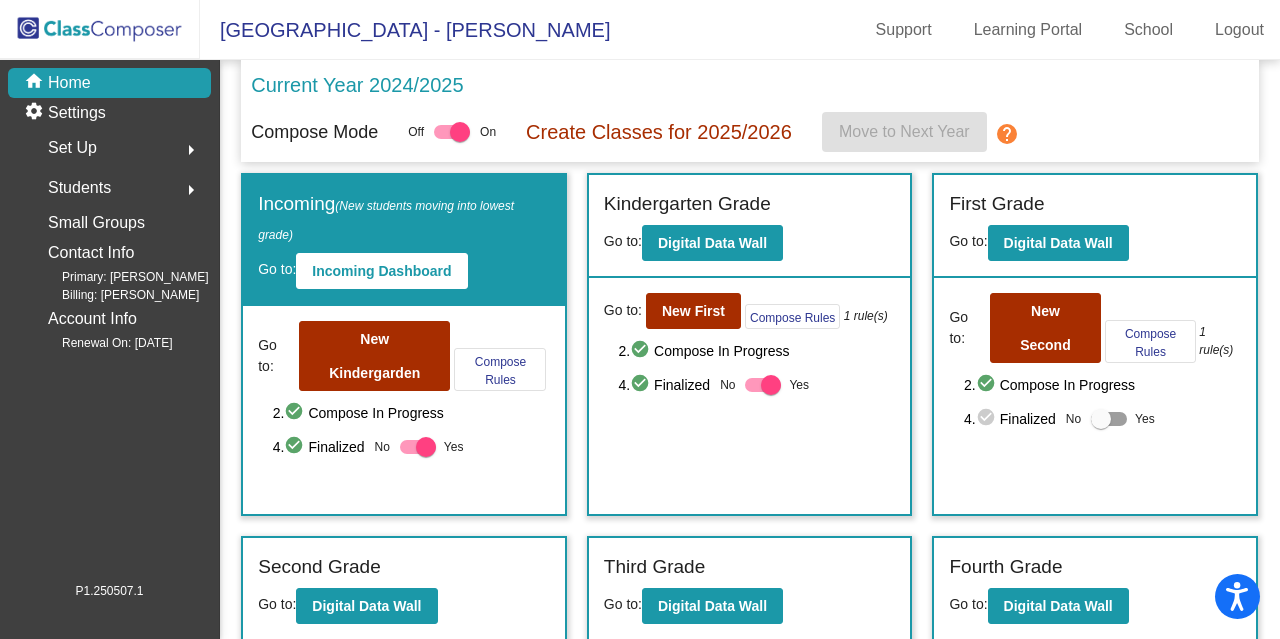 click on "Go to:  New Second  Compose Rules     1 rule(s)" 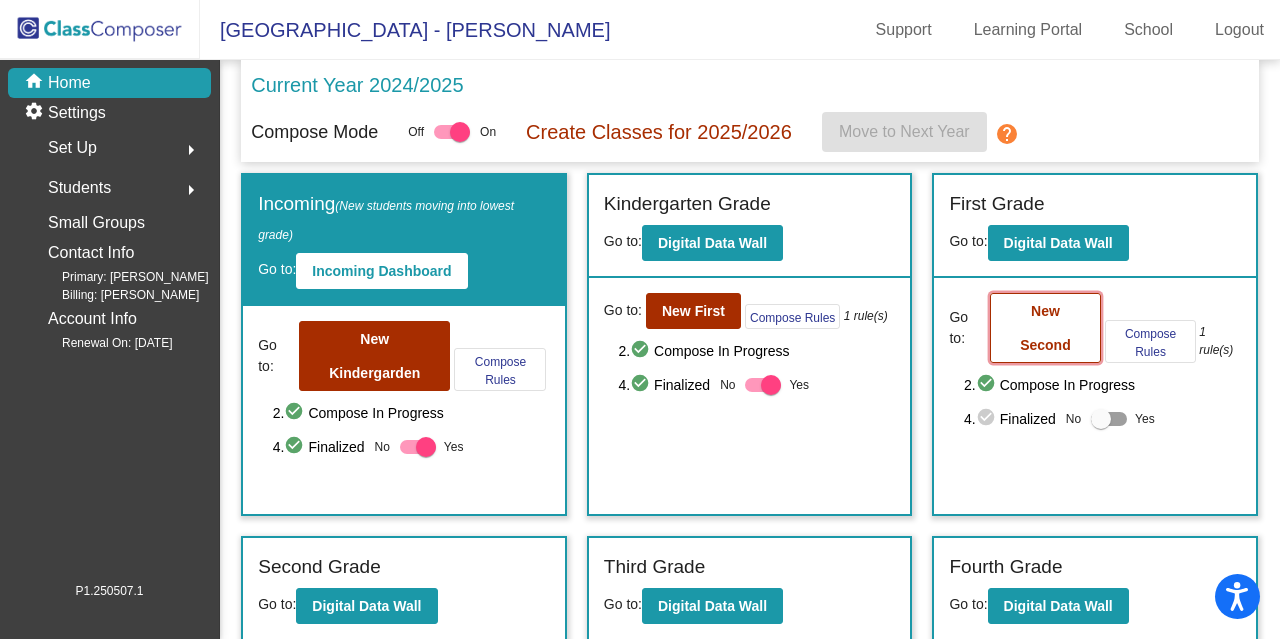 click on "New Second" 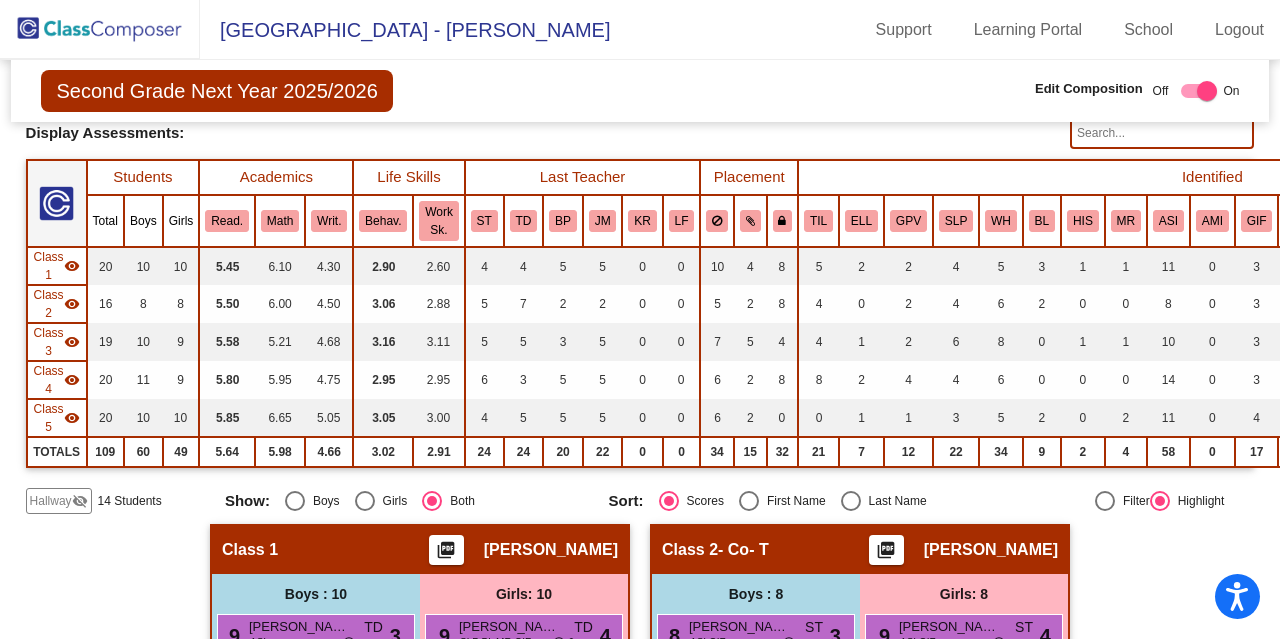 scroll, scrollTop: 116, scrollLeft: 0, axis: vertical 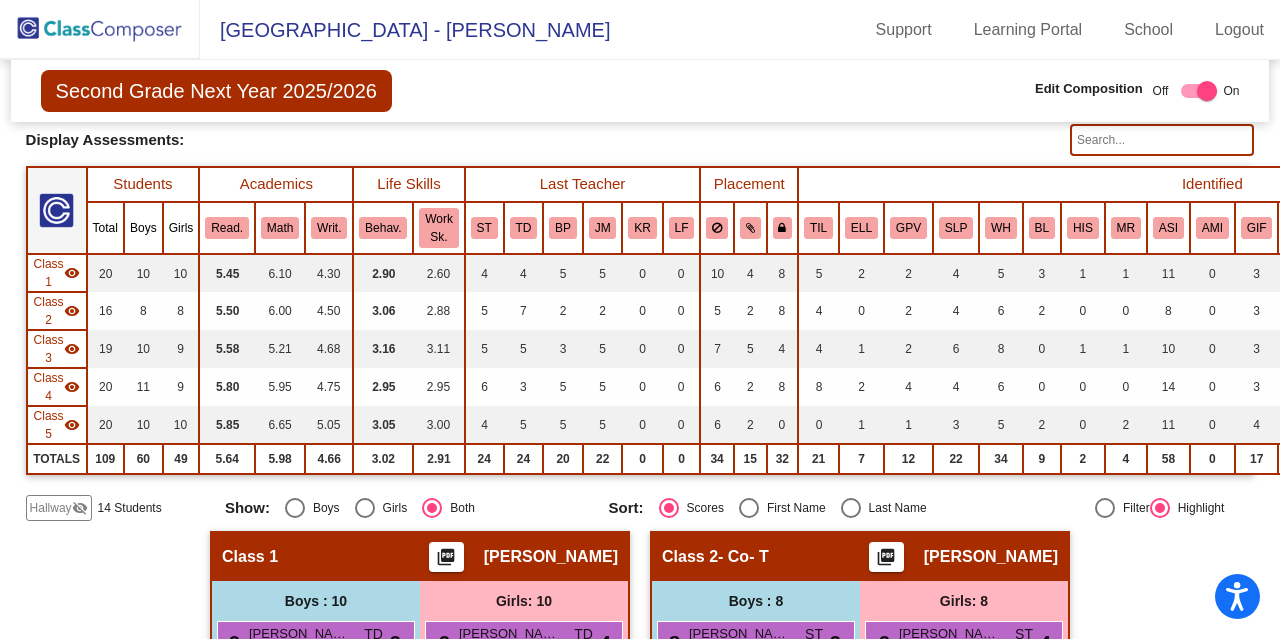 click on "visibility" 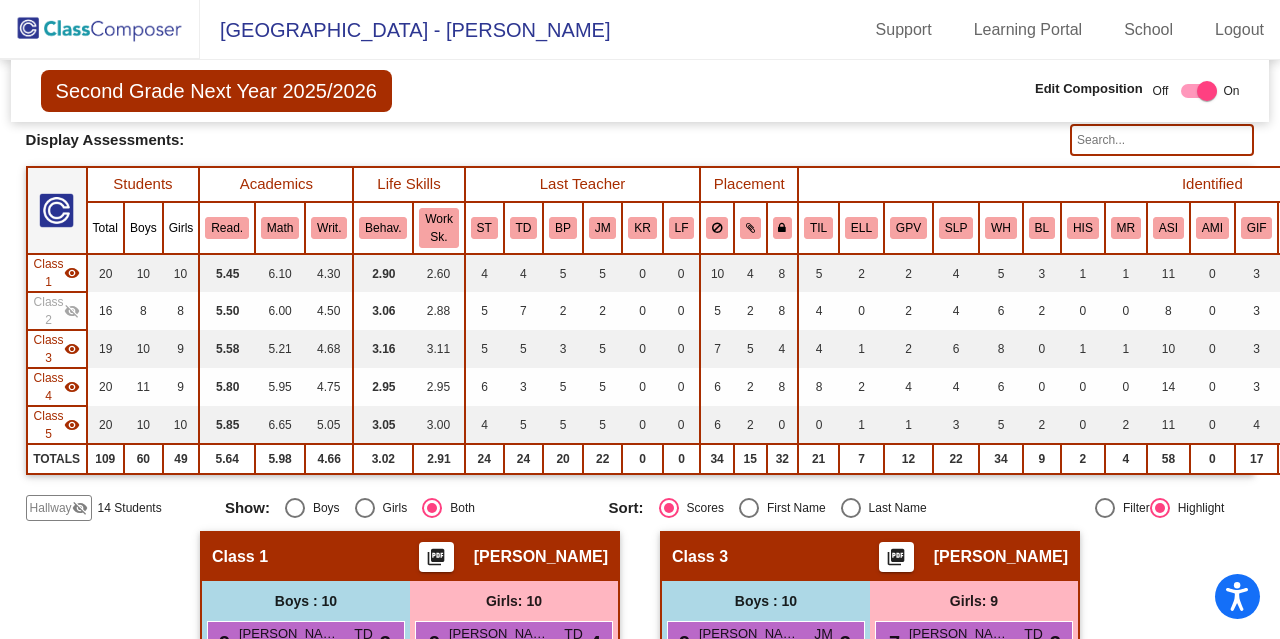 click on "visibility" 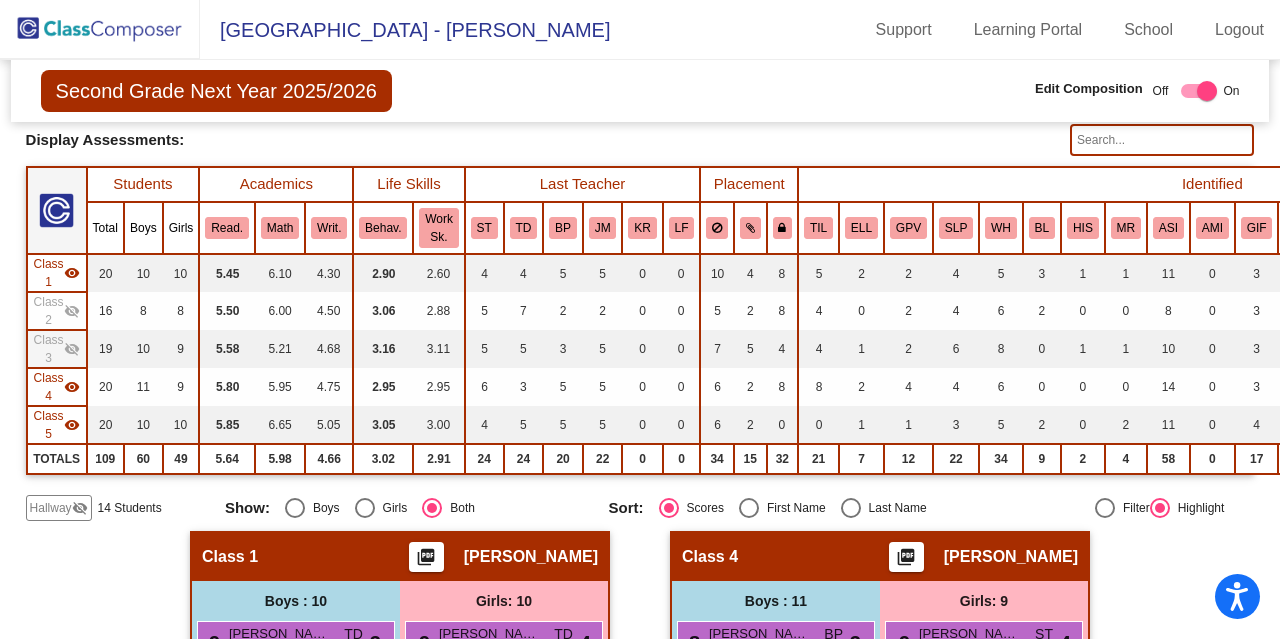 click on "visibility" 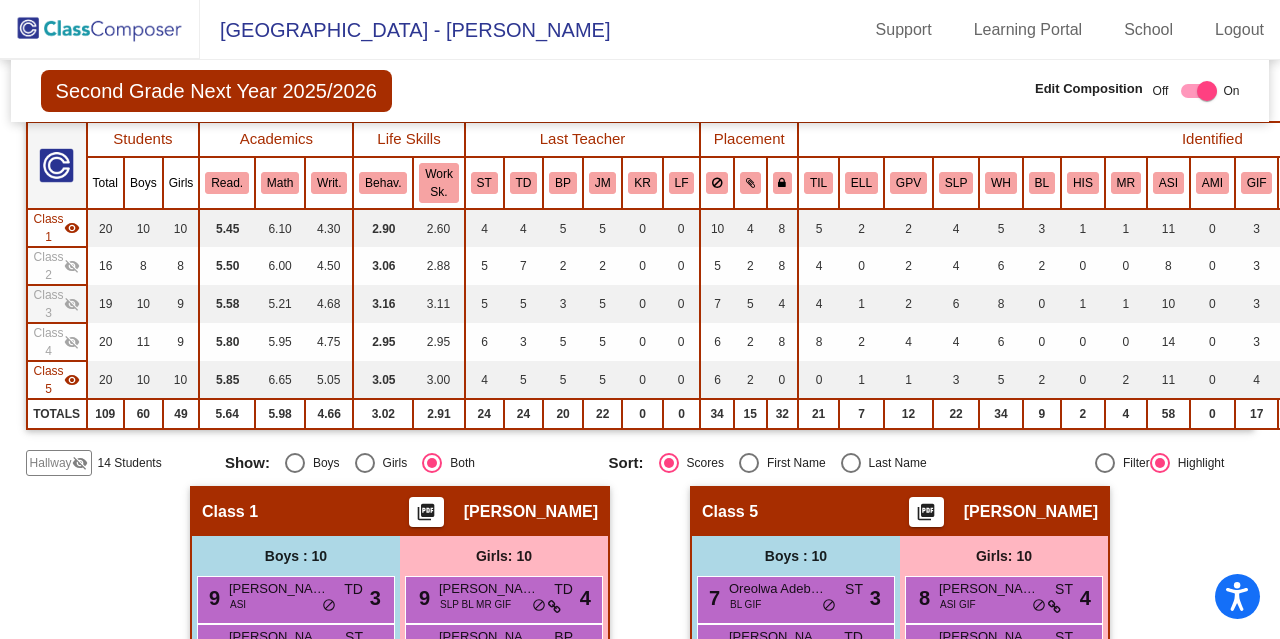 scroll, scrollTop: 156, scrollLeft: 0, axis: vertical 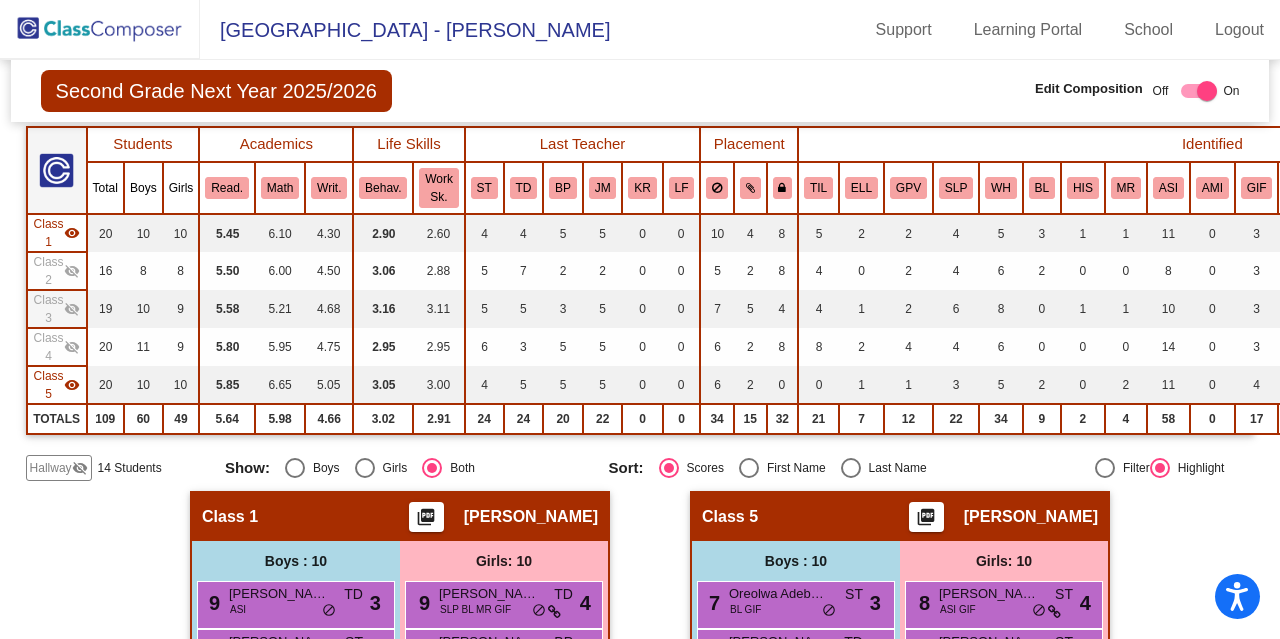 click on "visibility_off" 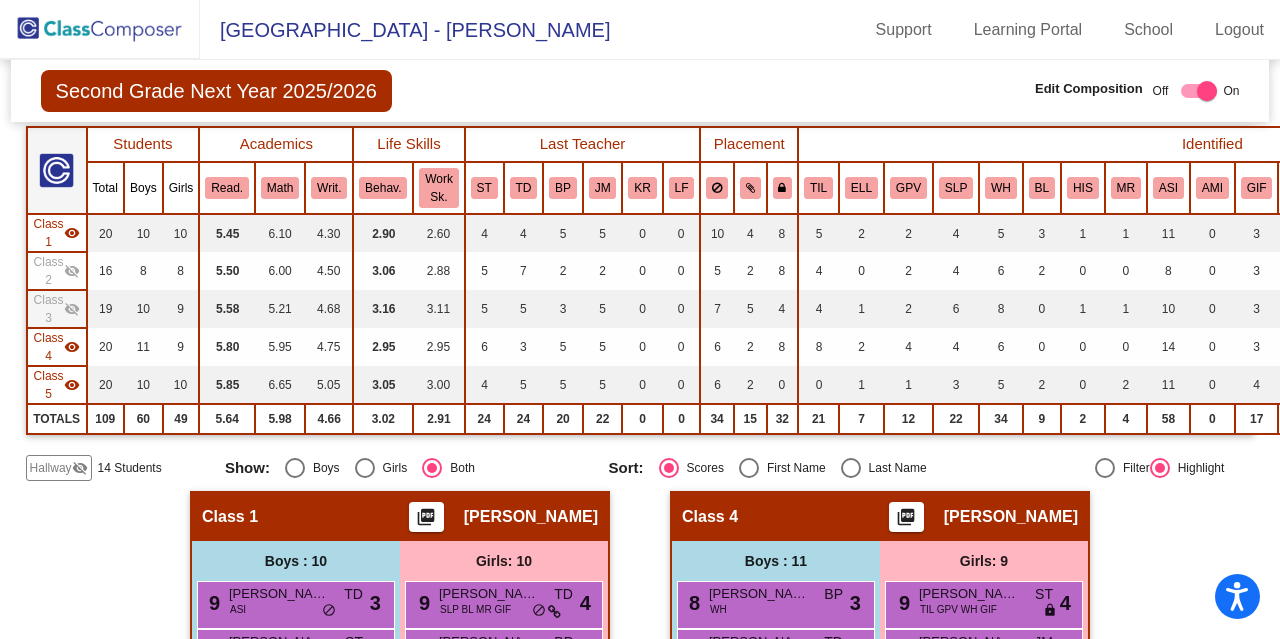 click on "Class 3" 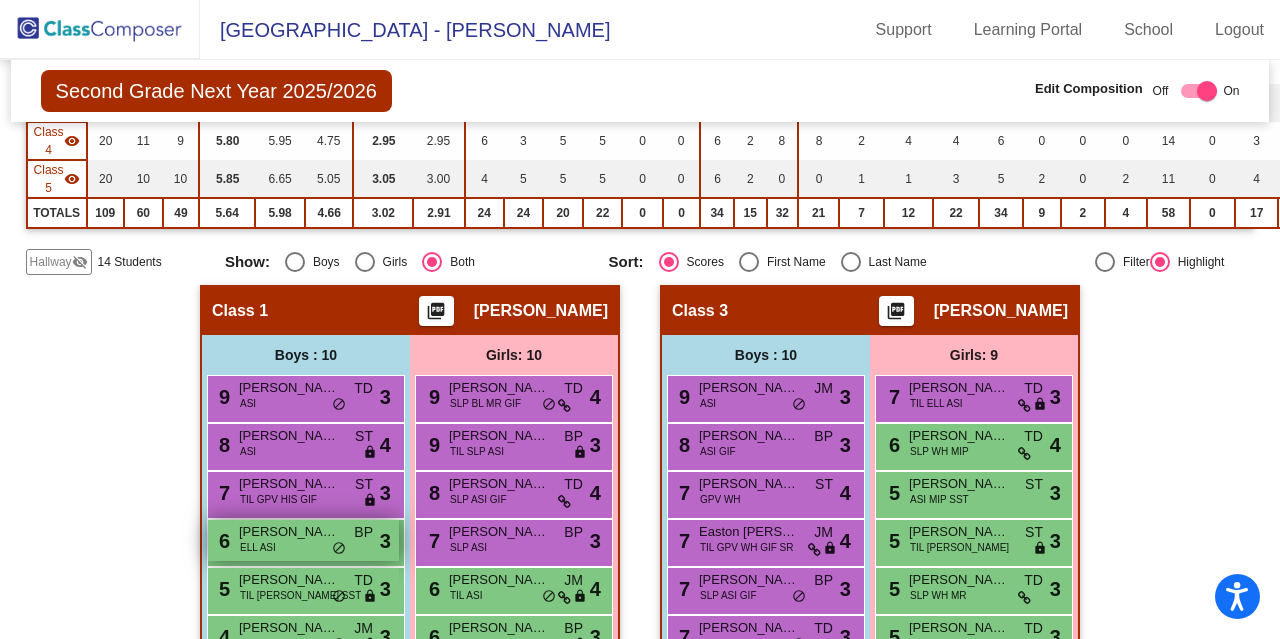scroll, scrollTop: 361, scrollLeft: 0, axis: vertical 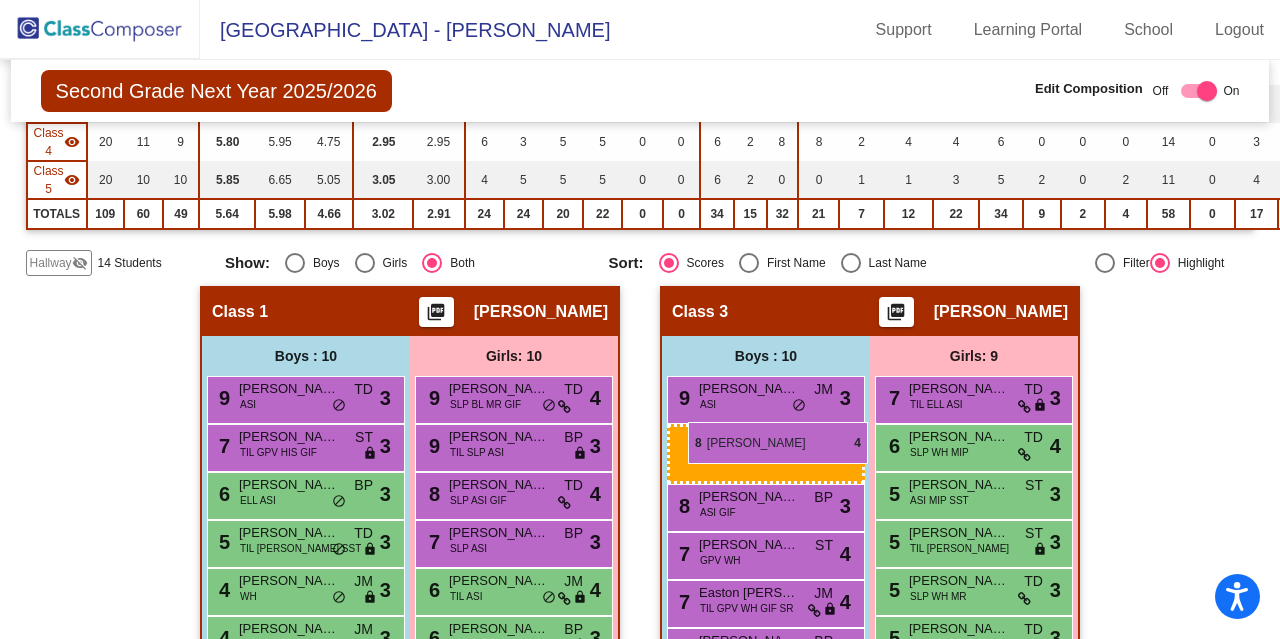 drag, startPoint x: 312, startPoint y: 458, endPoint x: 686, endPoint y: 422, distance: 375.72864 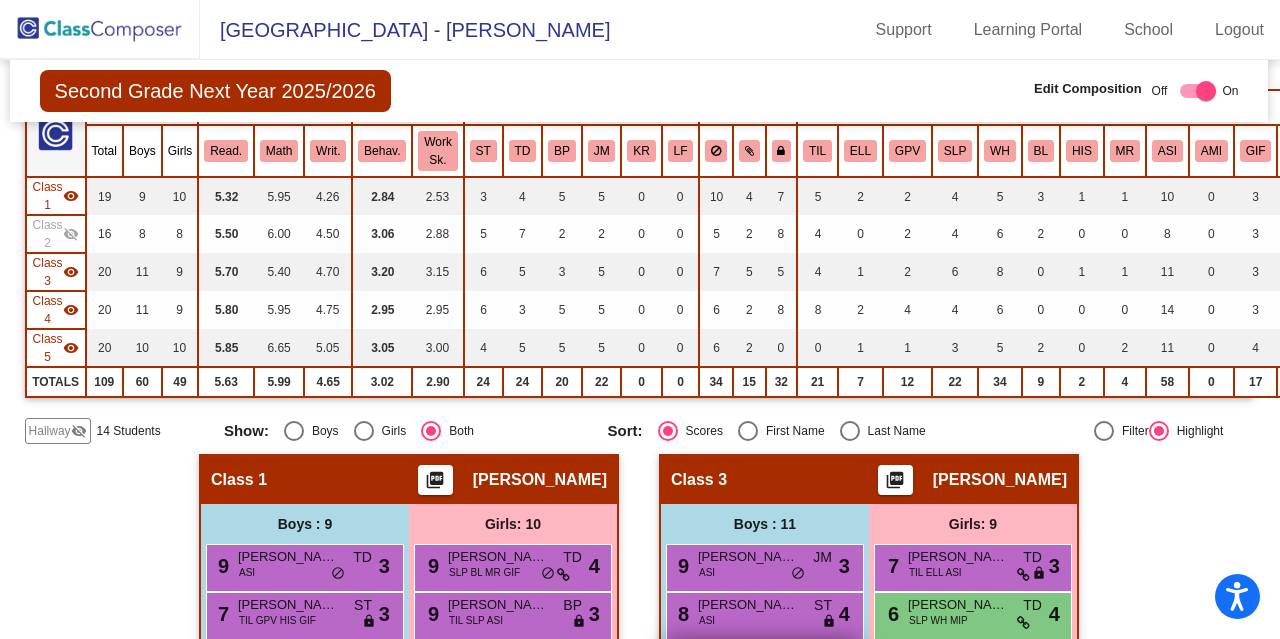 scroll, scrollTop: 189, scrollLeft: 1, axis: both 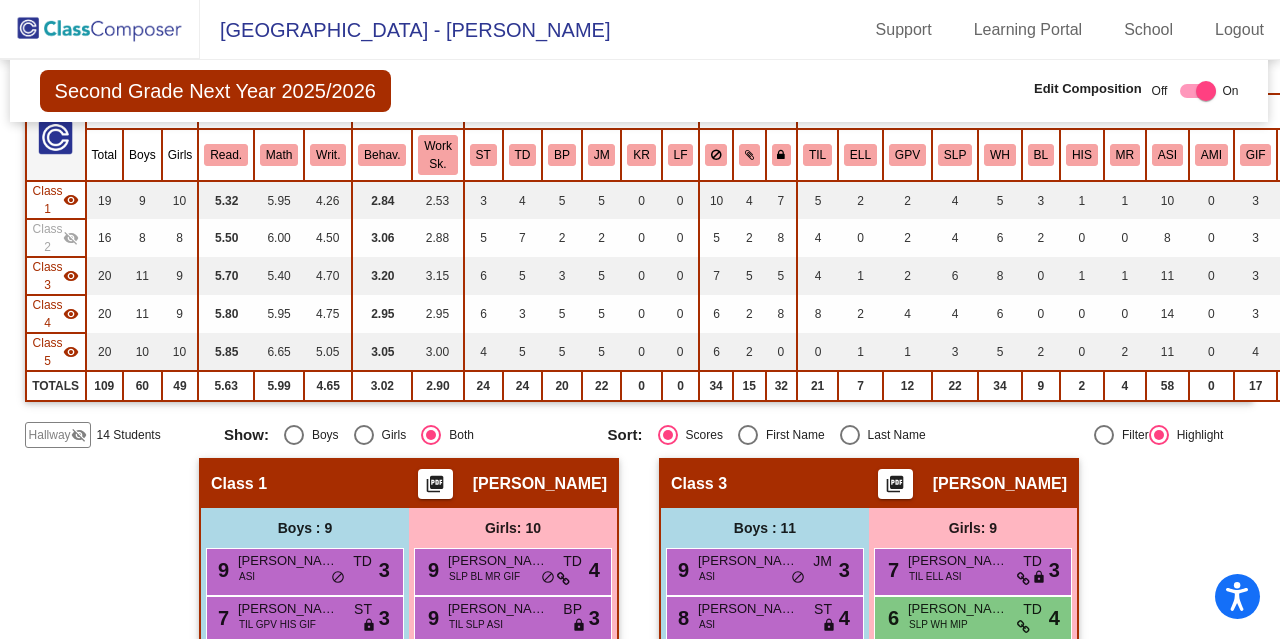 click on "Class 3" 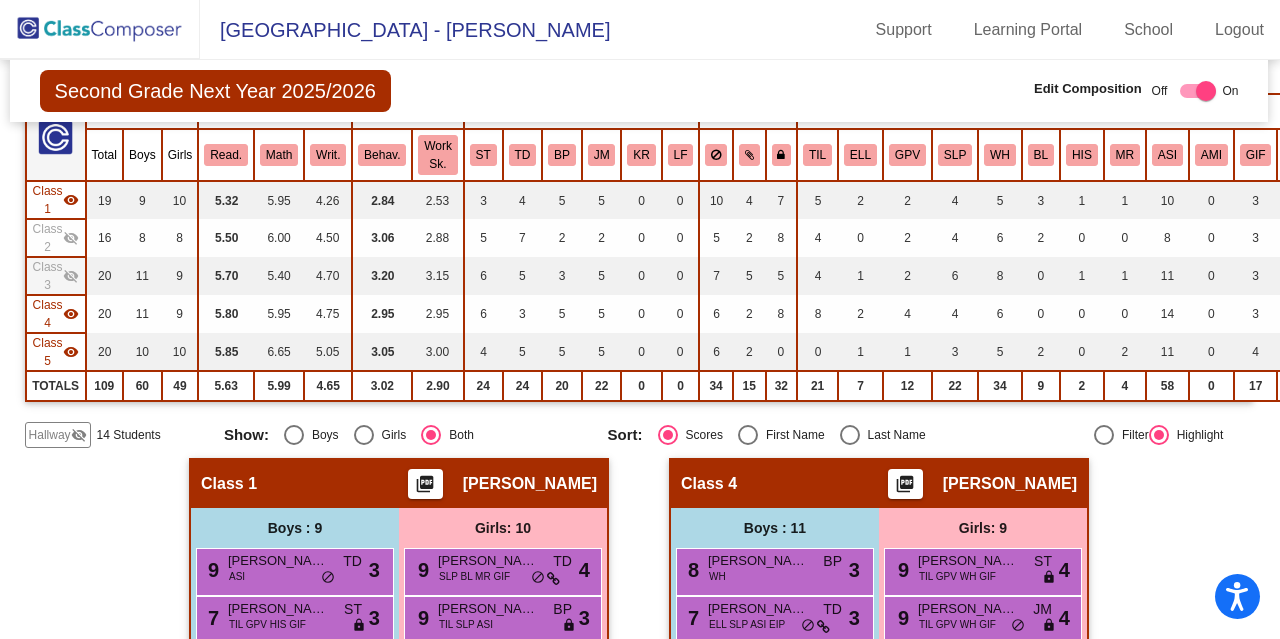 click on "visibility" 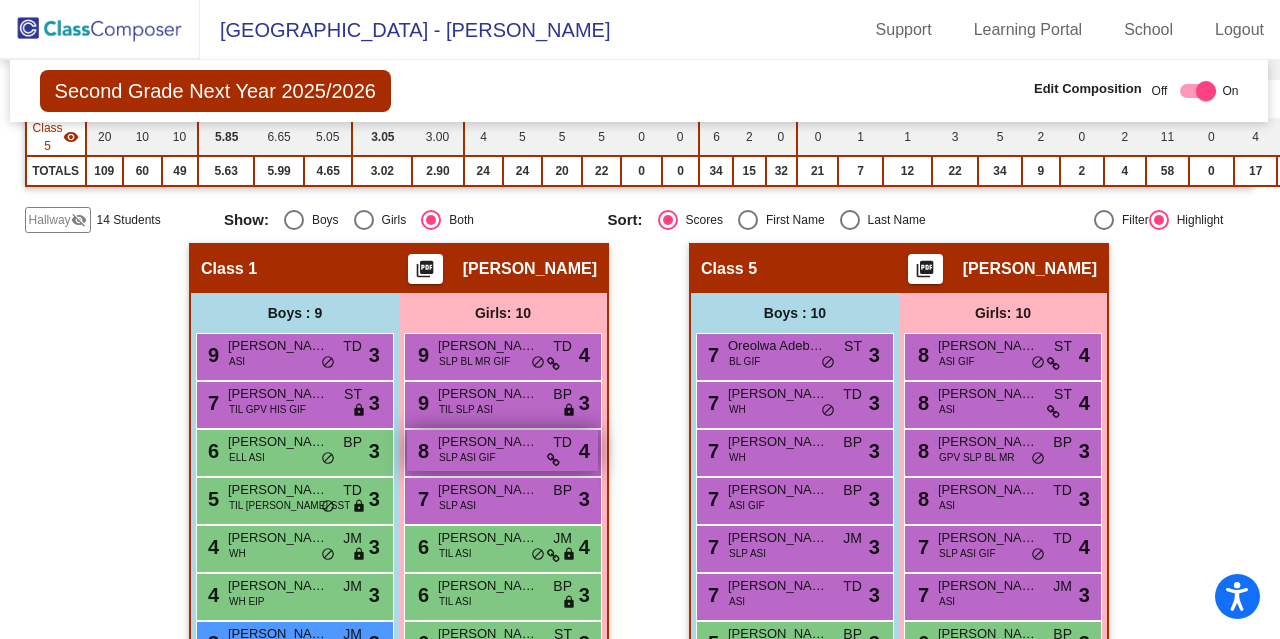 scroll, scrollTop: 460, scrollLeft: 1, axis: both 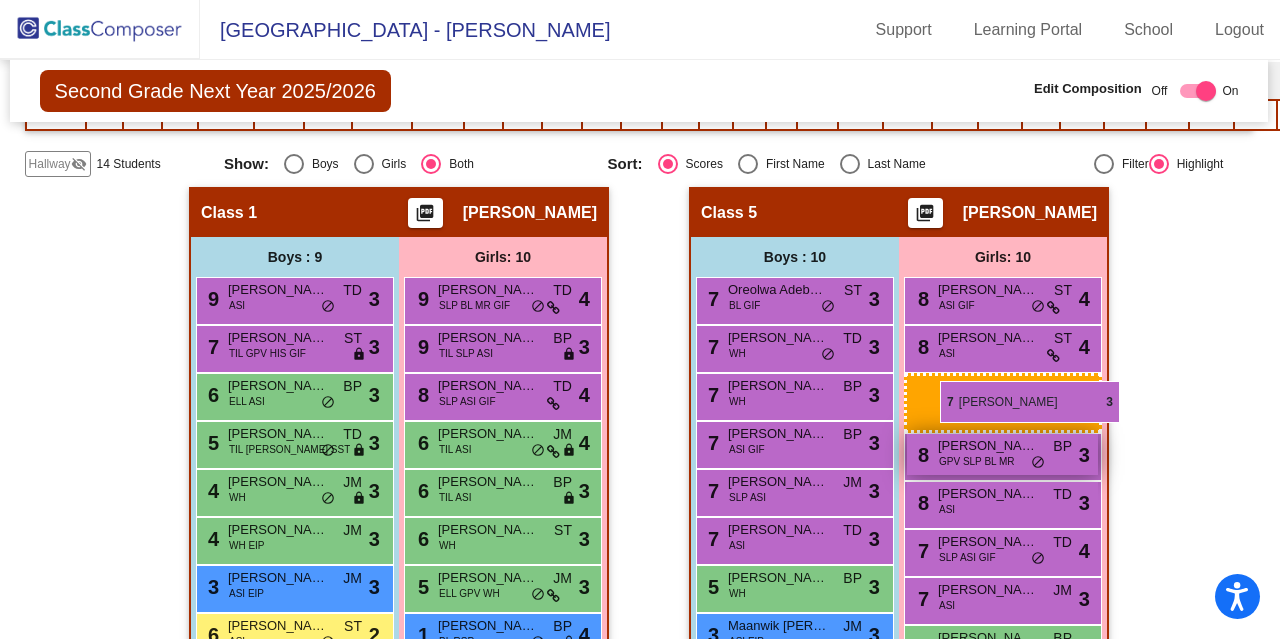 drag, startPoint x: 488, startPoint y: 444, endPoint x: 939, endPoint y: 380, distance: 455.51837 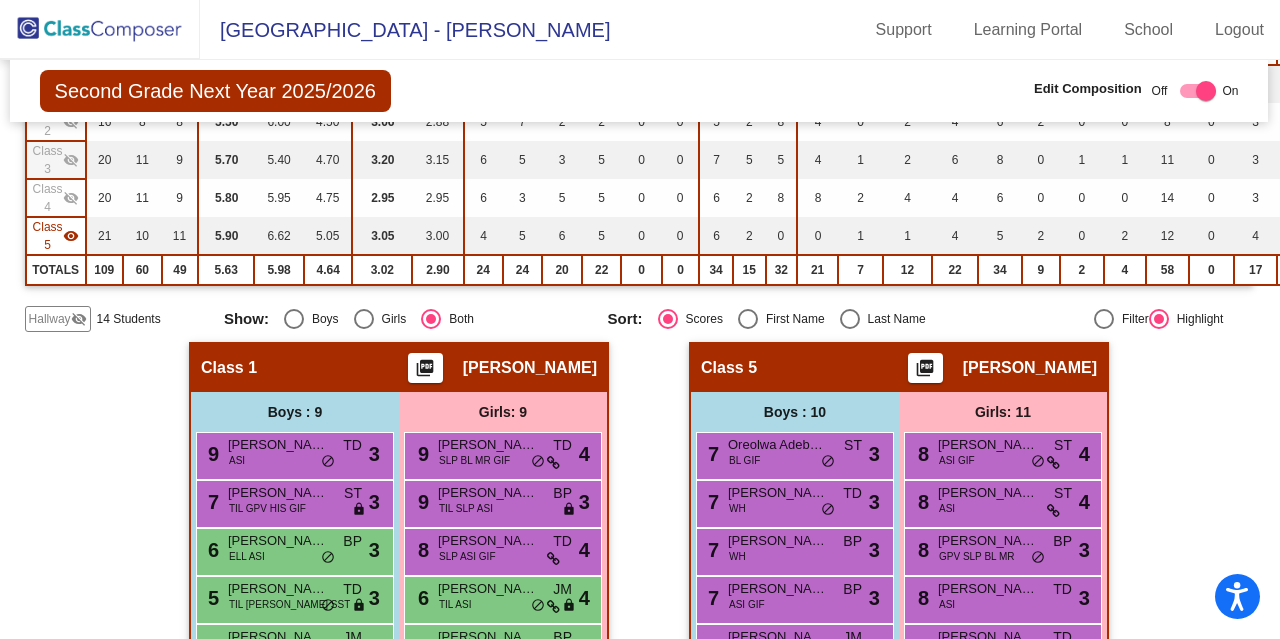scroll, scrollTop: 0, scrollLeft: 1, axis: horizontal 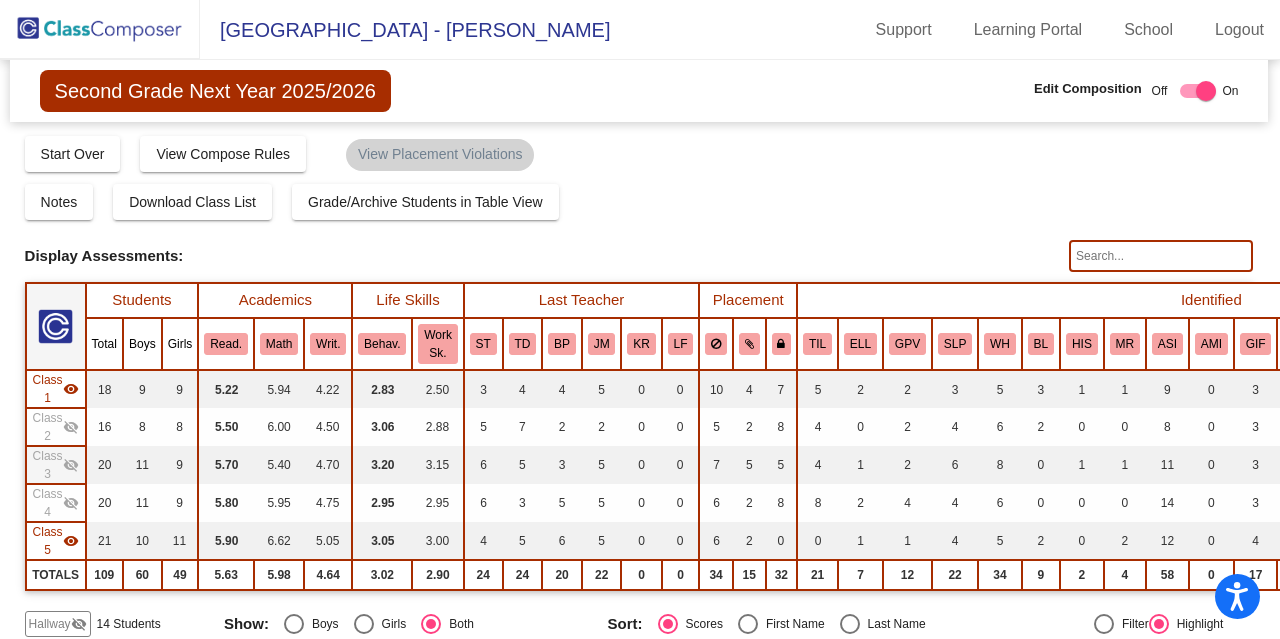 click 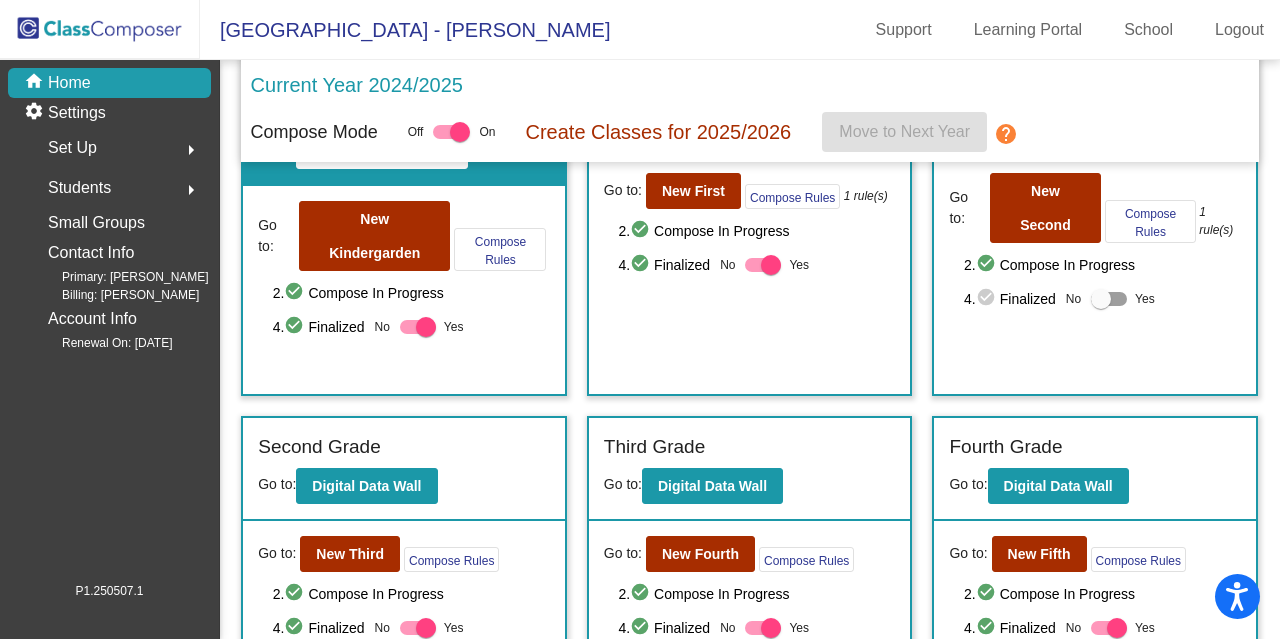 scroll, scrollTop: 116, scrollLeft: 0, axis: vertical 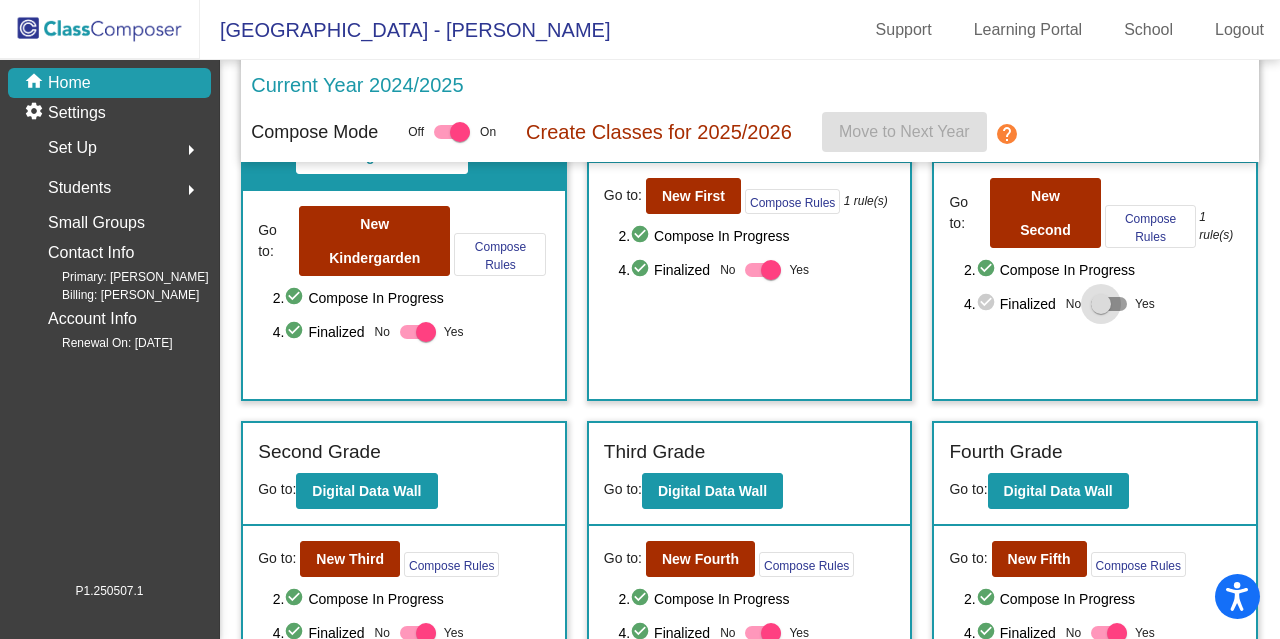 click at bounding box center [1101, 304] 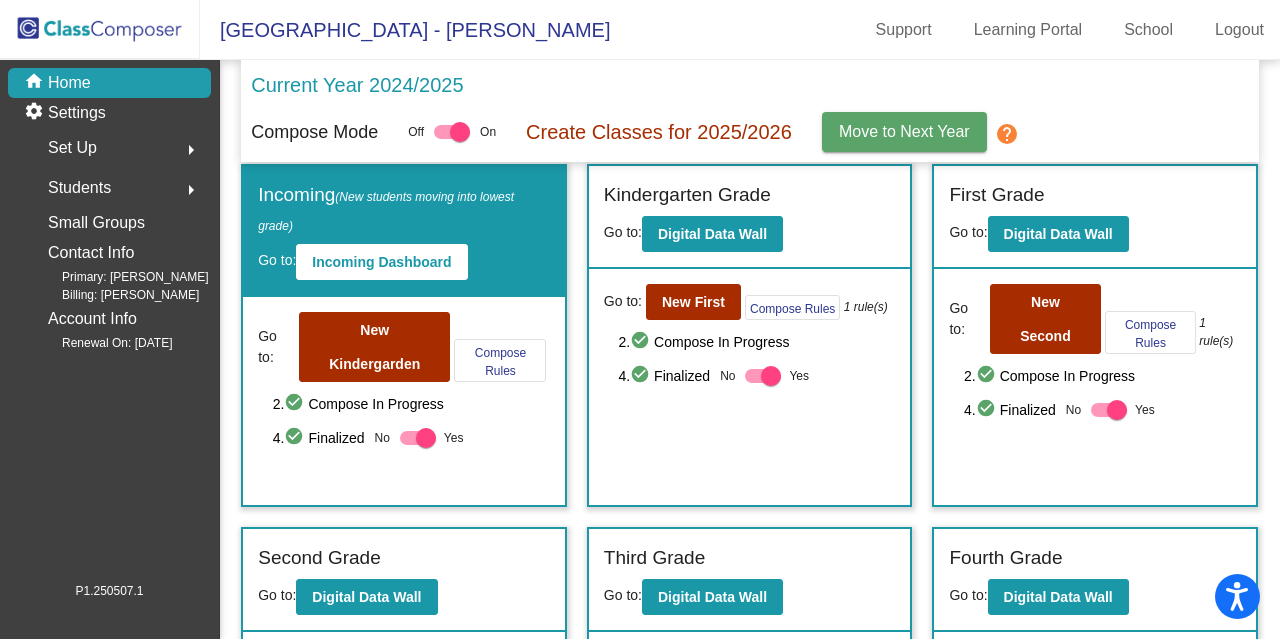 scroll, scrollTop: 9, scrollLeft: 0, axis: vertical 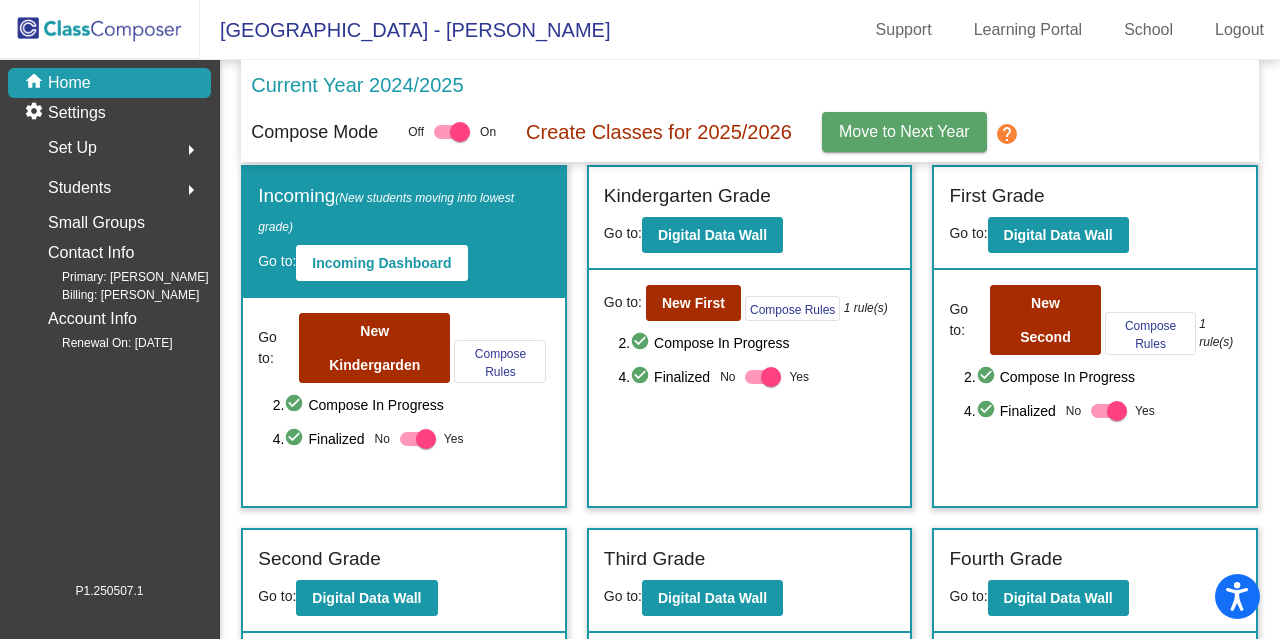 click 